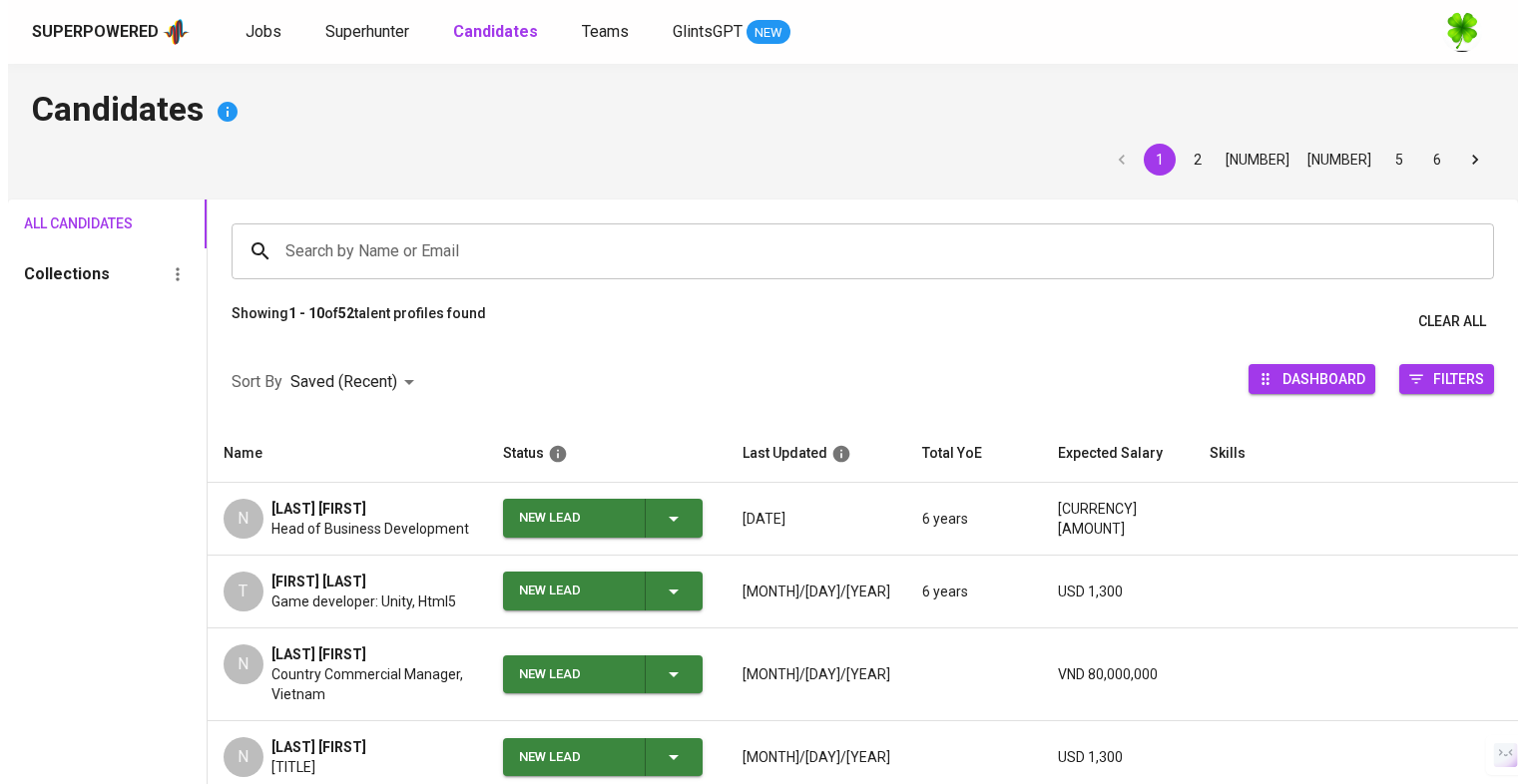 scroll, scrollTop: 0, scrollLeft: 0, axis: both 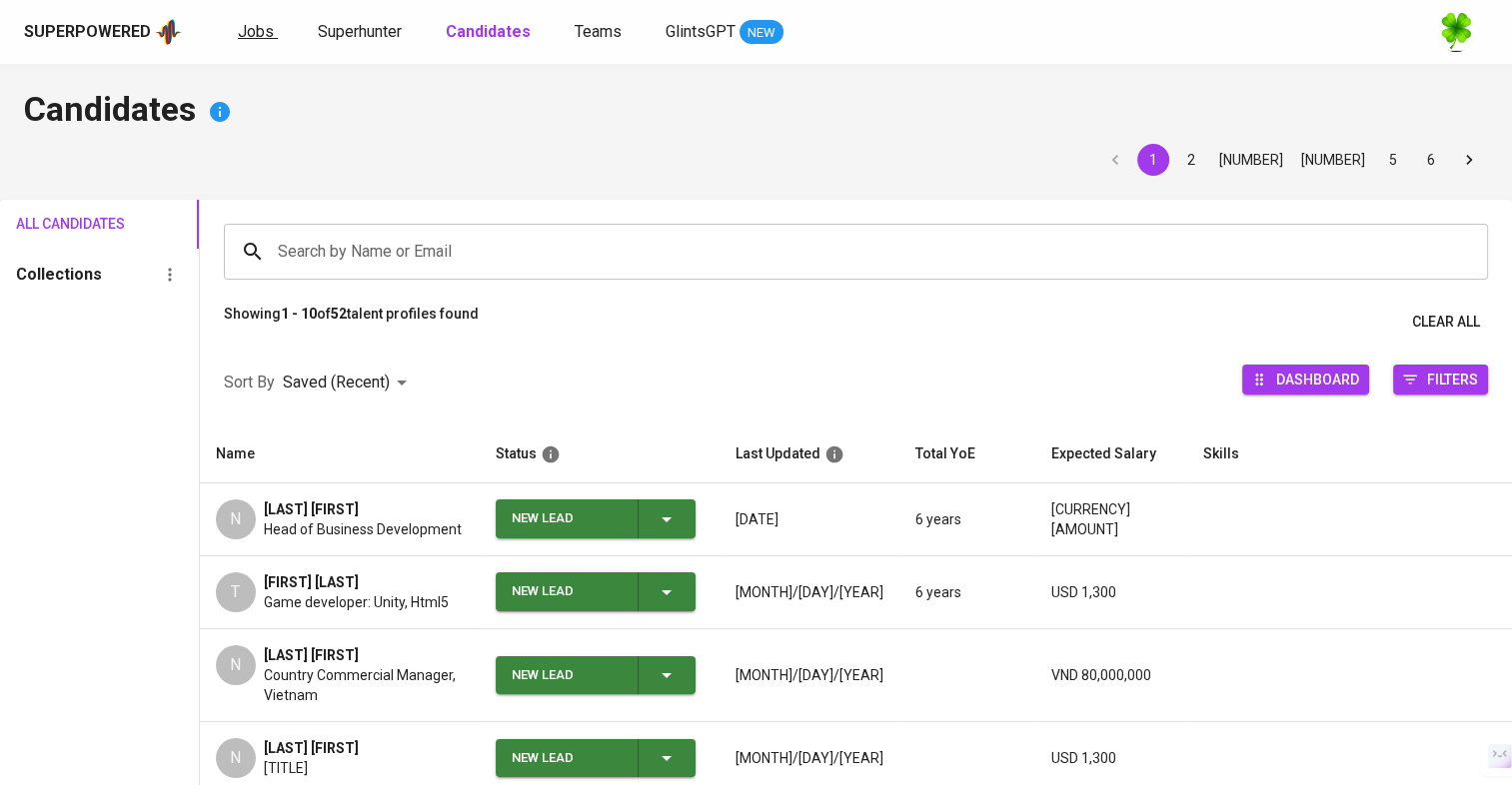click on "Jobs" at bounding box center (256, 31) 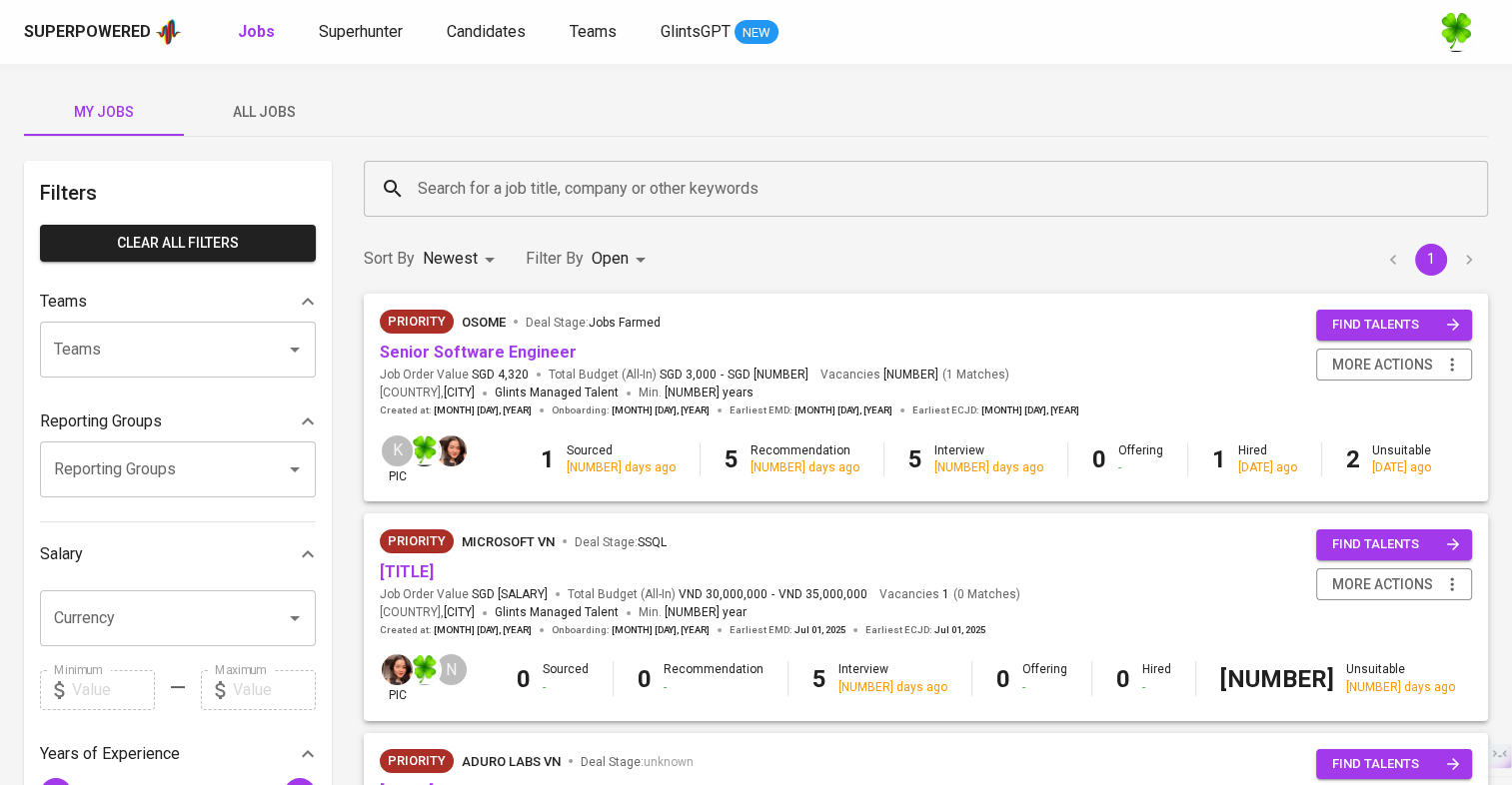 click on "All Jobs" at bounding box center (264, 112) 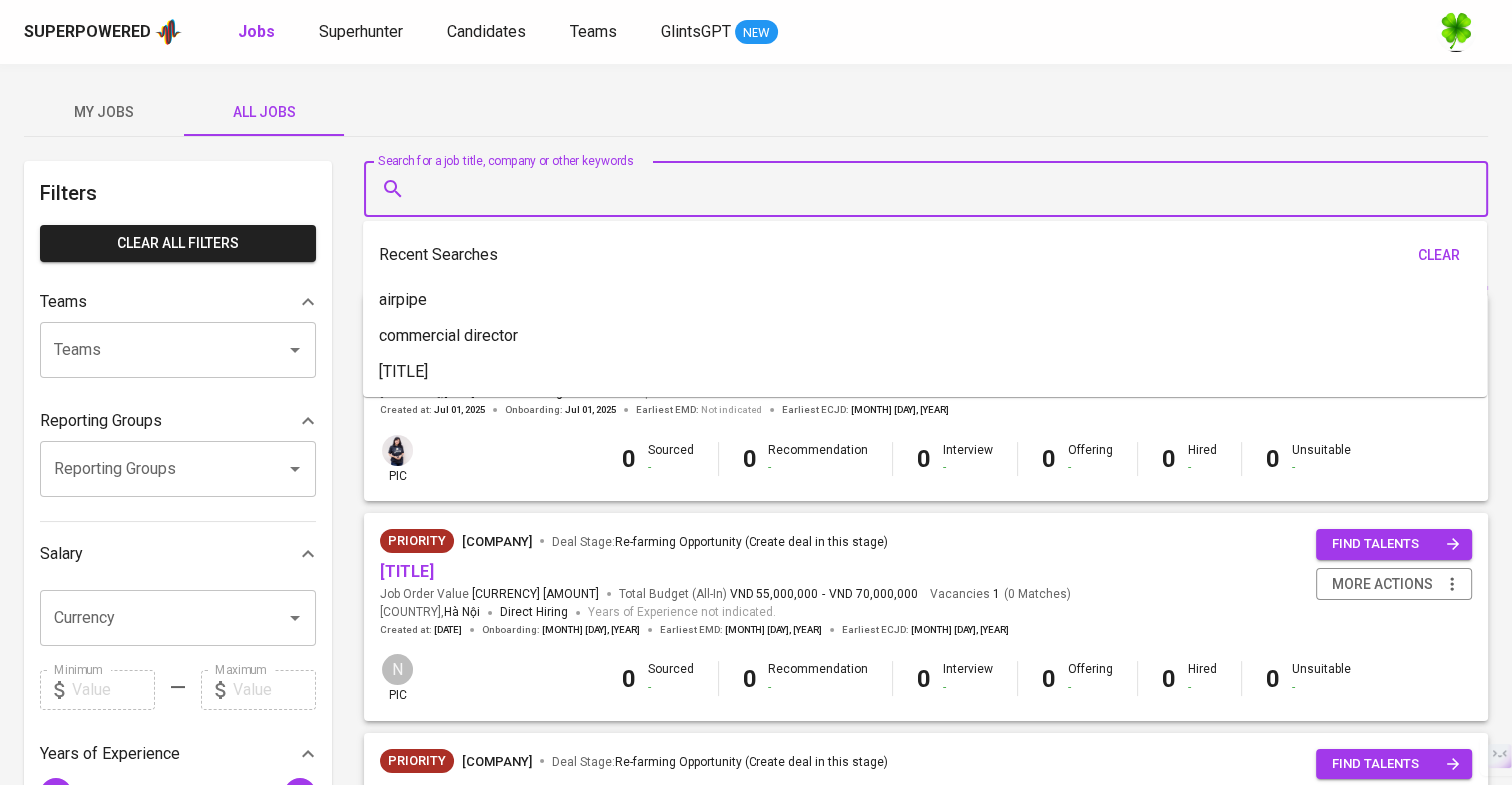 click on "Search for a job title, company or other keywords" at bounding box center (930, 189) 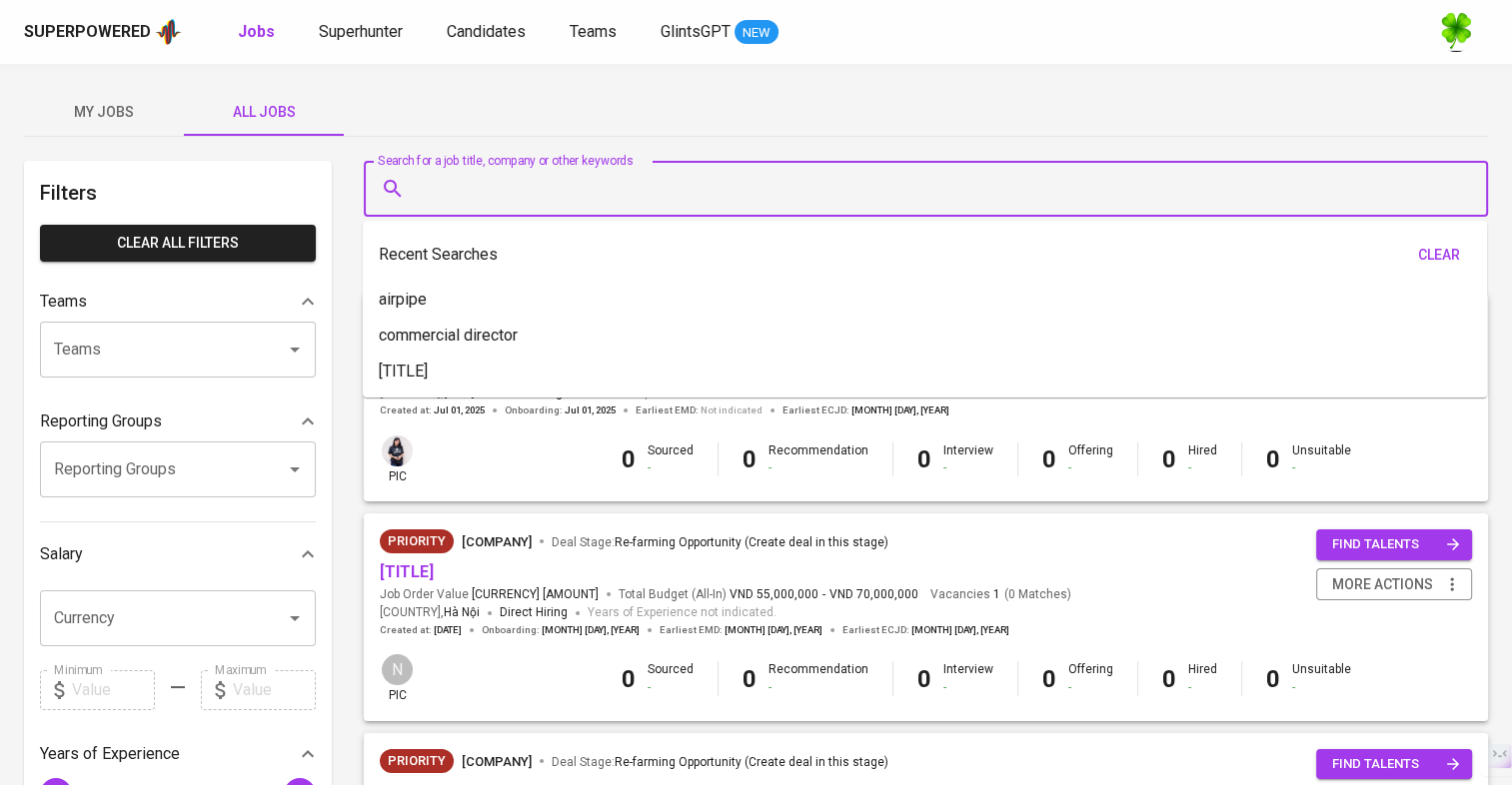 click on "My Jobs All Jobs" at bounding box center (756, 112) 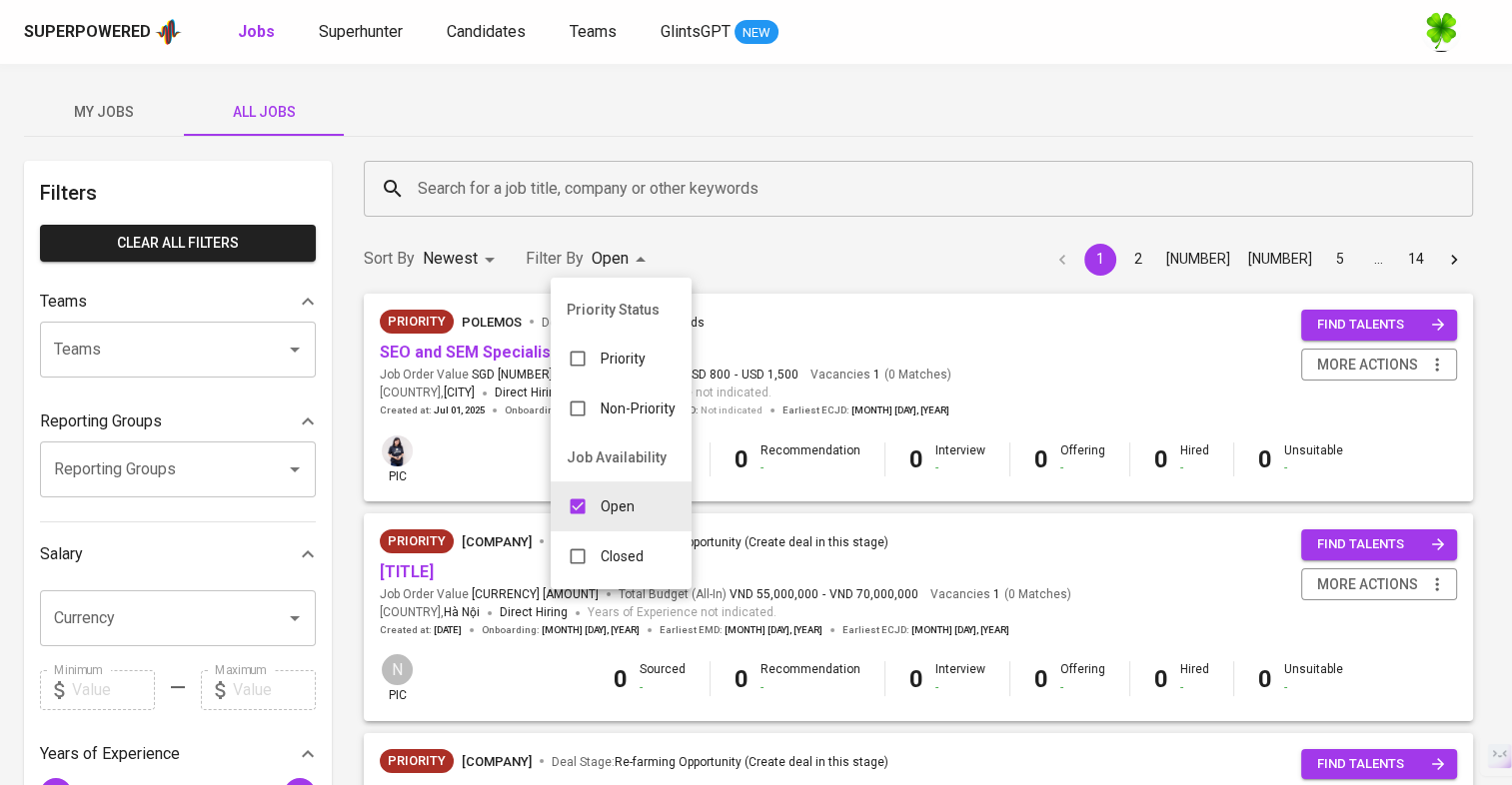 click on "Priority Polemos Deal Stage : Partnership Leads SEO and SEM Specialist Job Order Value SGD 2,871 Total Budget (All-In) USD 800 - USD 1,500 Vacancies 1 ( 0 Matches ) Philippines , Manila Direct Hiring Years of Experience not indicated. Created at : [DATE] Onboarding : [DATE] Earliest EMD : Not indicated Earliest ECJD : [DATE] find talents more actions pic 0 Sourced - 0 Recommendation - 0 Interview - 0 Offering - 0 Hired - 0 Unsuitable - Priority zott.vn :" at bounding box center [756, 1304] 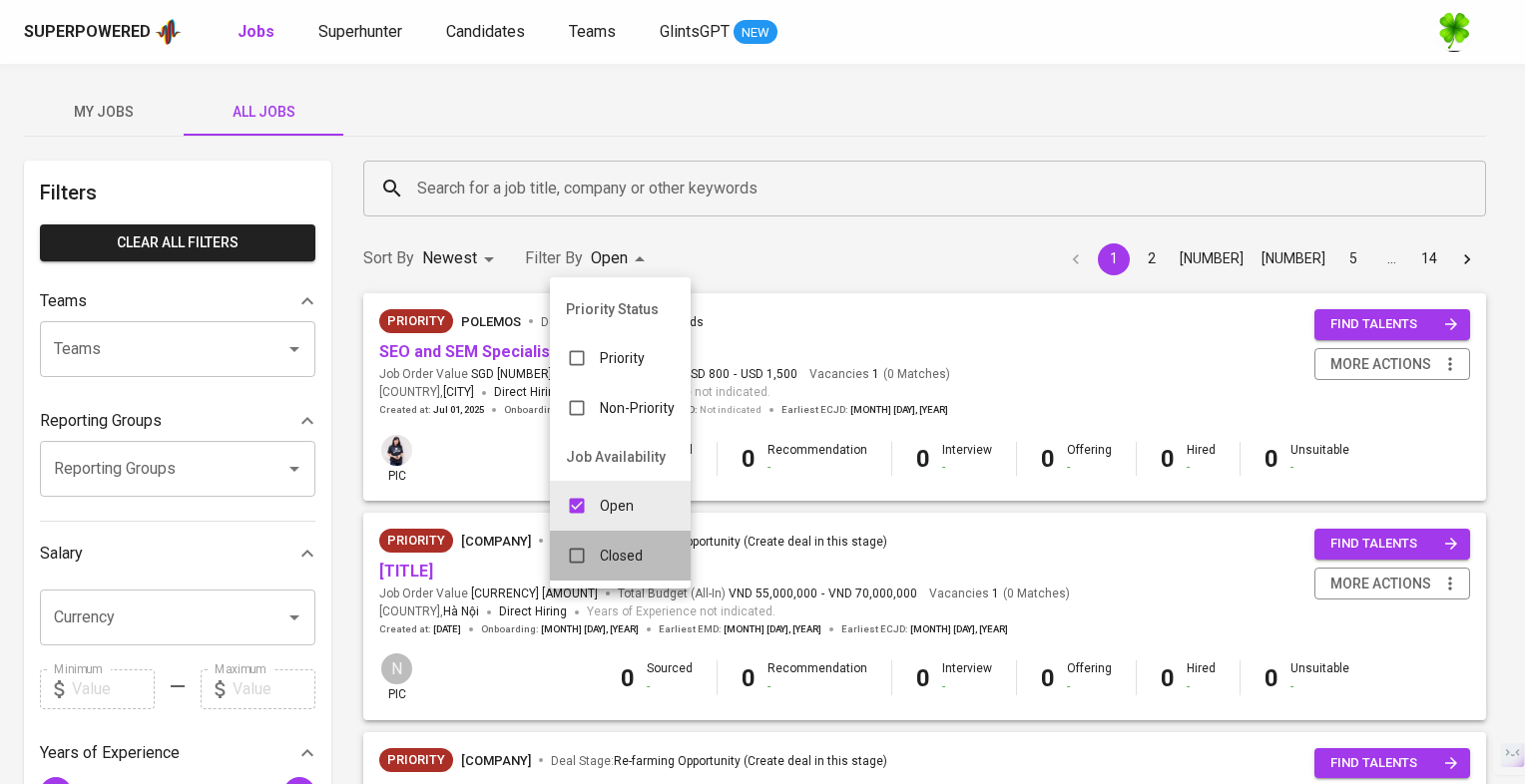click on "Closed" at bounding box center (604, 556) 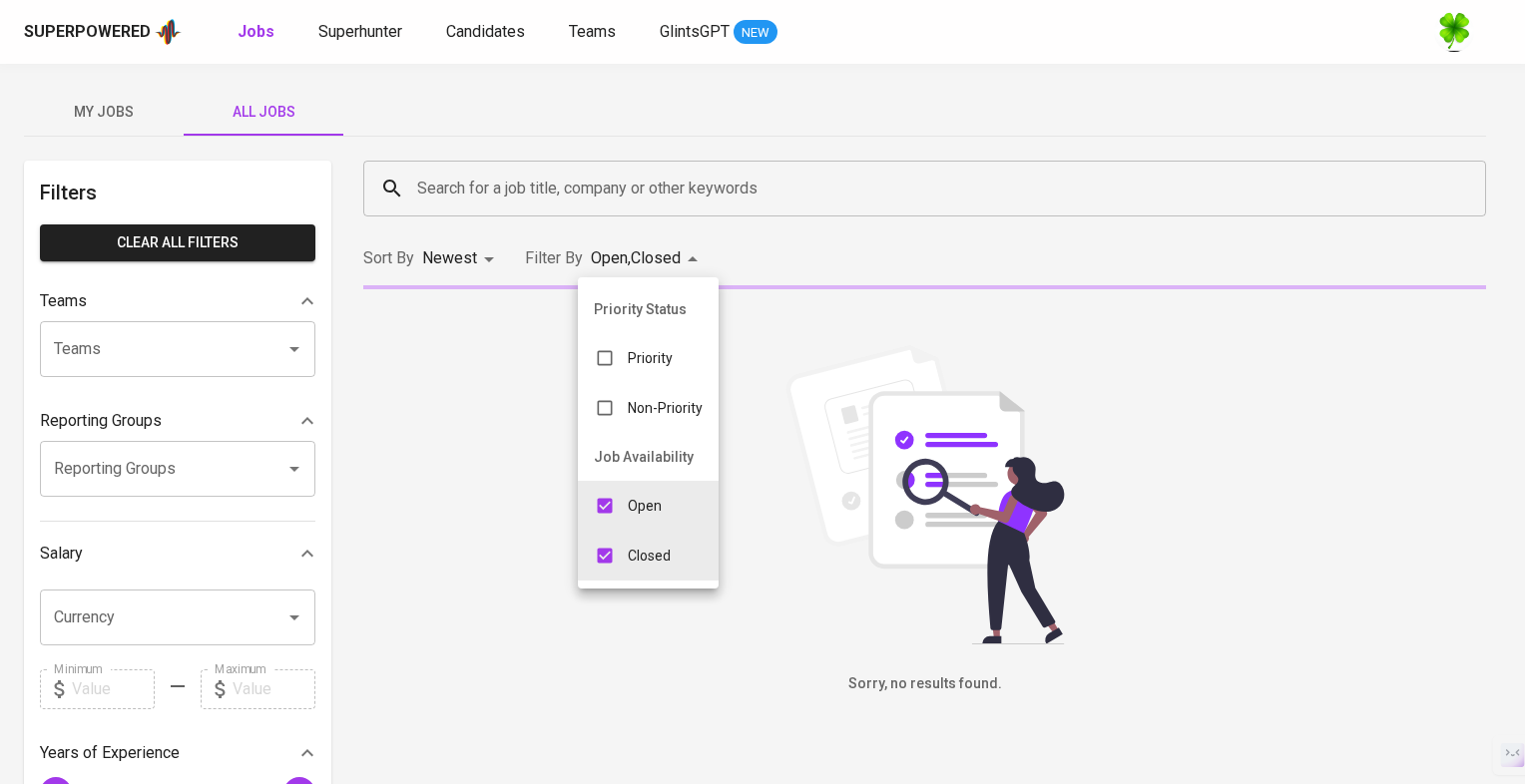 click at bounding box center [762, 392] 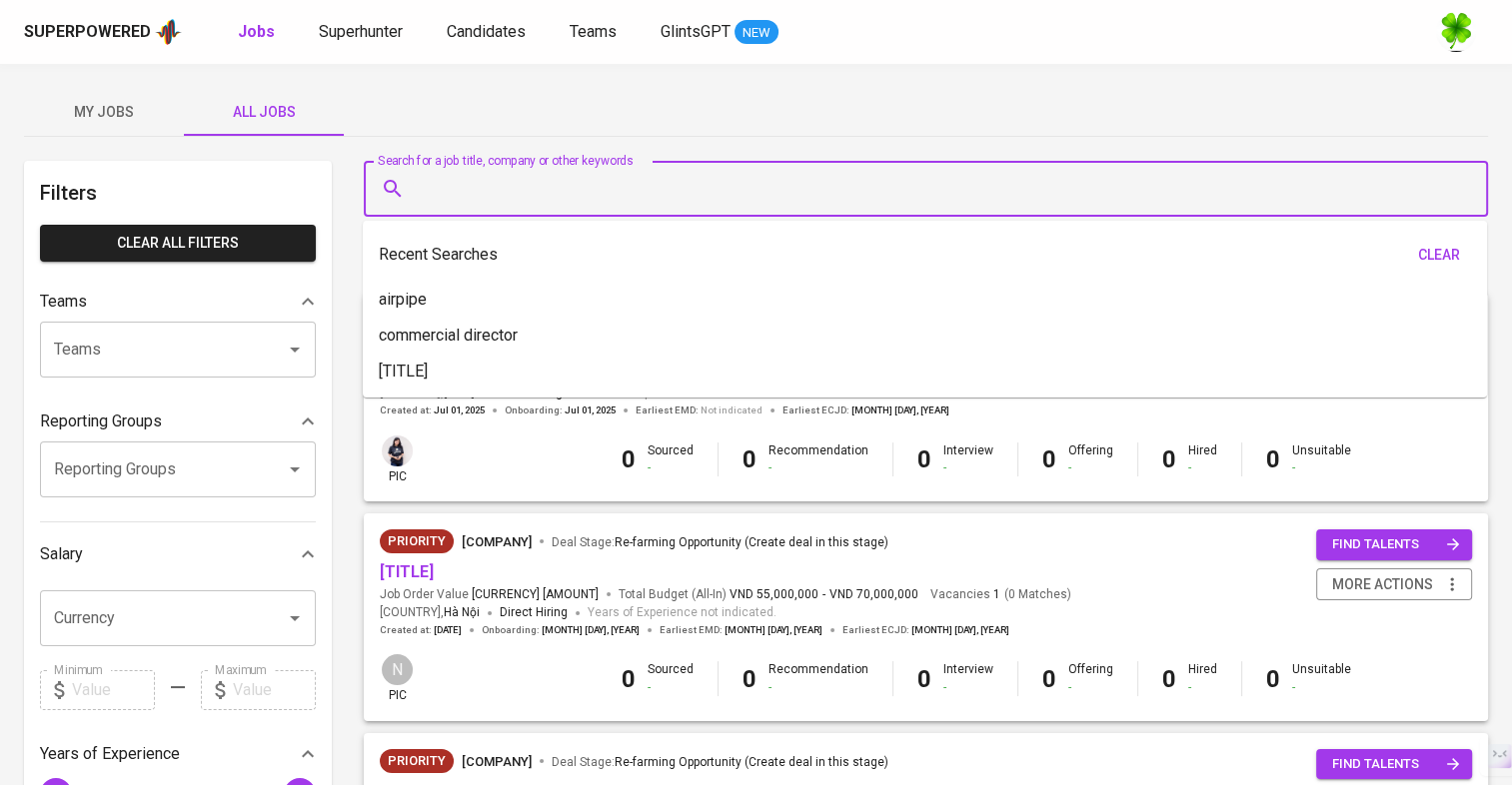 click on "Search for a job title, company or other keywords" at bounding box center [930, 189] 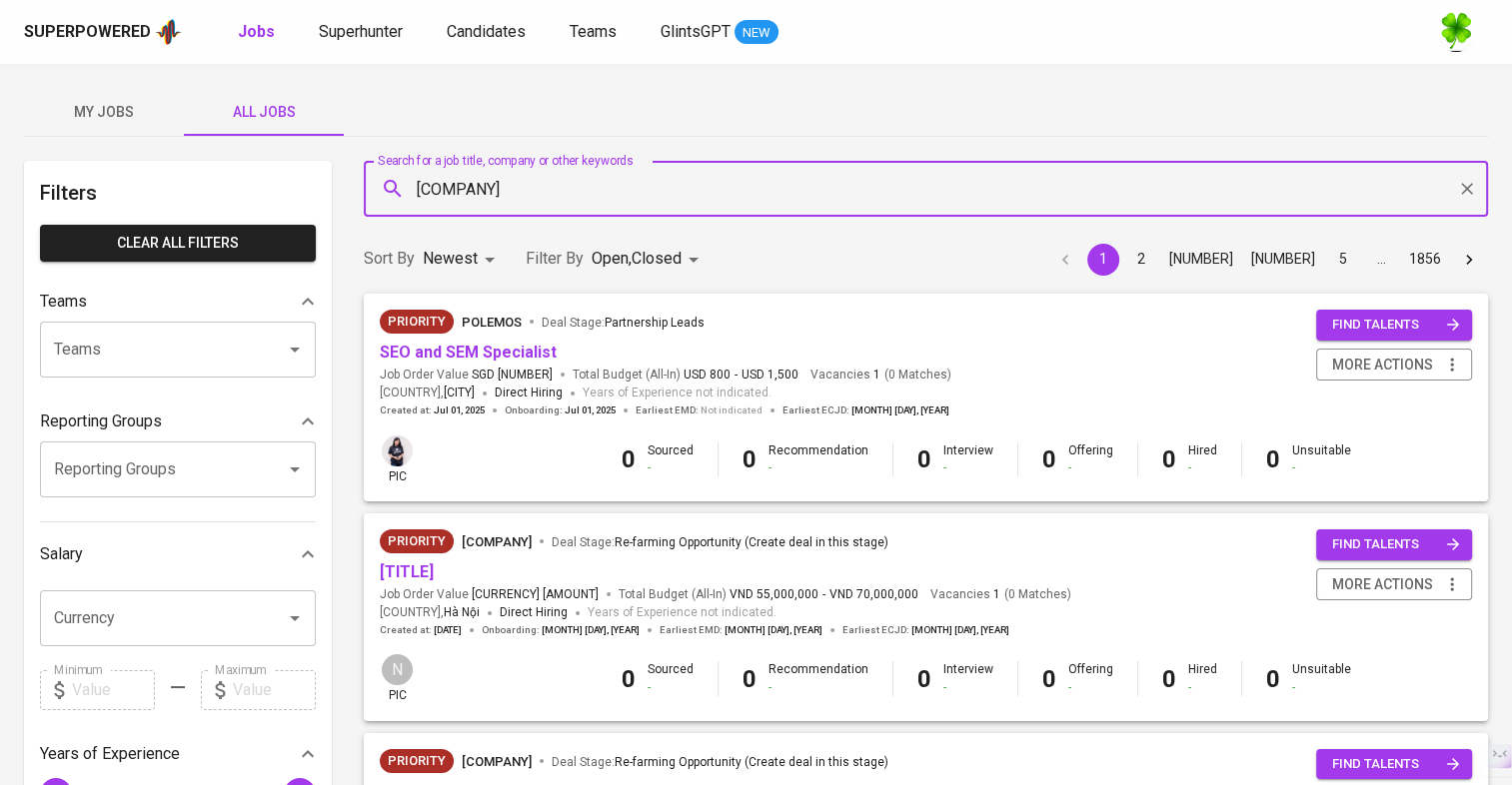type on "Getgo" 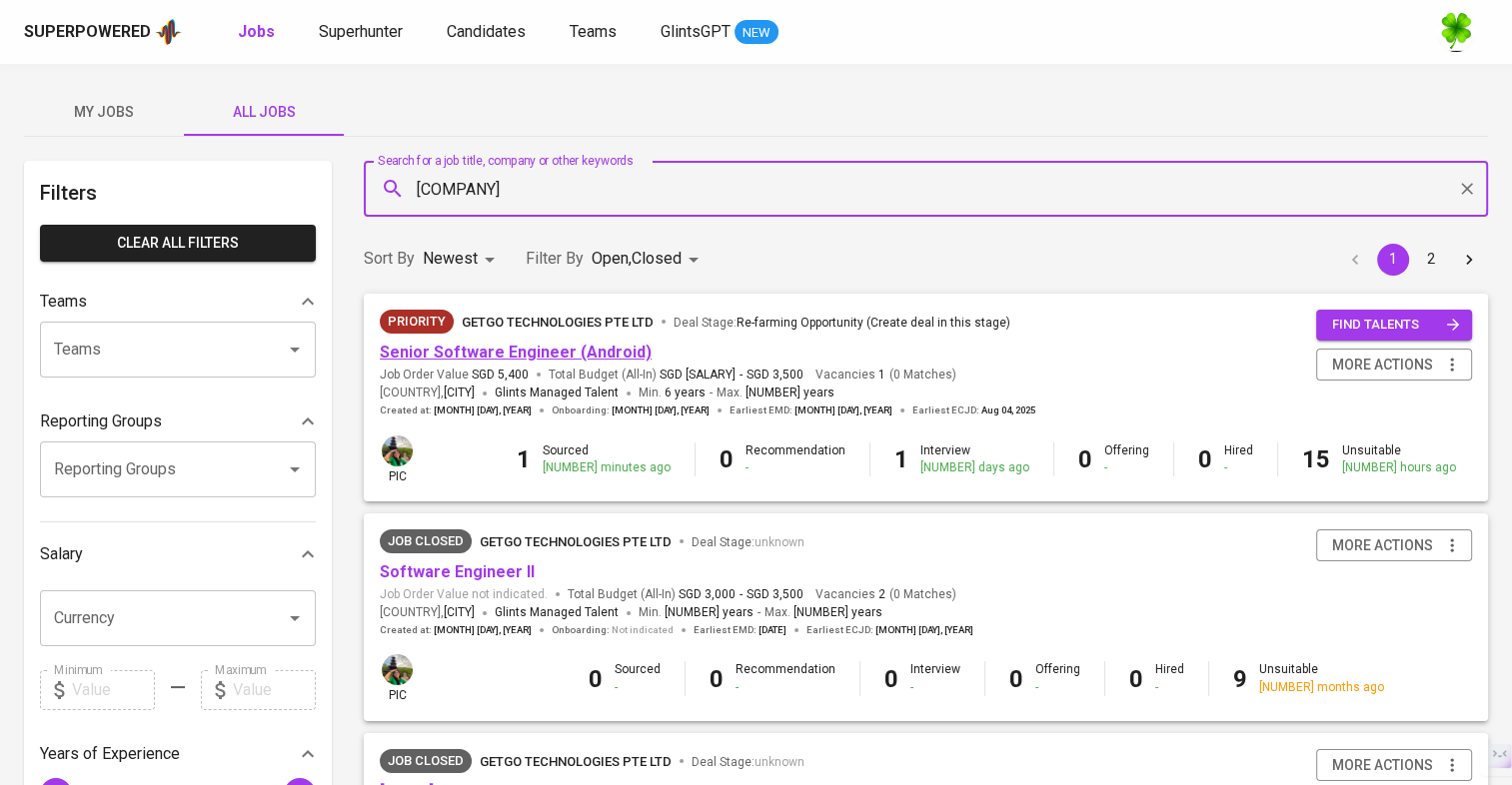 click on "Senior Software Engineer (Android)" at bounding box center [516, 352] 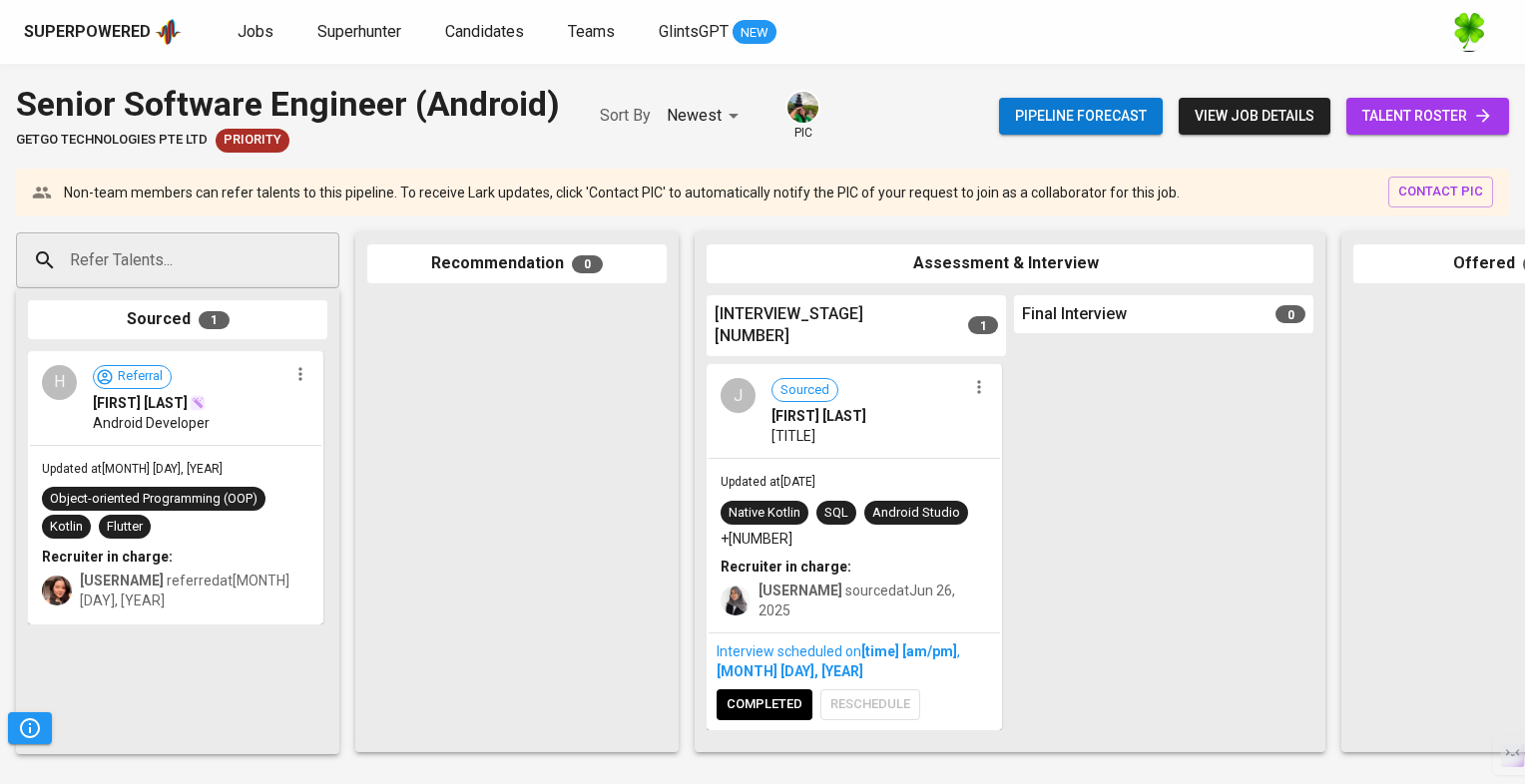click on "Updated at  Jun 30, 2025 Native Kotlin SQL Android Studio +4 Recruiter in charge: sinta   sourced  at  Jun 26, 2025" at bounding box center [854, 546] 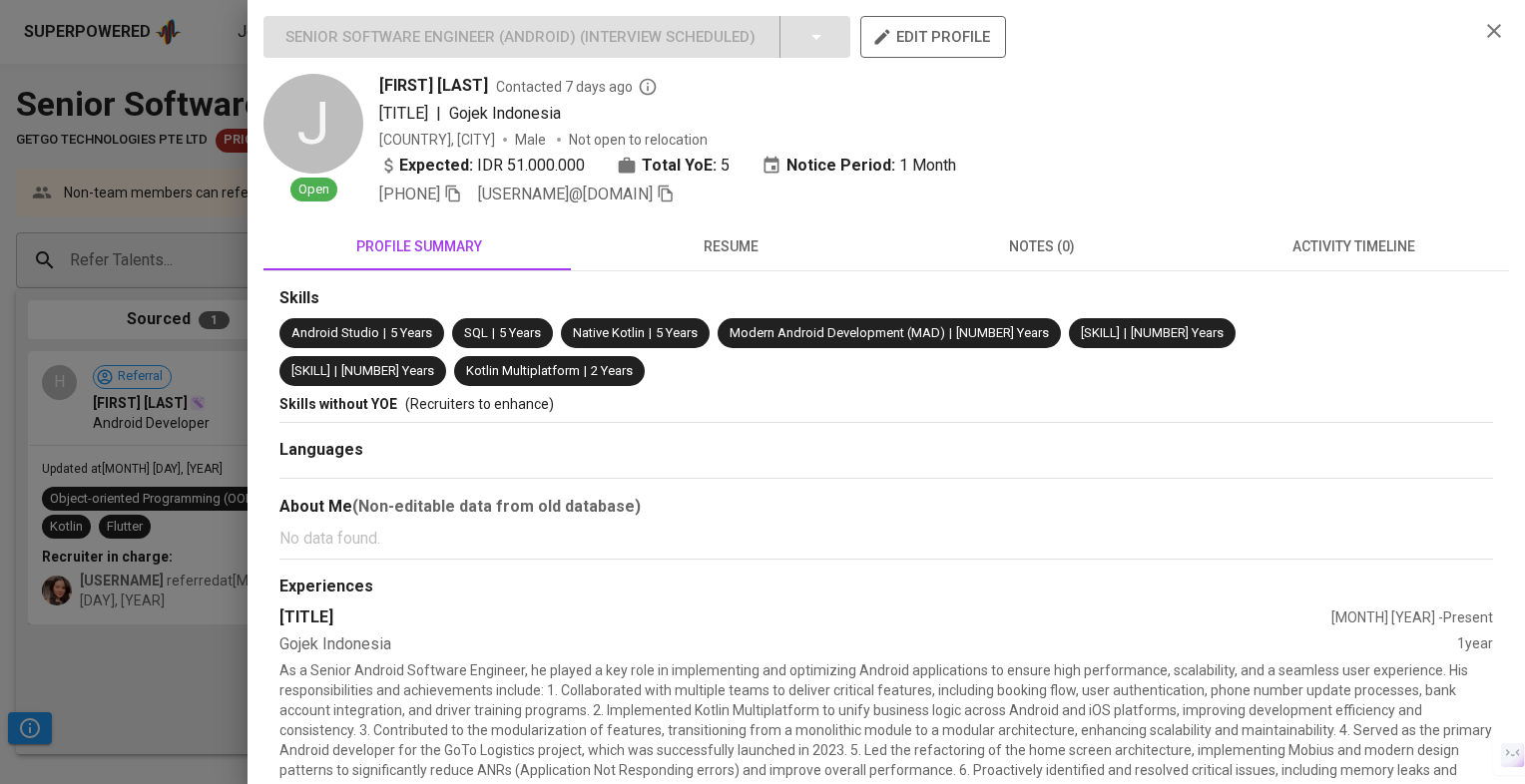 drag, startPoint x: 182, startPoint y: 566, endPoint x: 192, endPoint y: 542, distance: 26 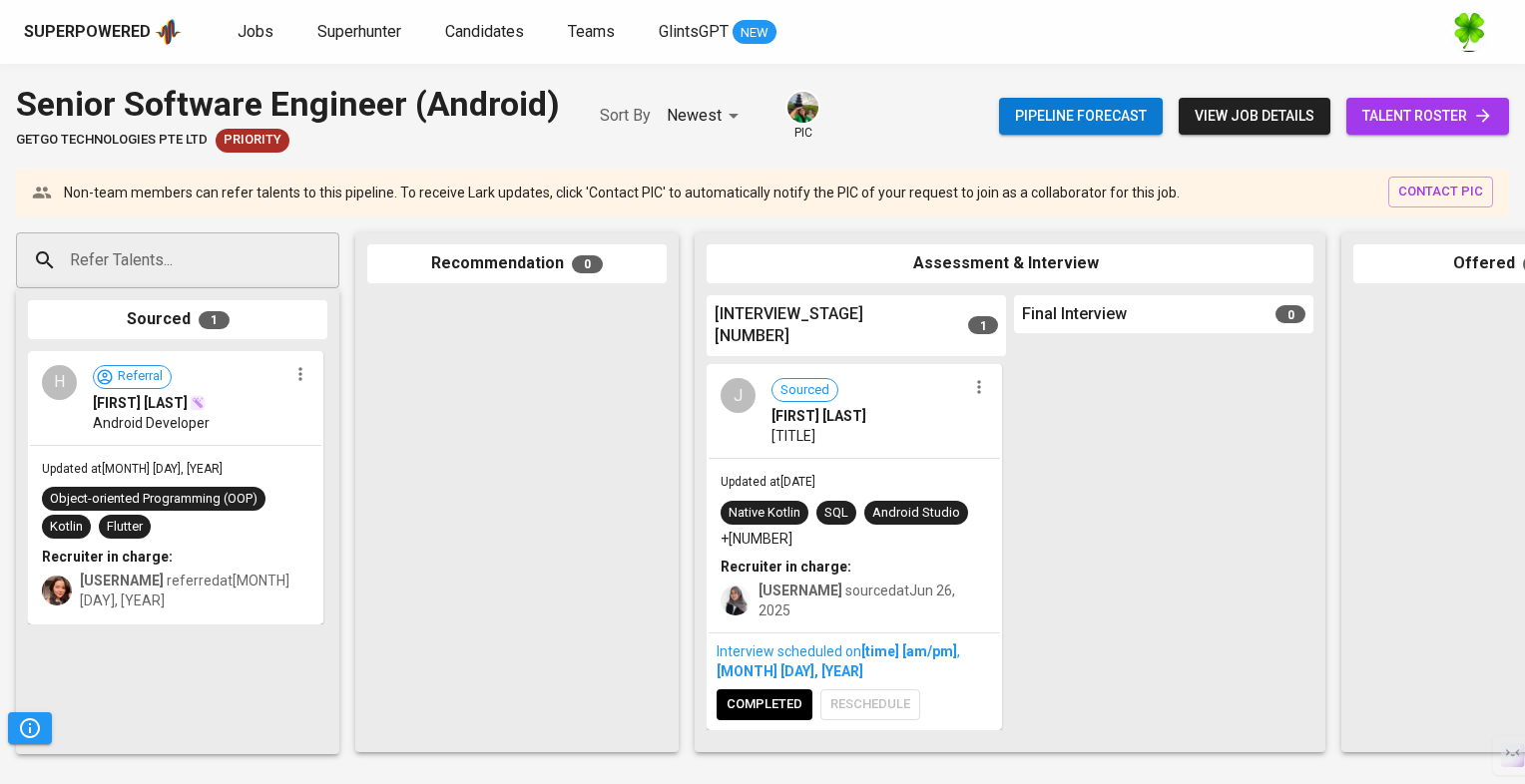 click on "H Referral Hieu Truong Android Developer" at bounding box center [176, 399] 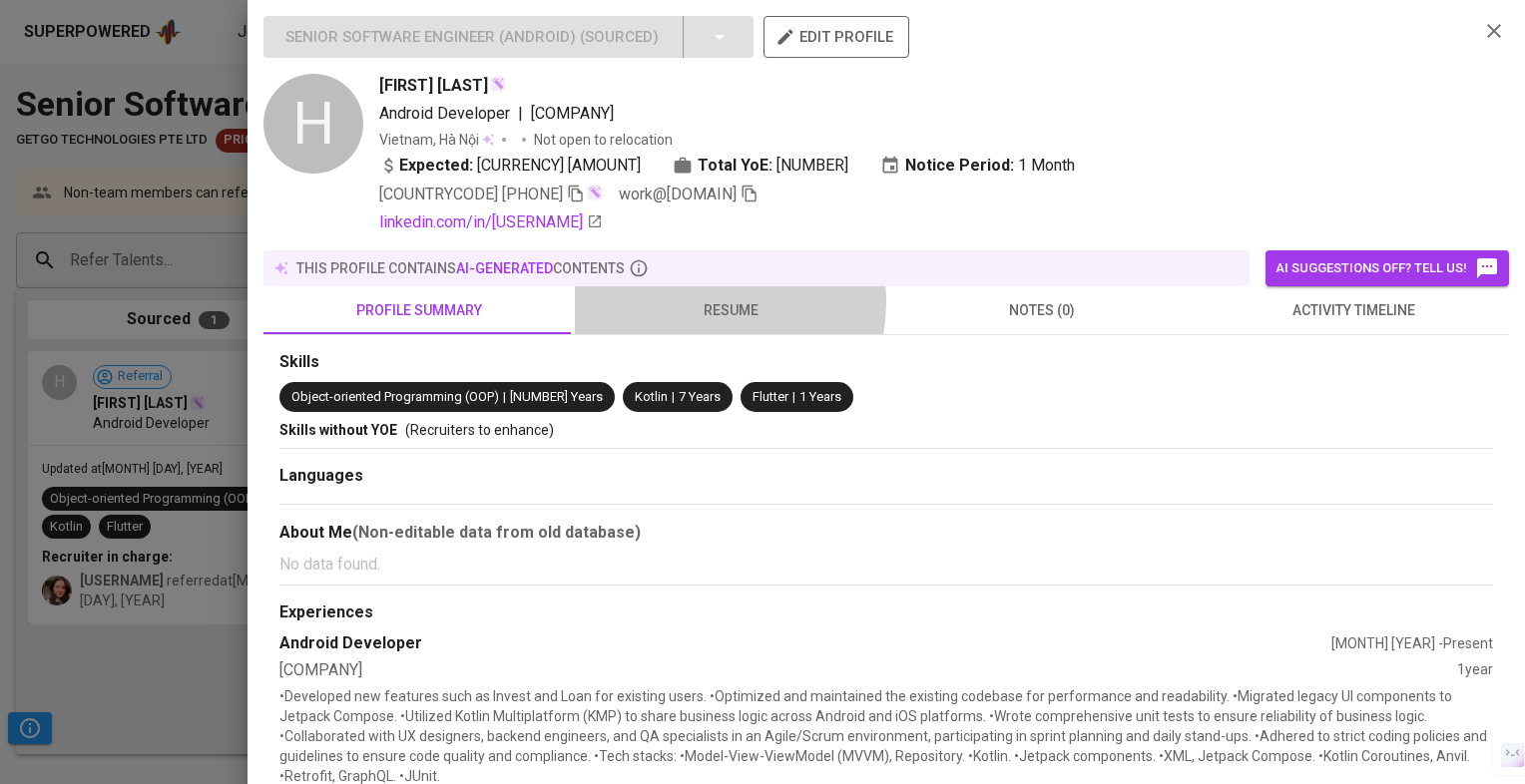 click on "resume" at bounding box center (419, 310) 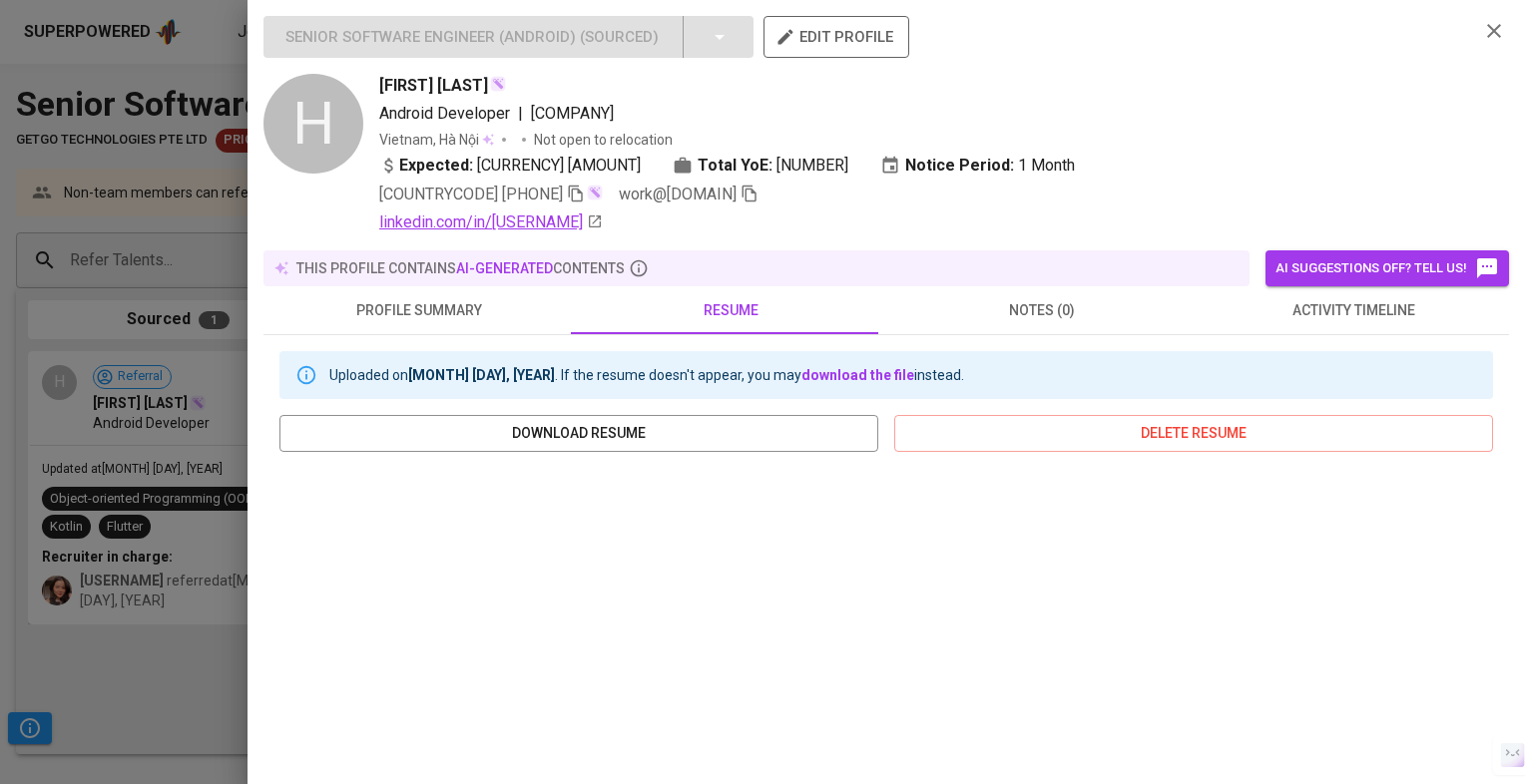 click on "linkedin.com/in/truonghieuvn" at bounding box center (491, 222) 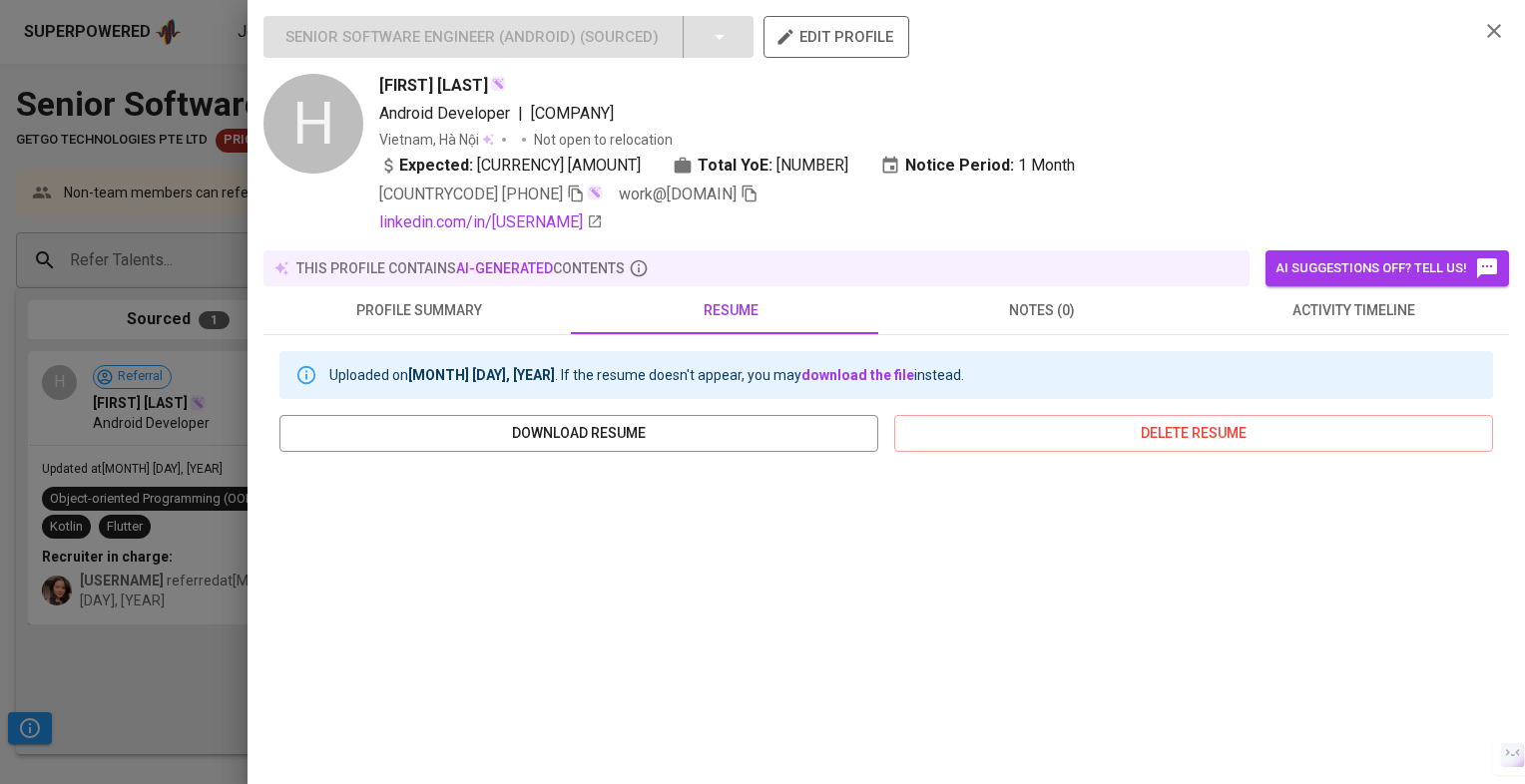 click at bounding box center [762, 392] 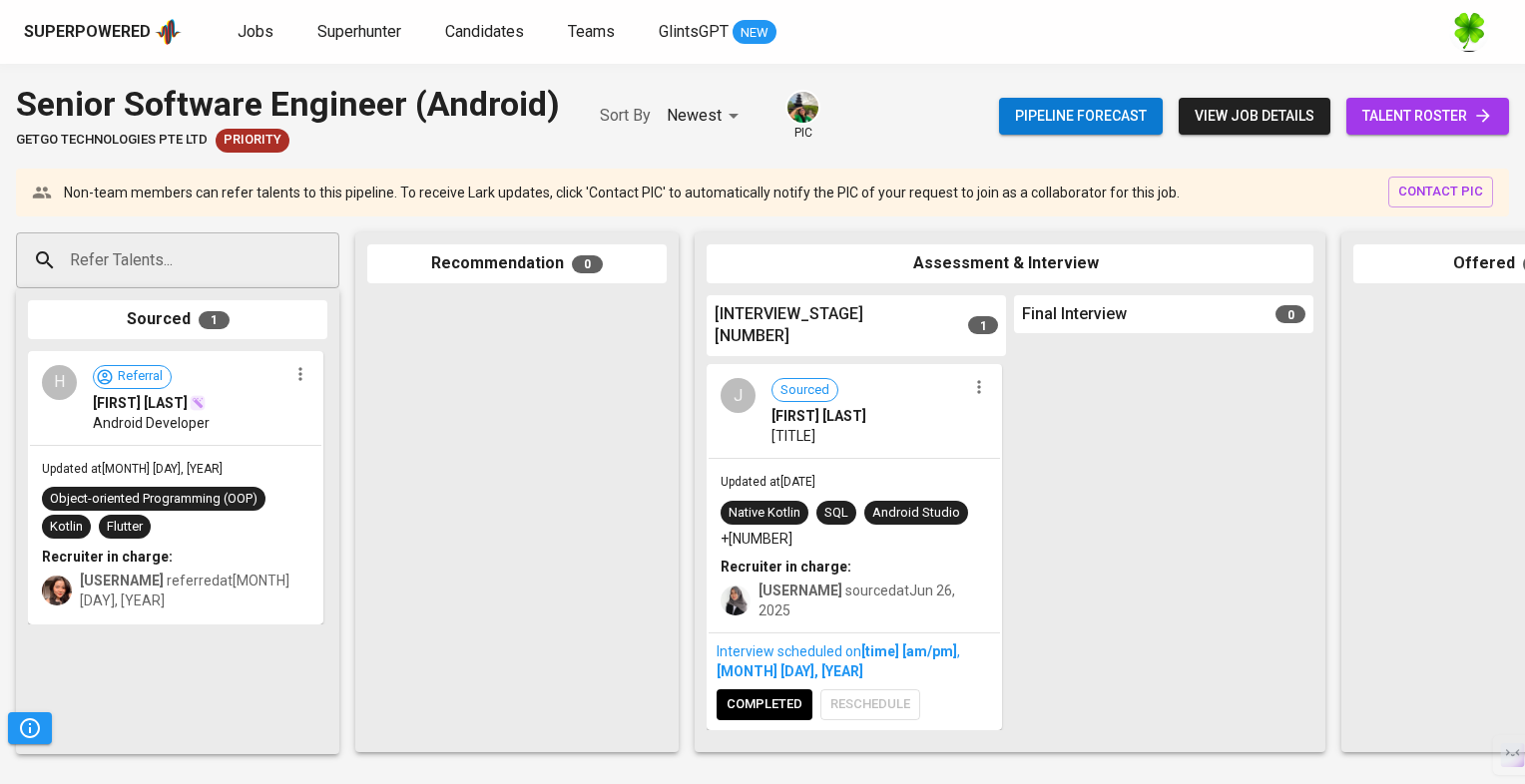click on "J Sourced Jerry Tandiari Senior Android Developer" at bounding box center (854, 412) 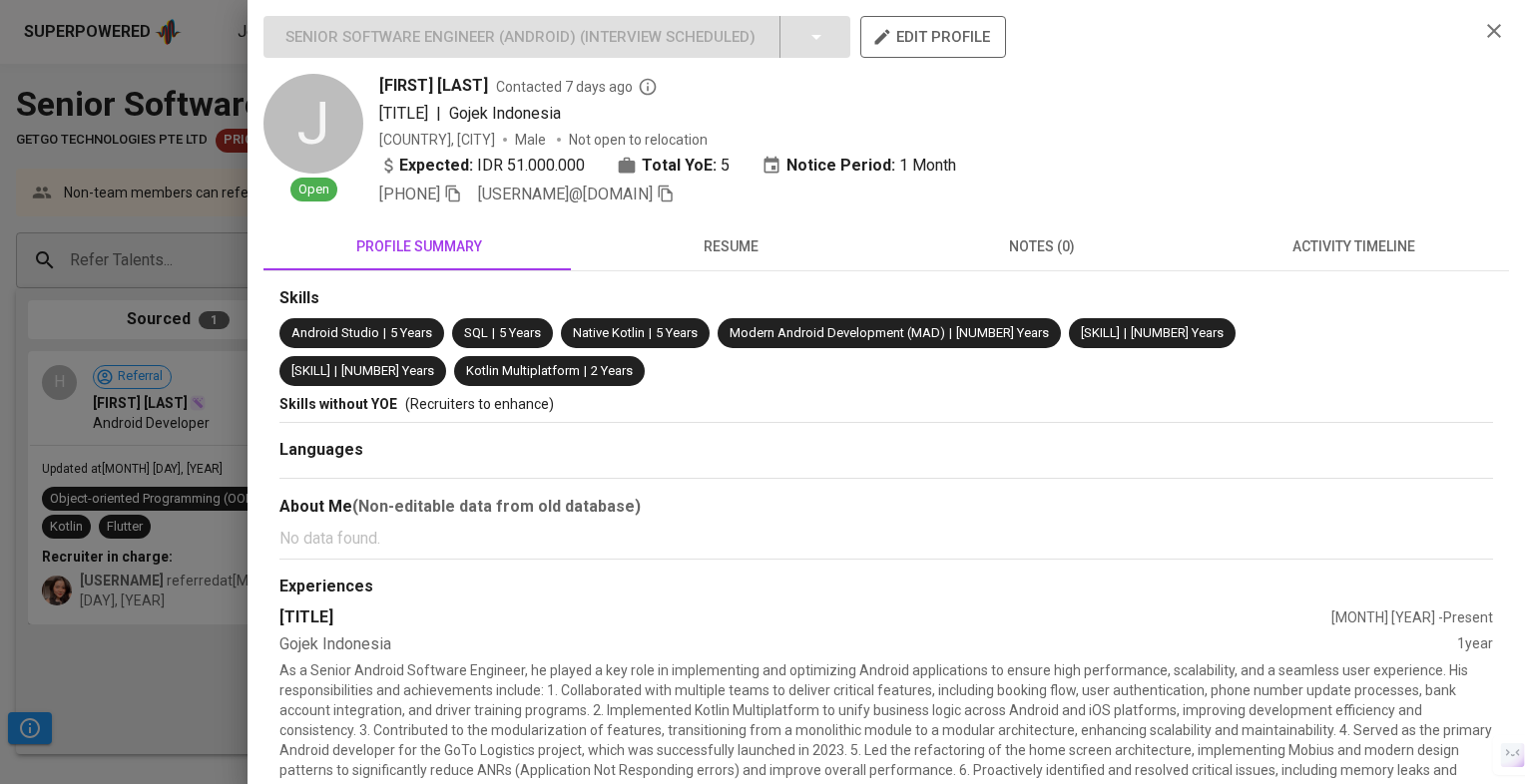 click on "resume" at bounding box center [419, 246] 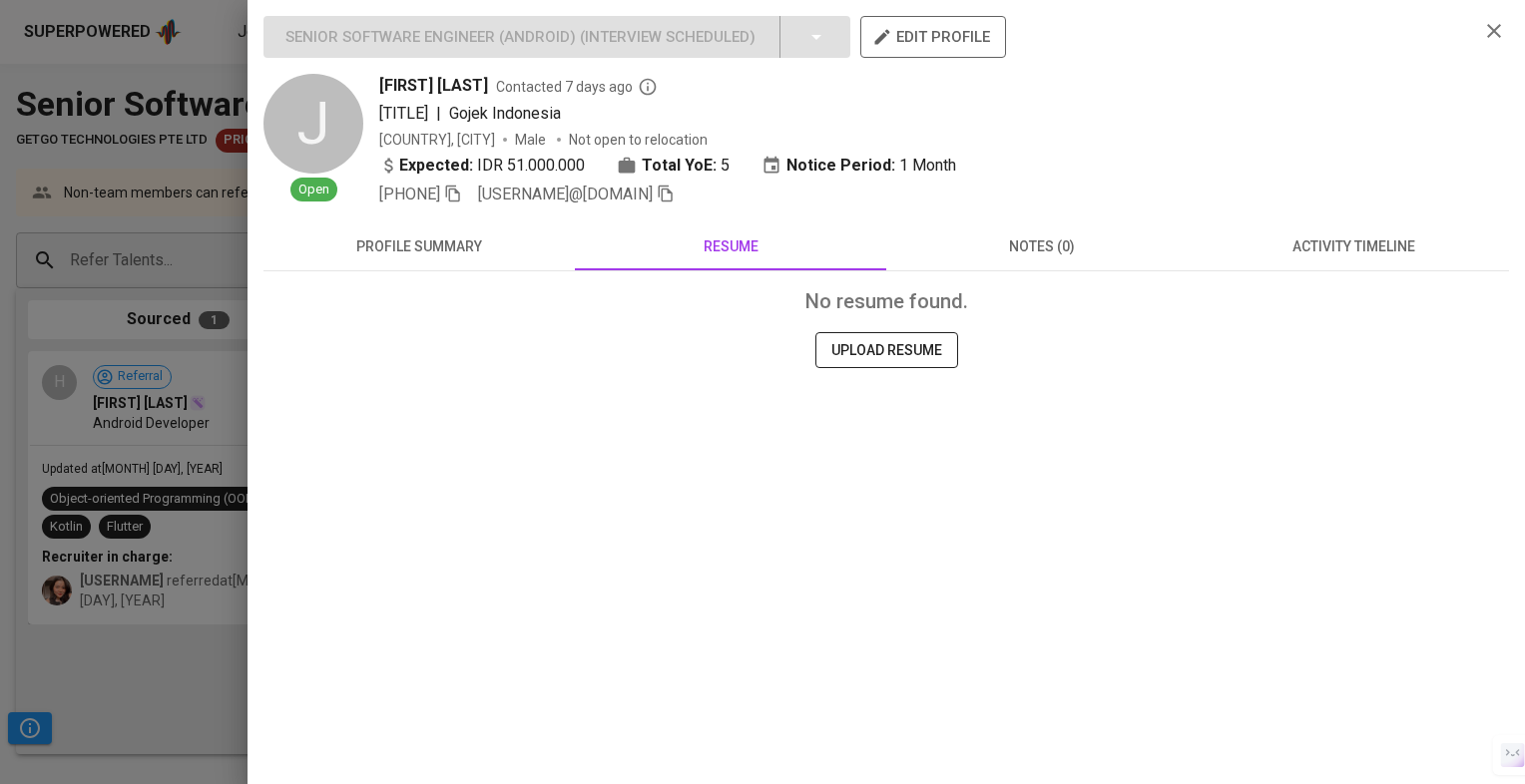 click at bounding box center [762, 392] 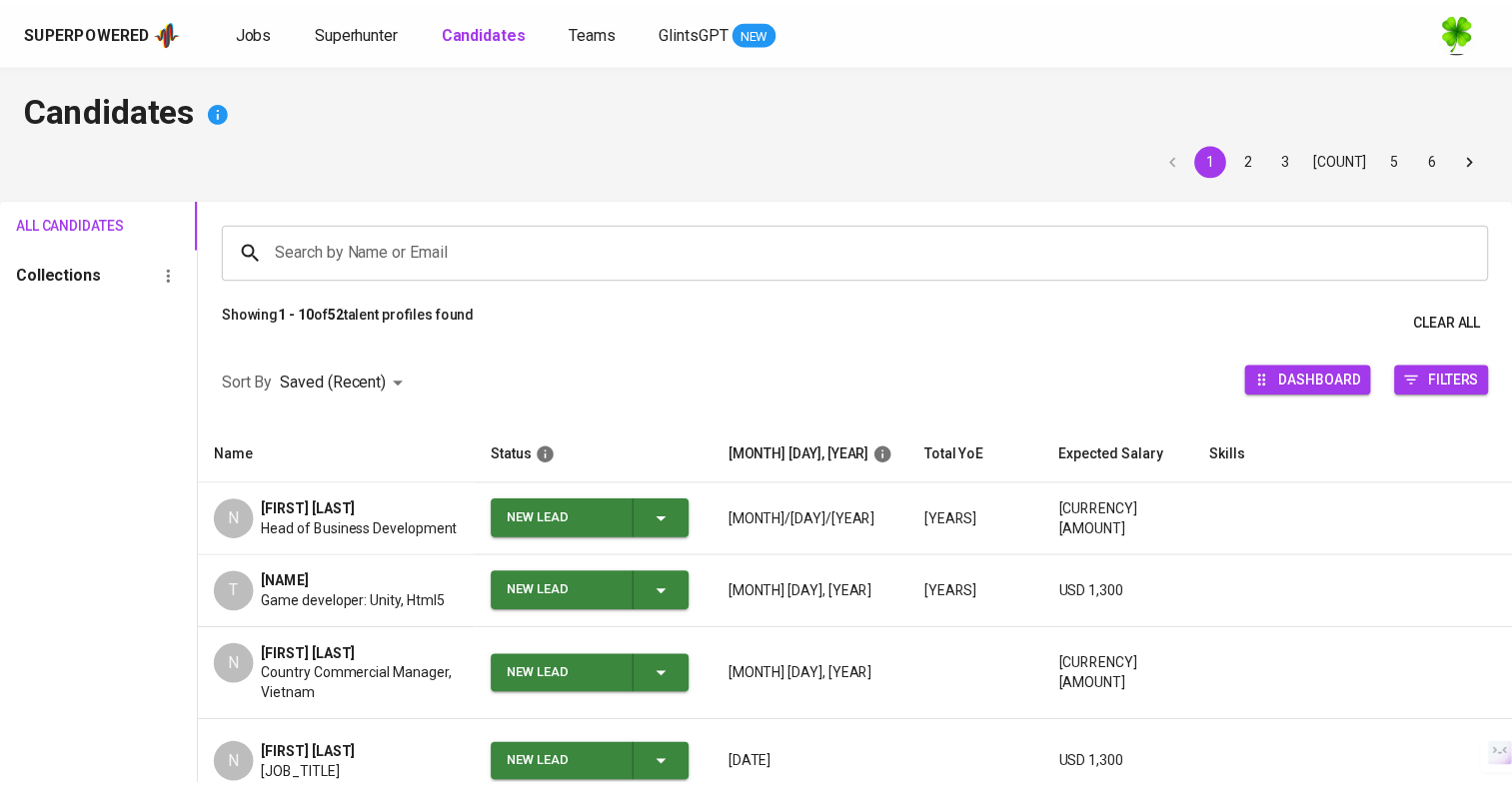 scroll, scrollTop: 0, scrollLeft: 0, axis: both 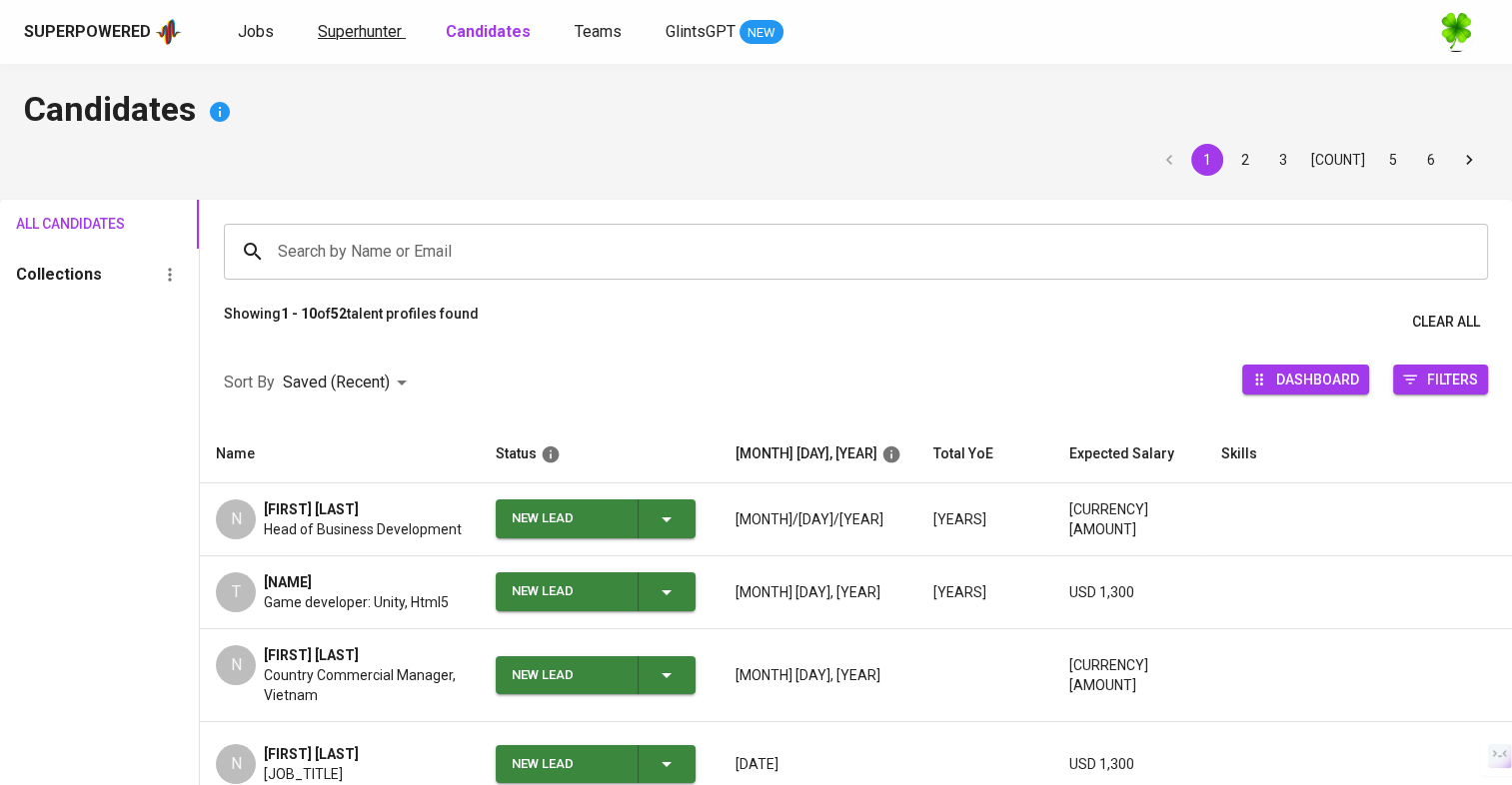 click on "Superhunter" at bounding box center (360, 31) 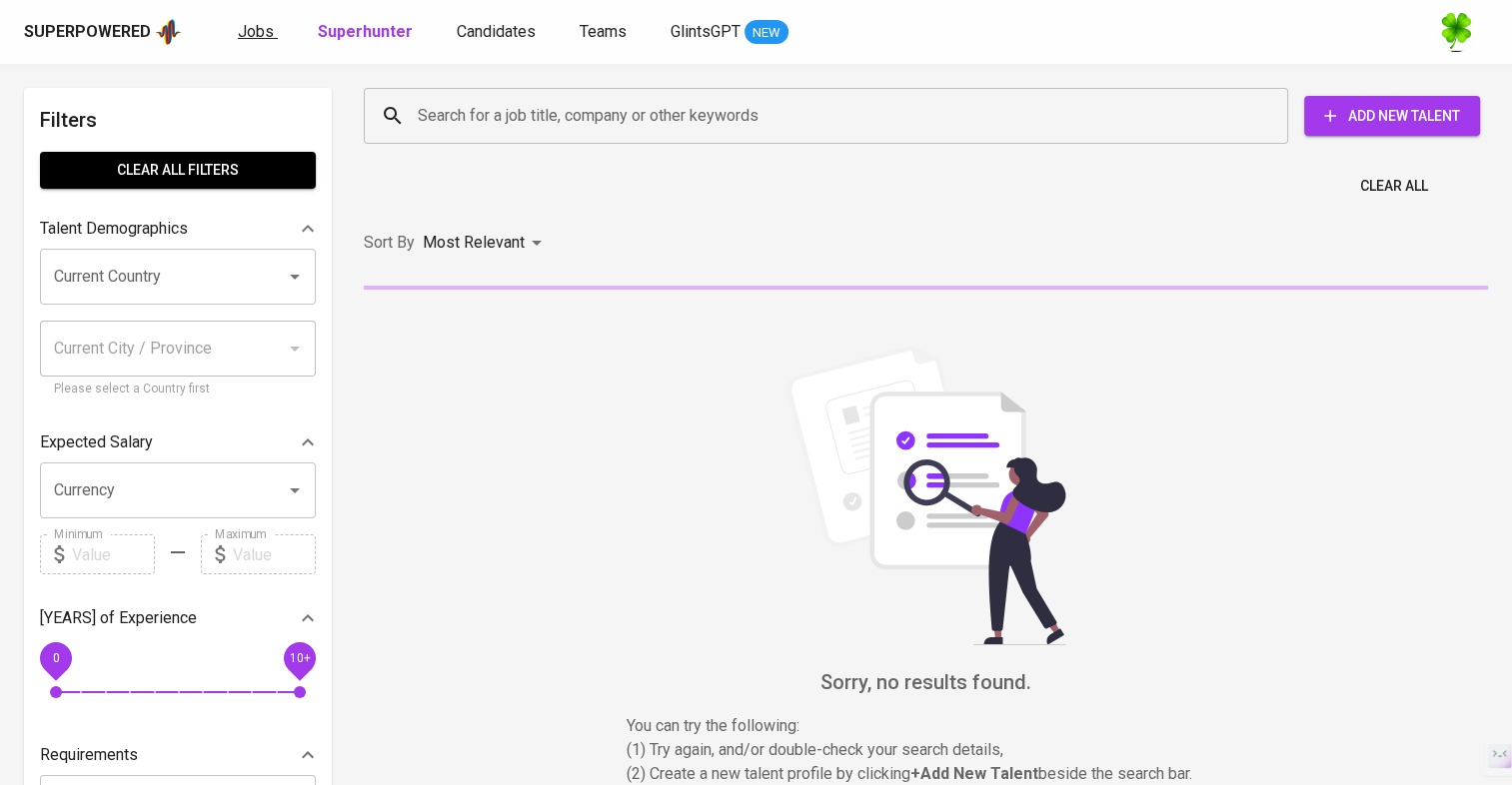 click on "Jobs" at bounding box center [256, 31] 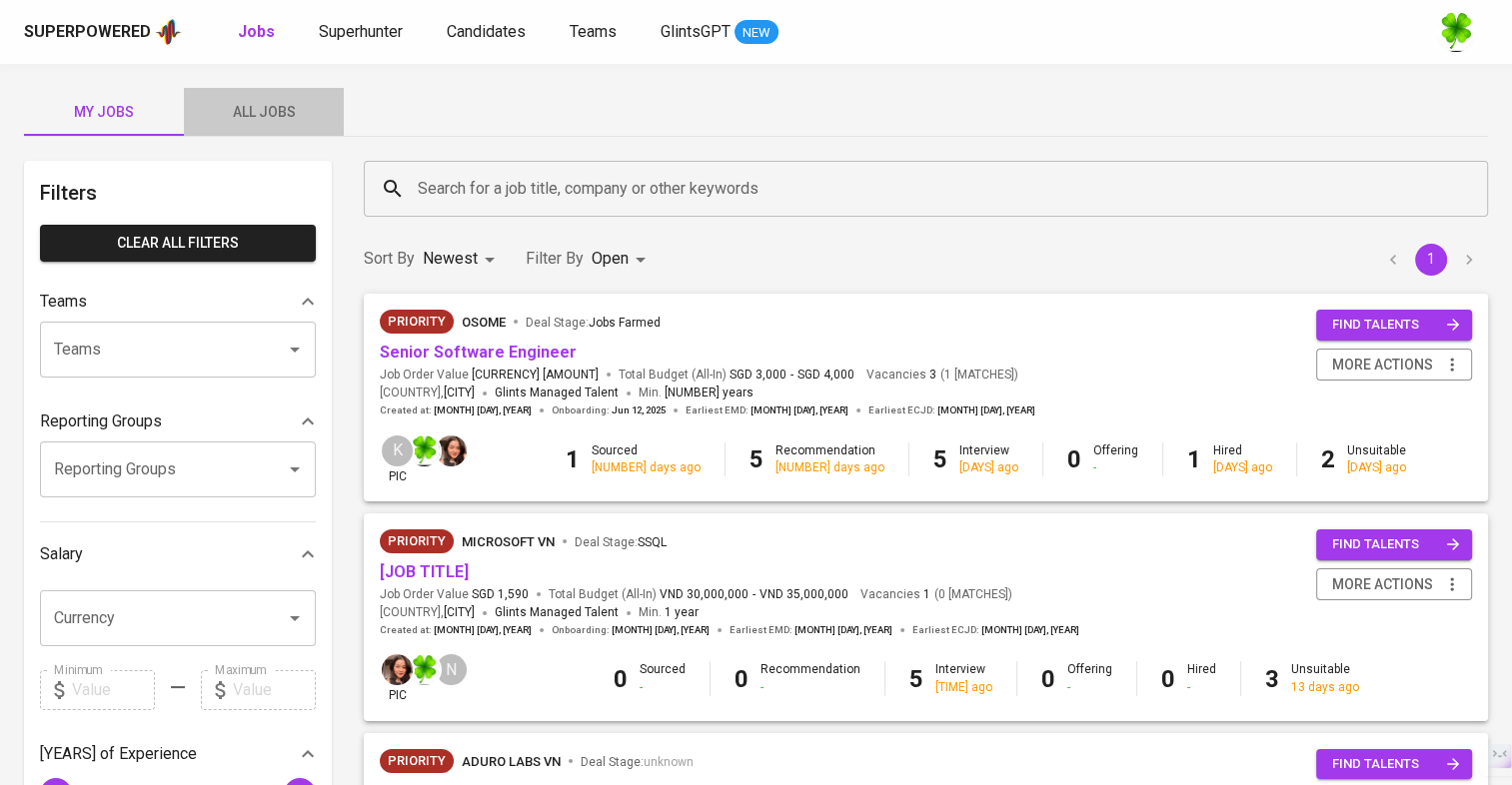 click on "All Jobs" at bounding box center [104, 112] 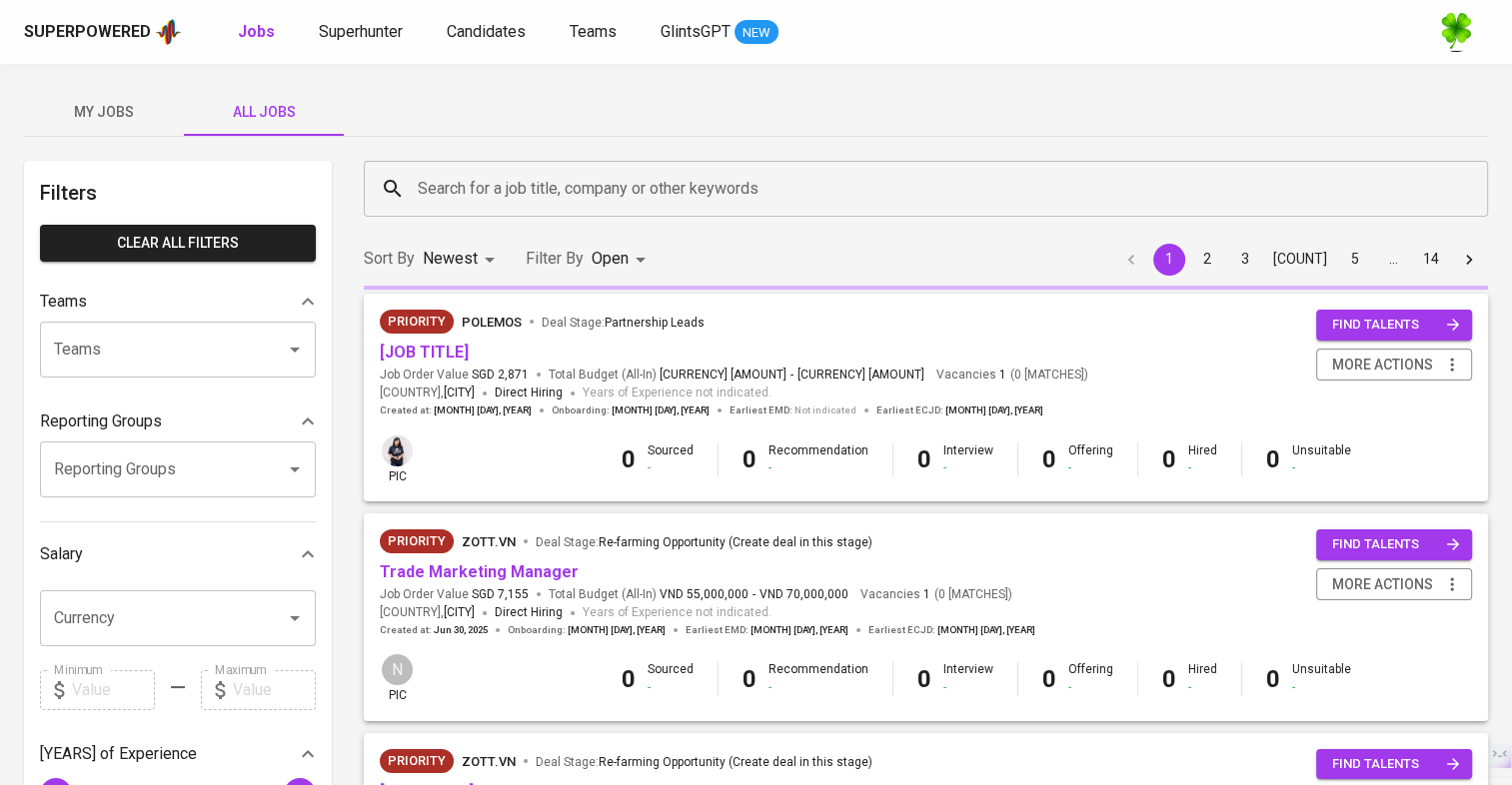 click on "Sort By Newest NEWEST Filter By Open OPEN 1 2 3 4 5 … 14" at bounding box center [925, 259] 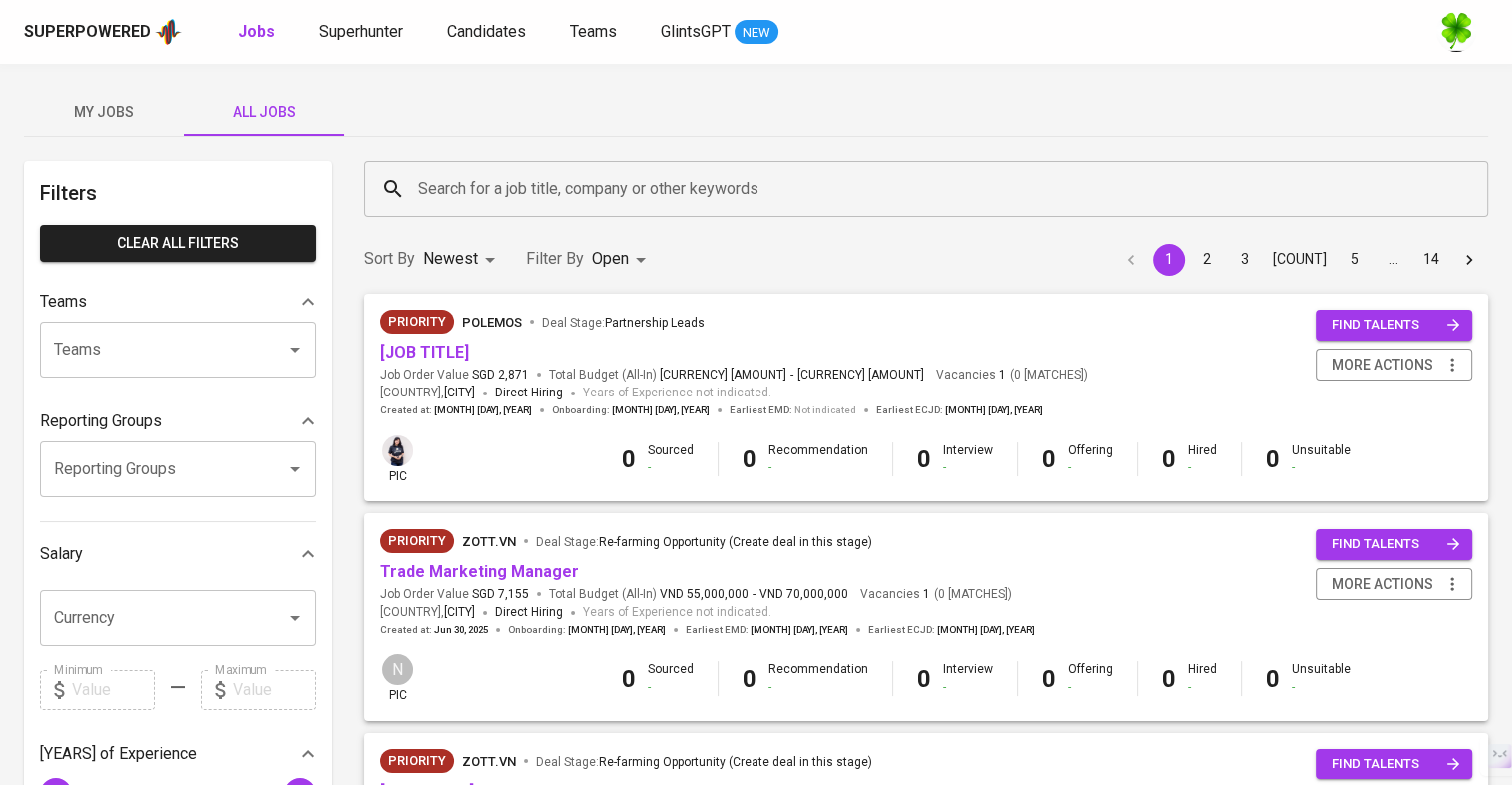 click on "Priority Polemos Deal Stage : Partnership Leads SEO and SEM Specialist Job Order Value SGD 2,871 Total Budget (All-In) USD 800 - USD 1,500 Vacancies 1 ( 0 Matches ) Philippines , Manila Direct Hiring Years of Experience not indicated. Created at : [DATE] Onboarding : [DATE] Earliest EMD : Not indicated Earliest ECJD : [DATE] find talents more actions pic 0 Sourced - 0 Recommendation - 0 Interview - 0 Offering - 0 Hired - 0 Unsuitable - Priority zott.vn :" at bounding box center [756, 1304] 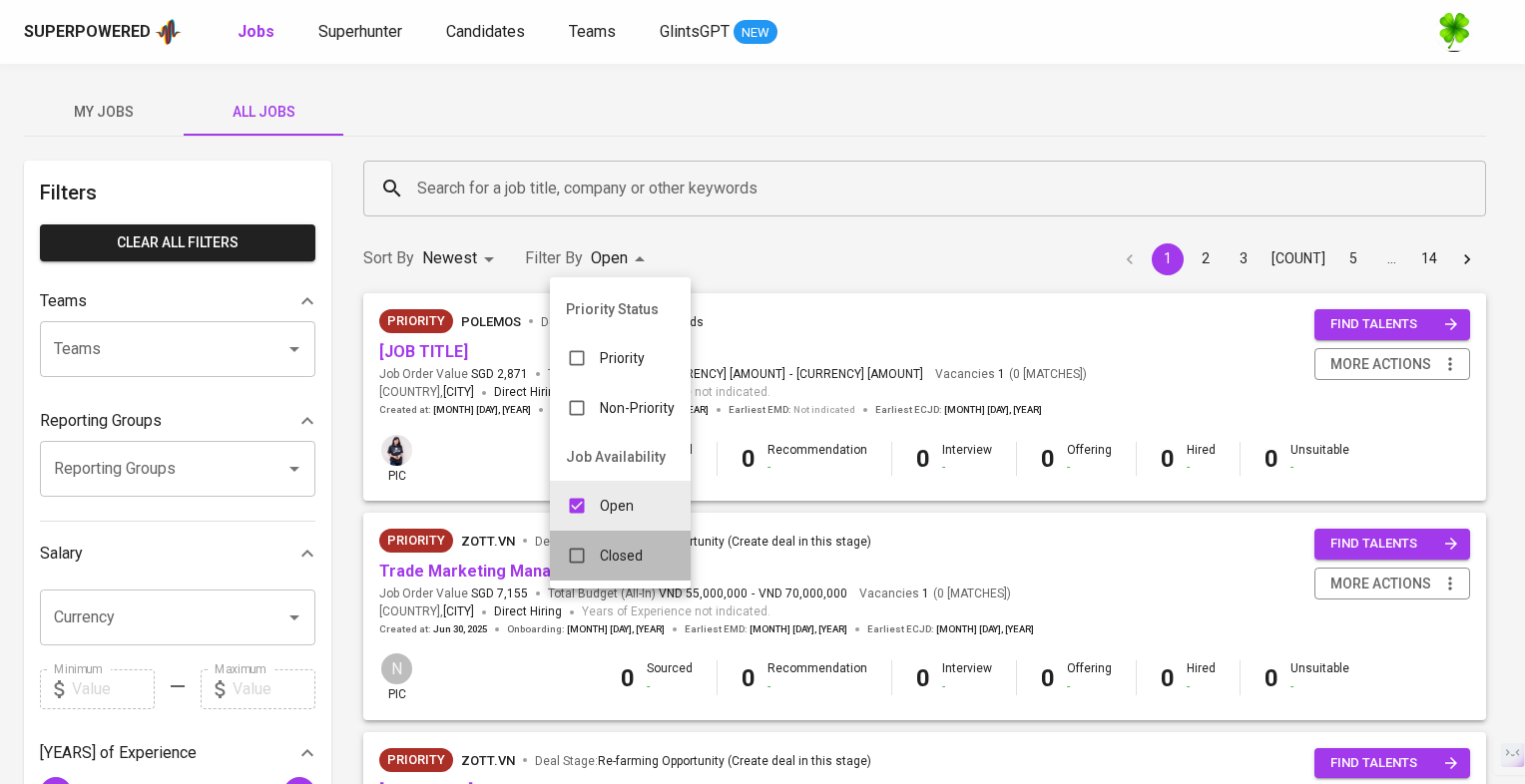 click on "Closed" at bounding box center (621, 556) 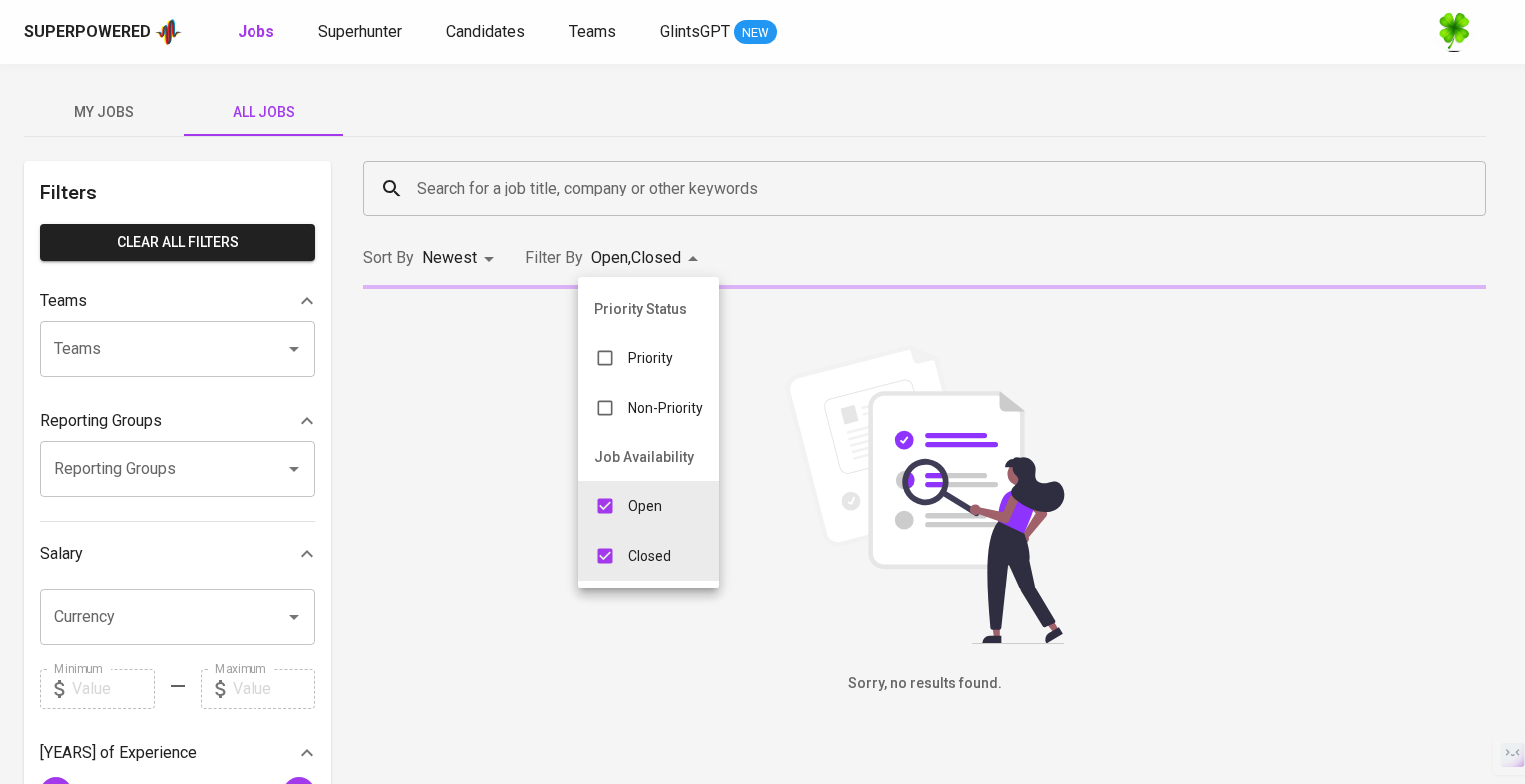 click at bounding box center [762, 392] 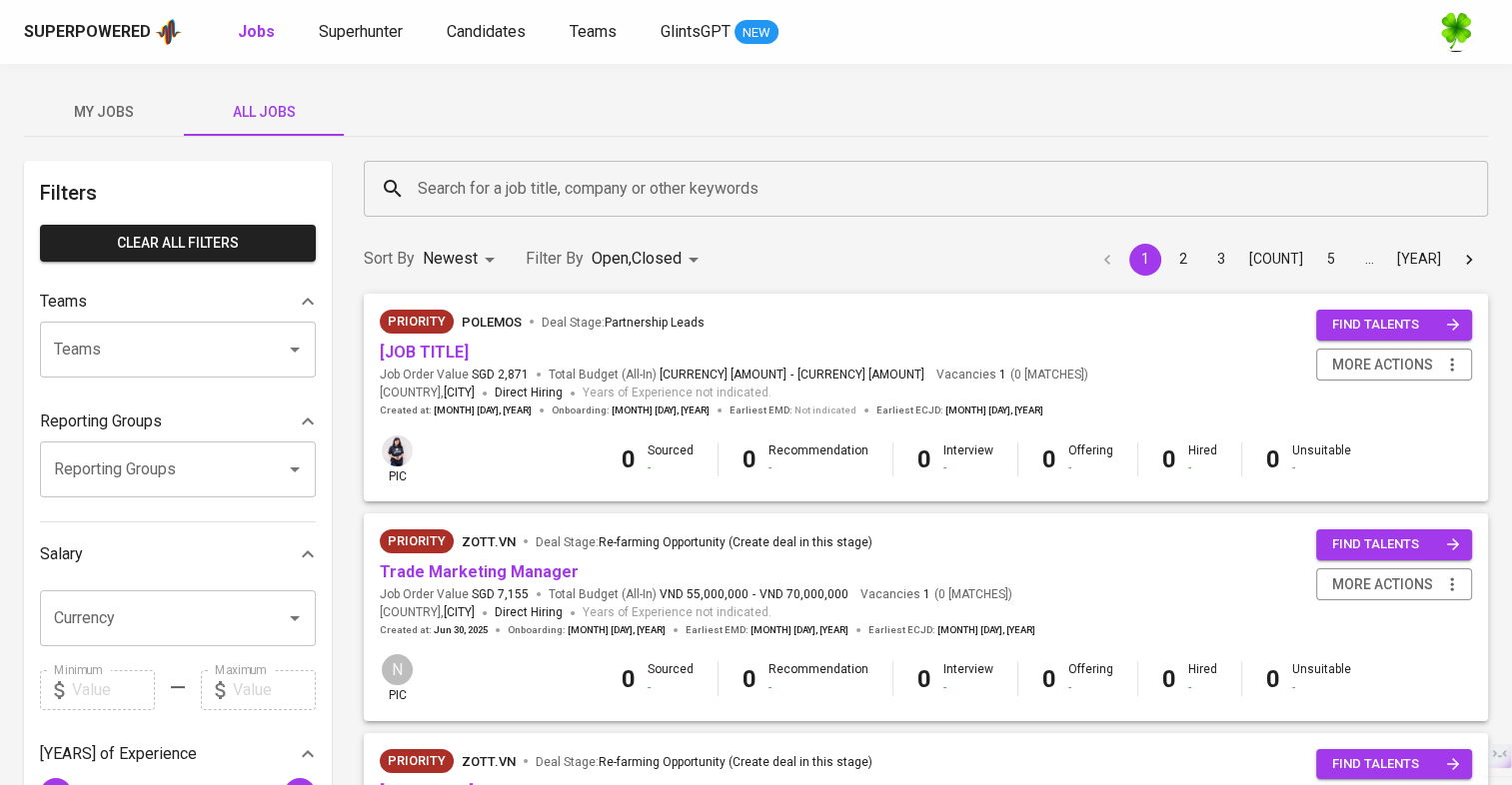 click on "Priority Status   Priority   Non-Priority Job Availability   Open   Closed" at bounding box center [756, 392] 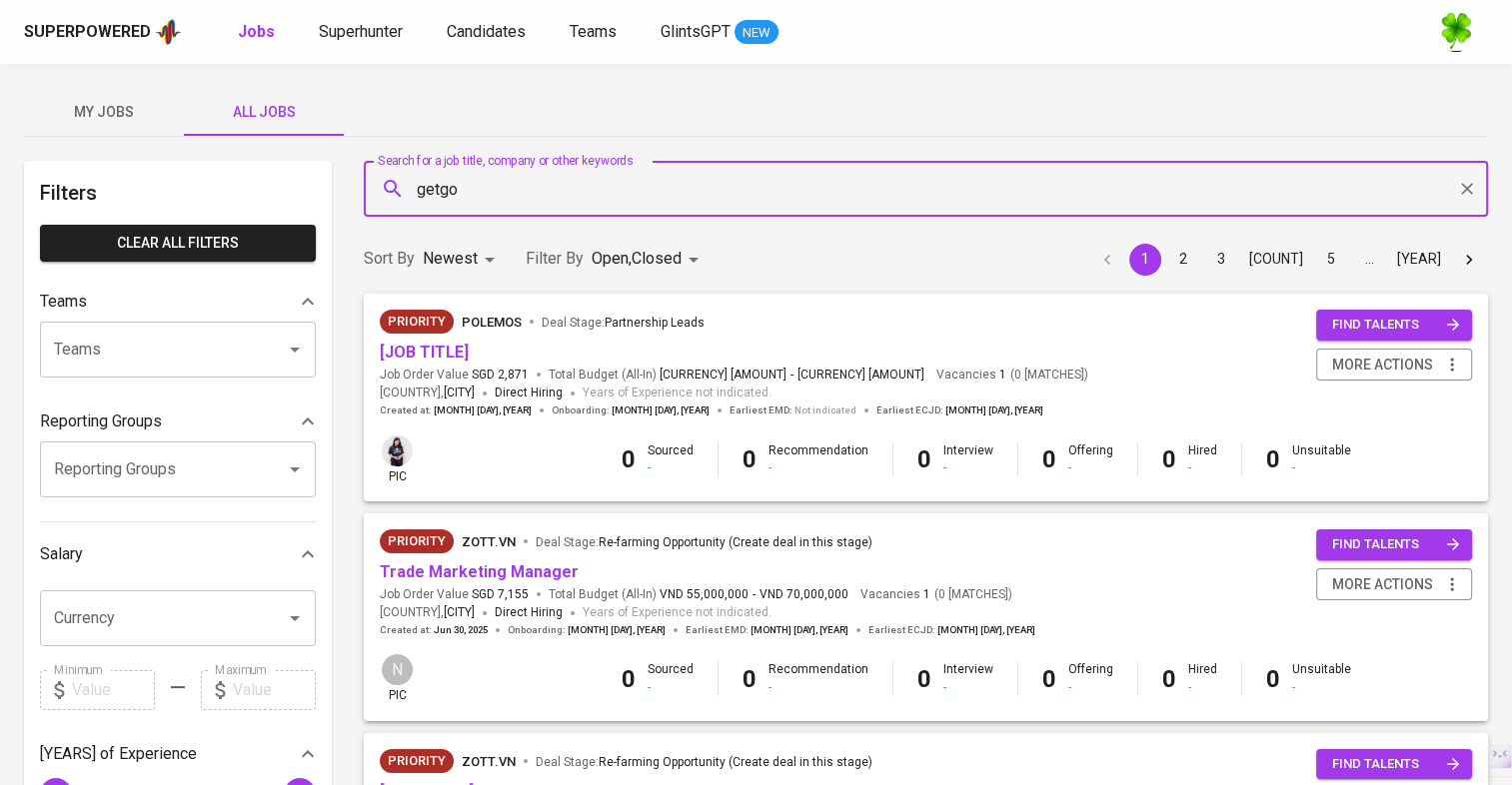 type on "getgo" 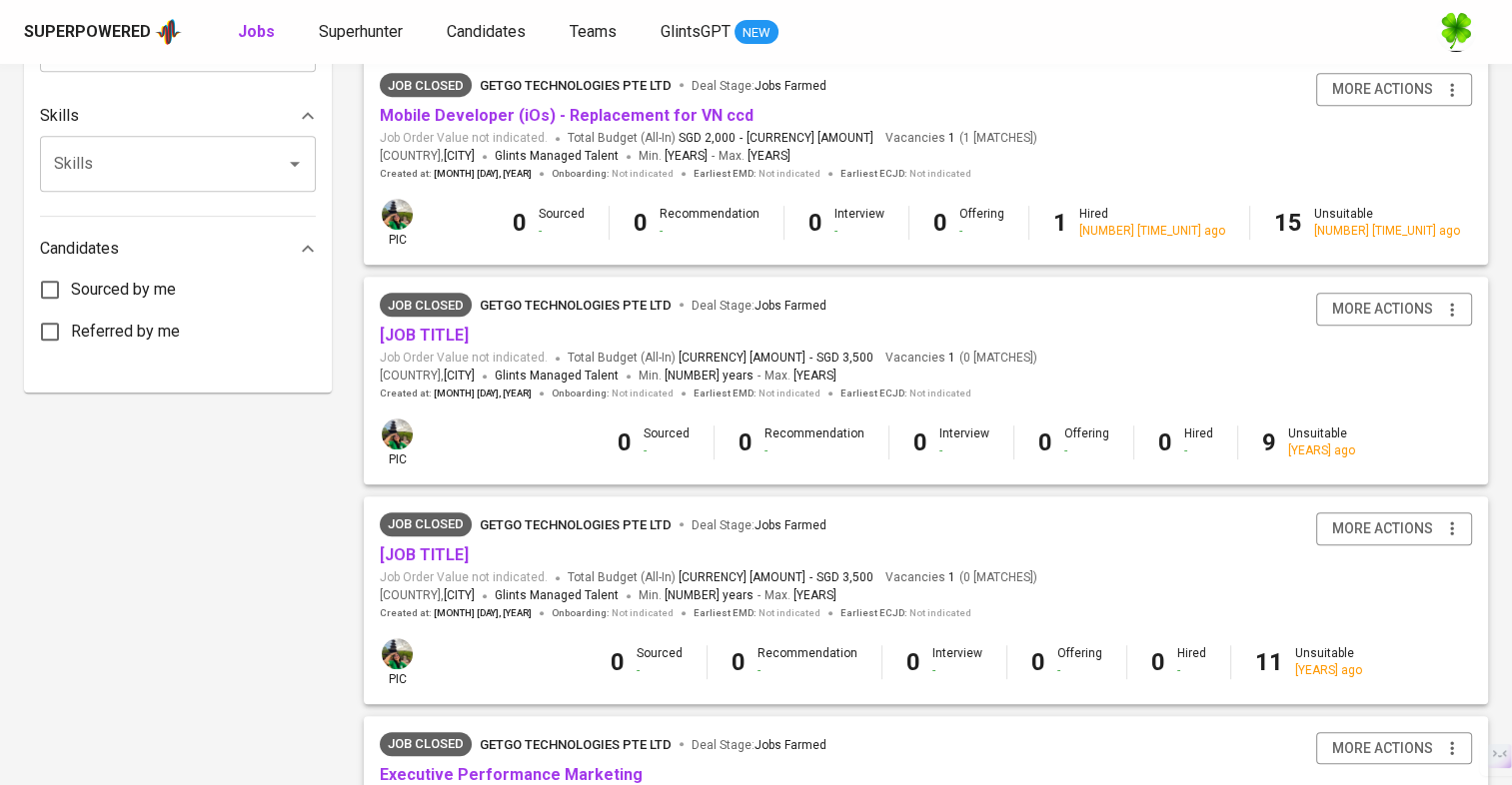 scroll, scrollTop: 899, scrollLeft: 0, axis: vertical 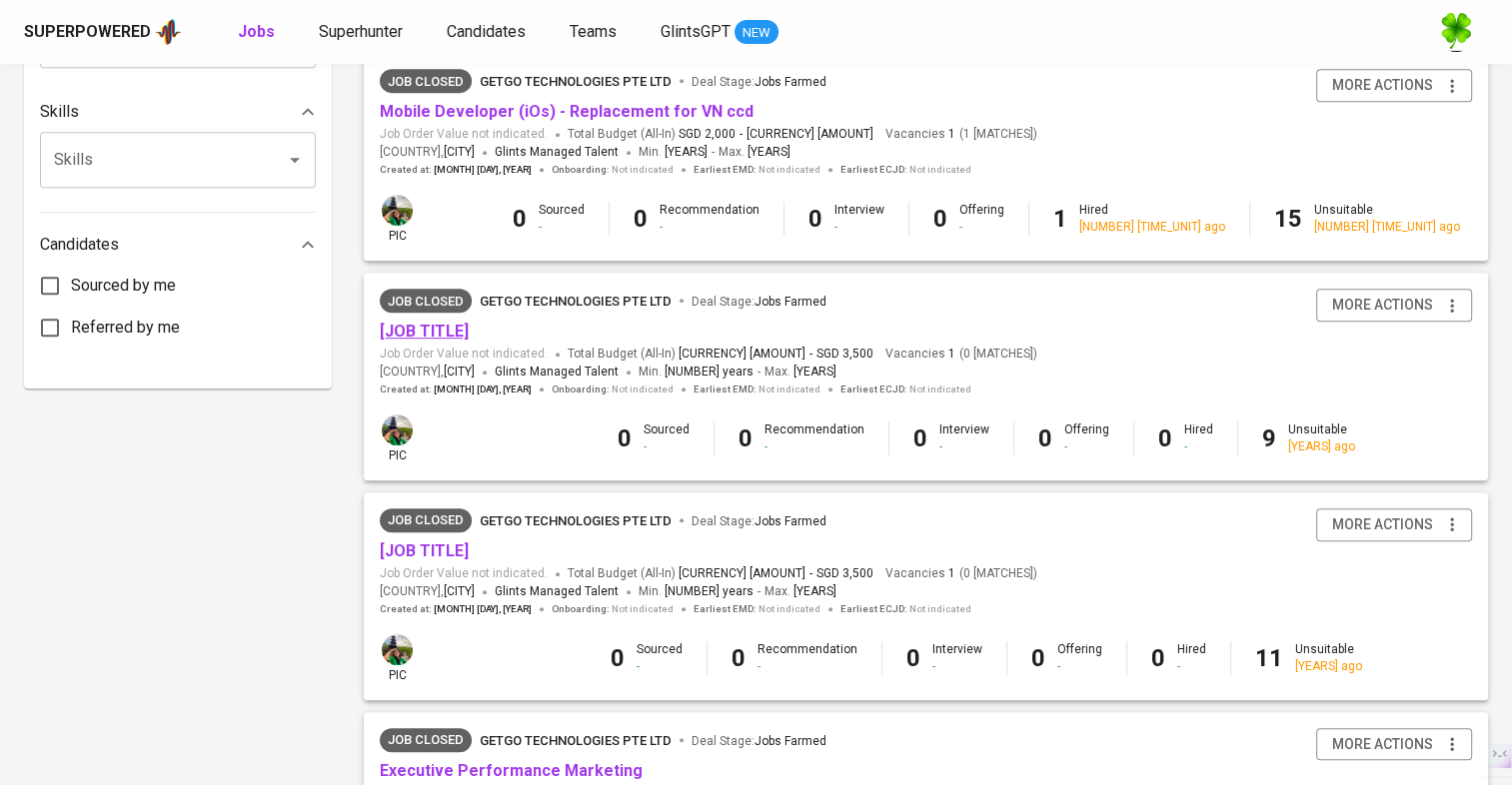 click on "[JOB TITLE]" at bounding box center (424, 331) 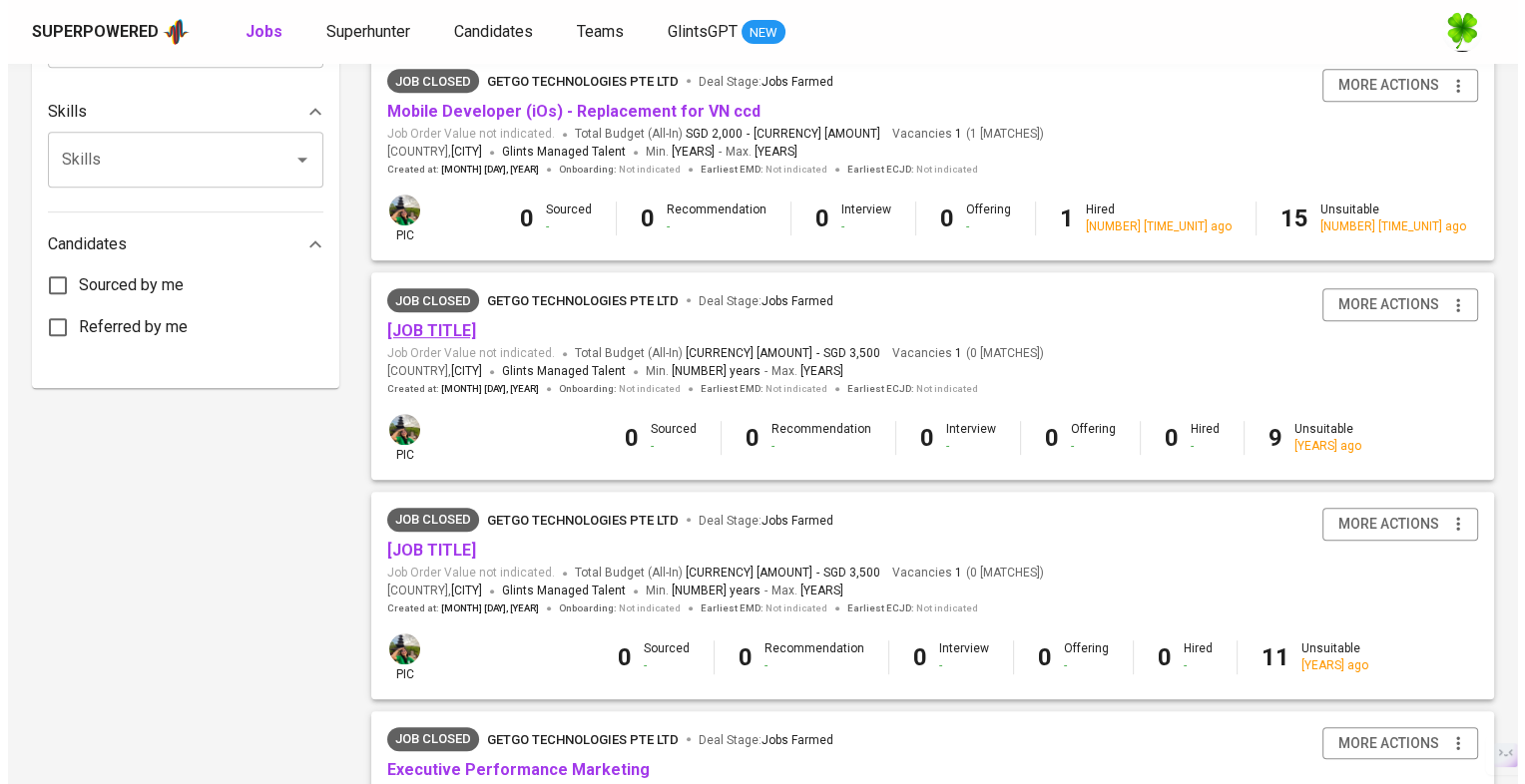 scroll, scrollTop: 0, scrollLeft: 0, axis: both 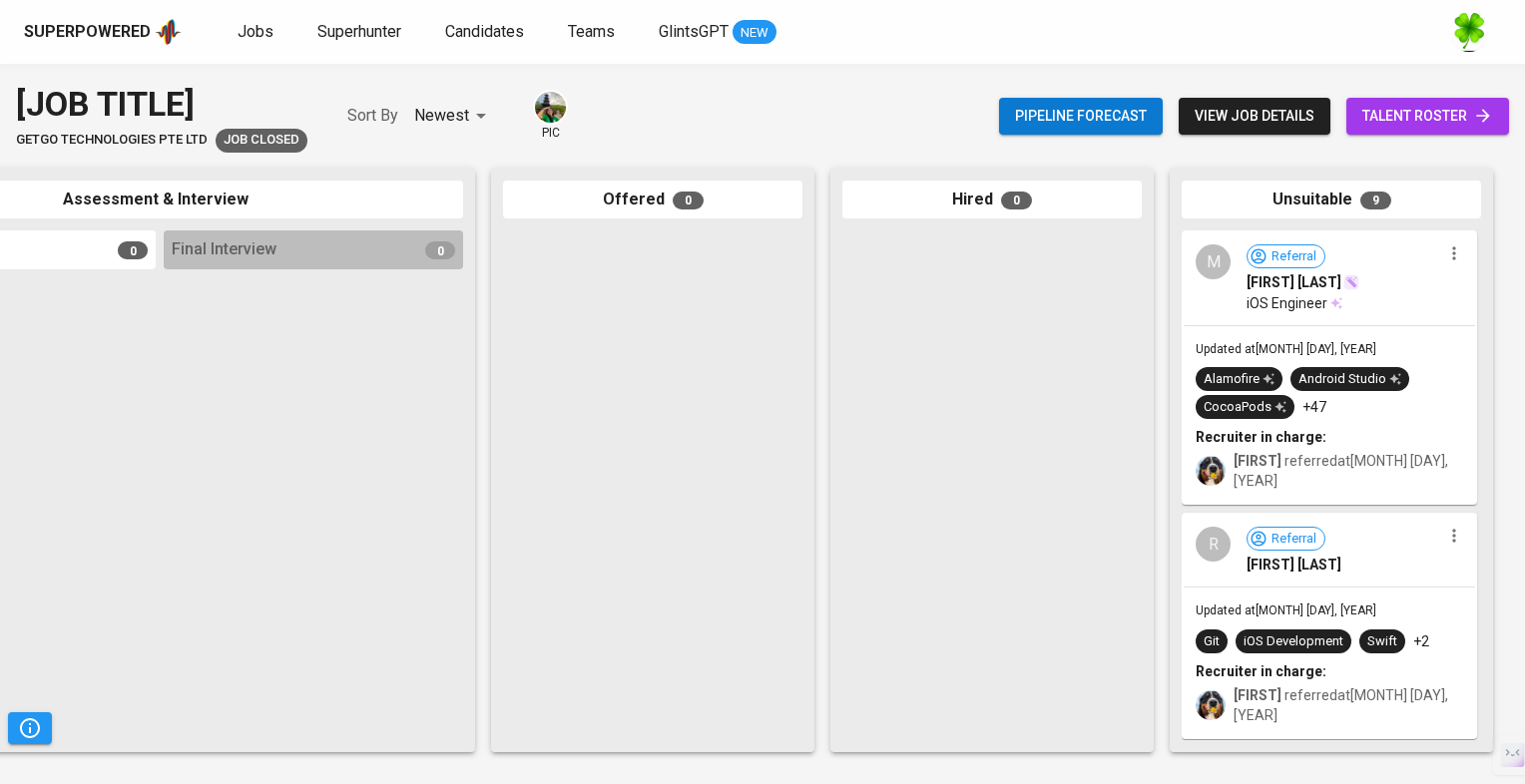click on "Updated at [MONTH] [DAY], [YEAR] [PROGRAMMING_LANGUAGE] [SOFTWARE] [PACKAGE_MANAGER] +[NUMBER] [RECRUITER_NAME] referred at [MONTH] [DAY], [YEAR]" at bounding box center (1329, 415) 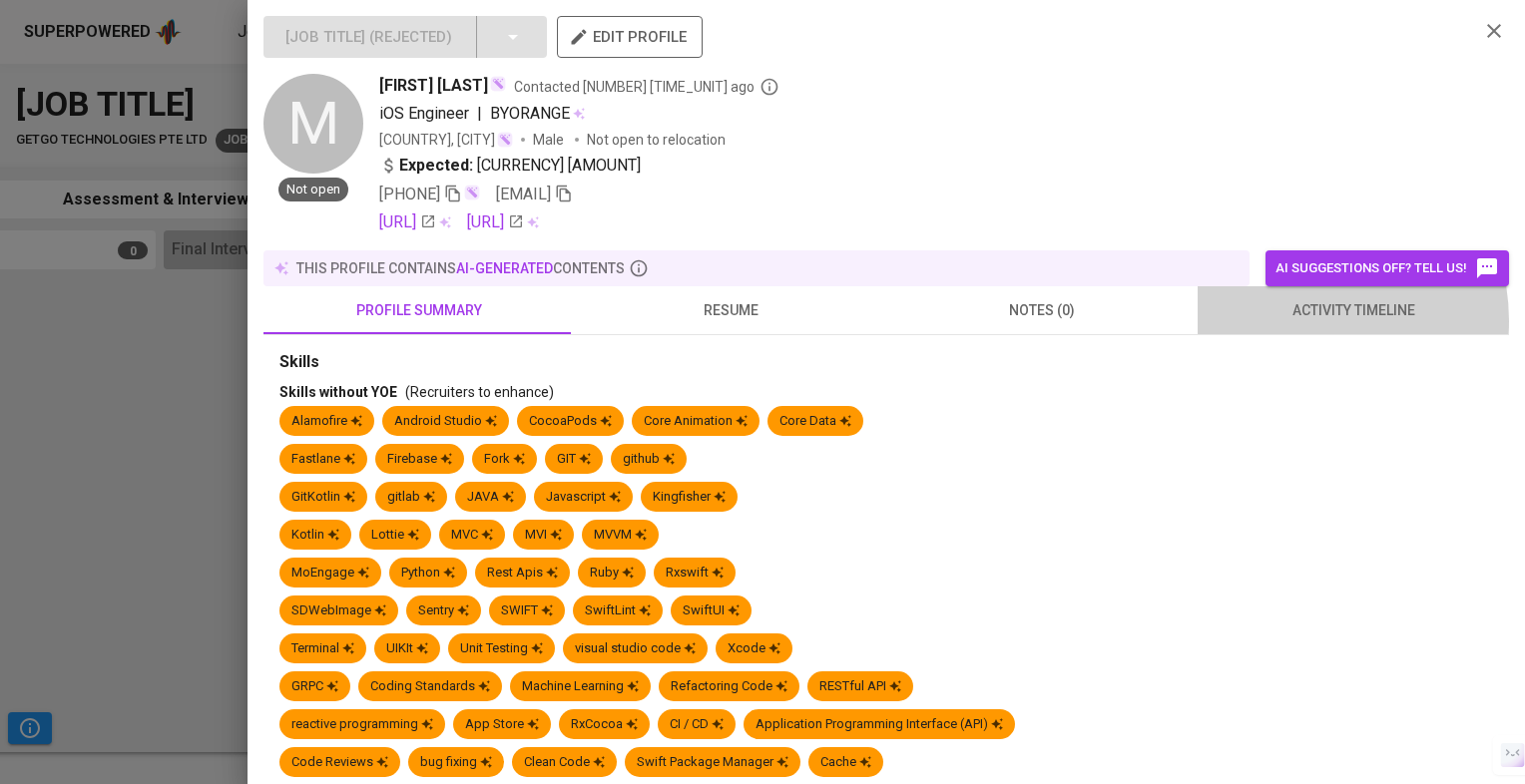 click on "activity timeline" at bounding box center (419, 310) 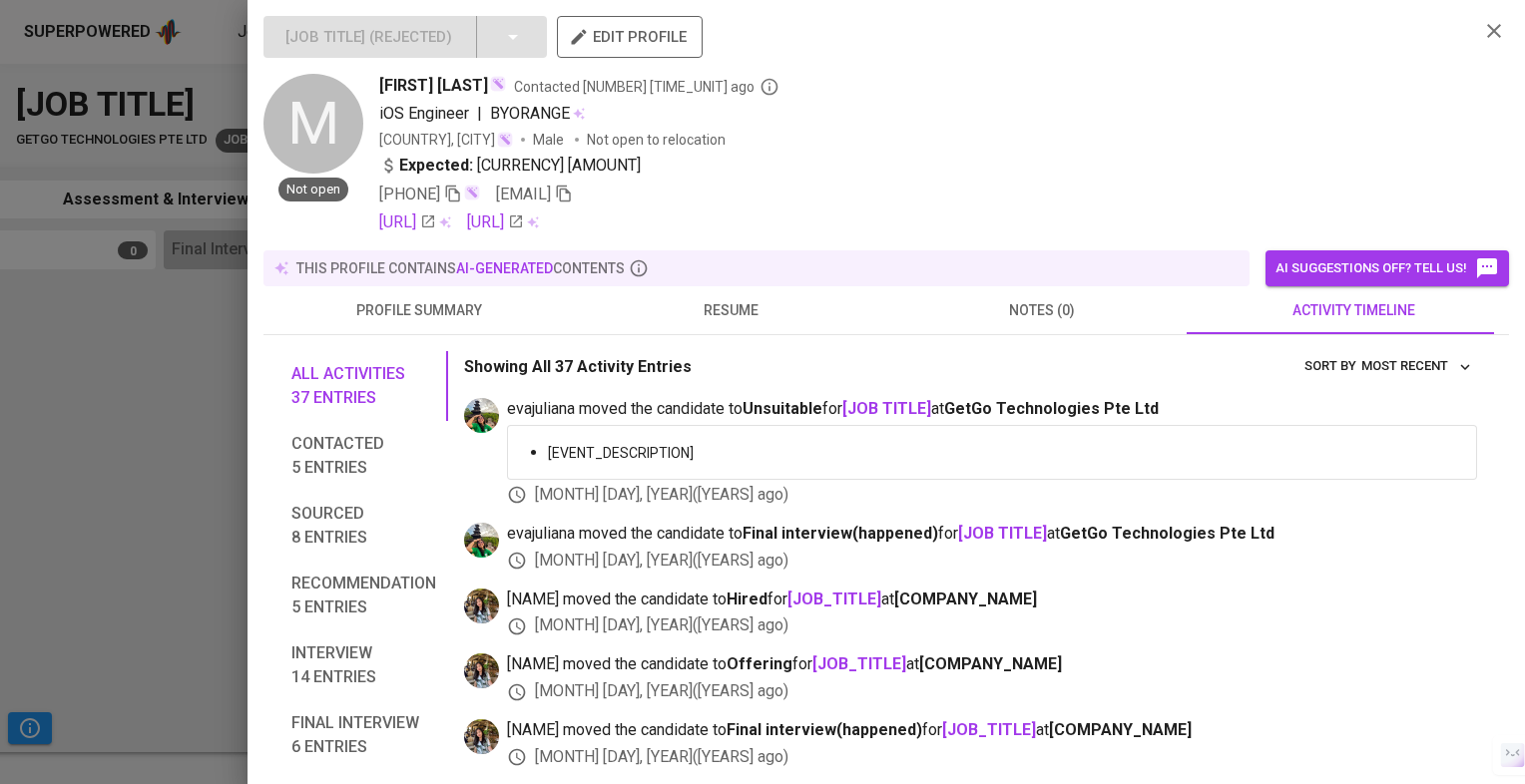 click at bounding box center [762, 392] 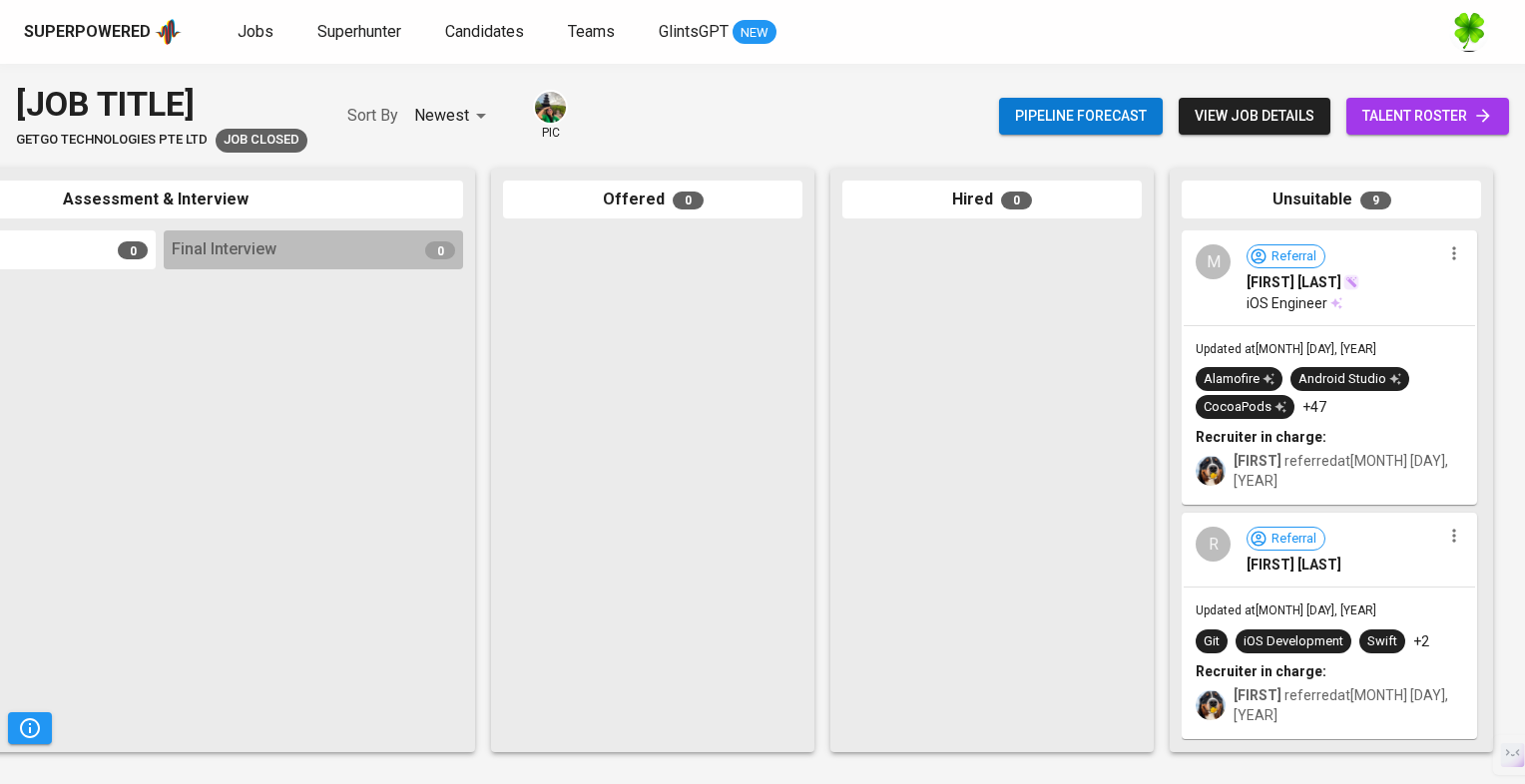 click on "[FIRST] [LAST]" at bounding box center [1293, 565] 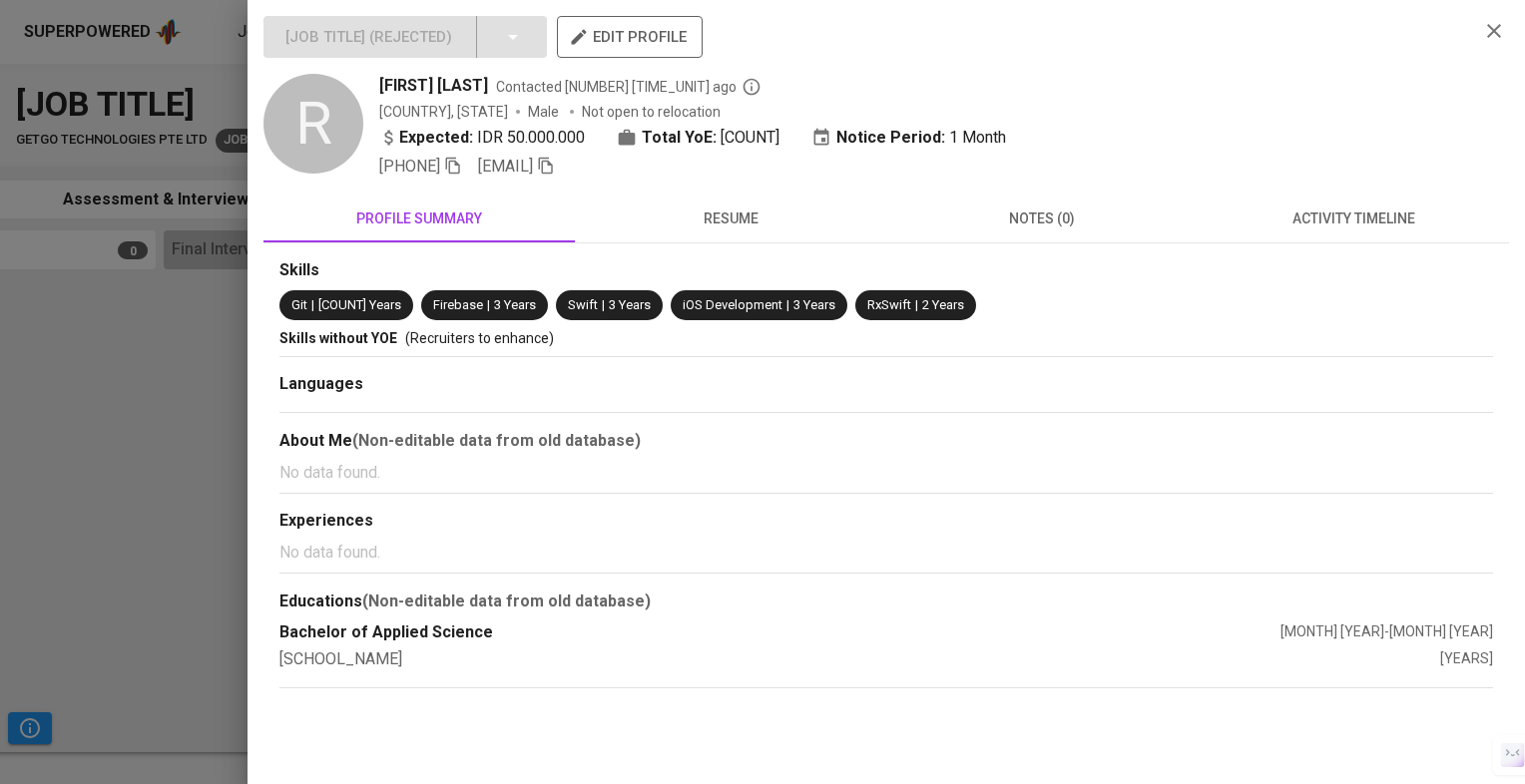 click on "activity timeline" at bounding box center (419, 218) 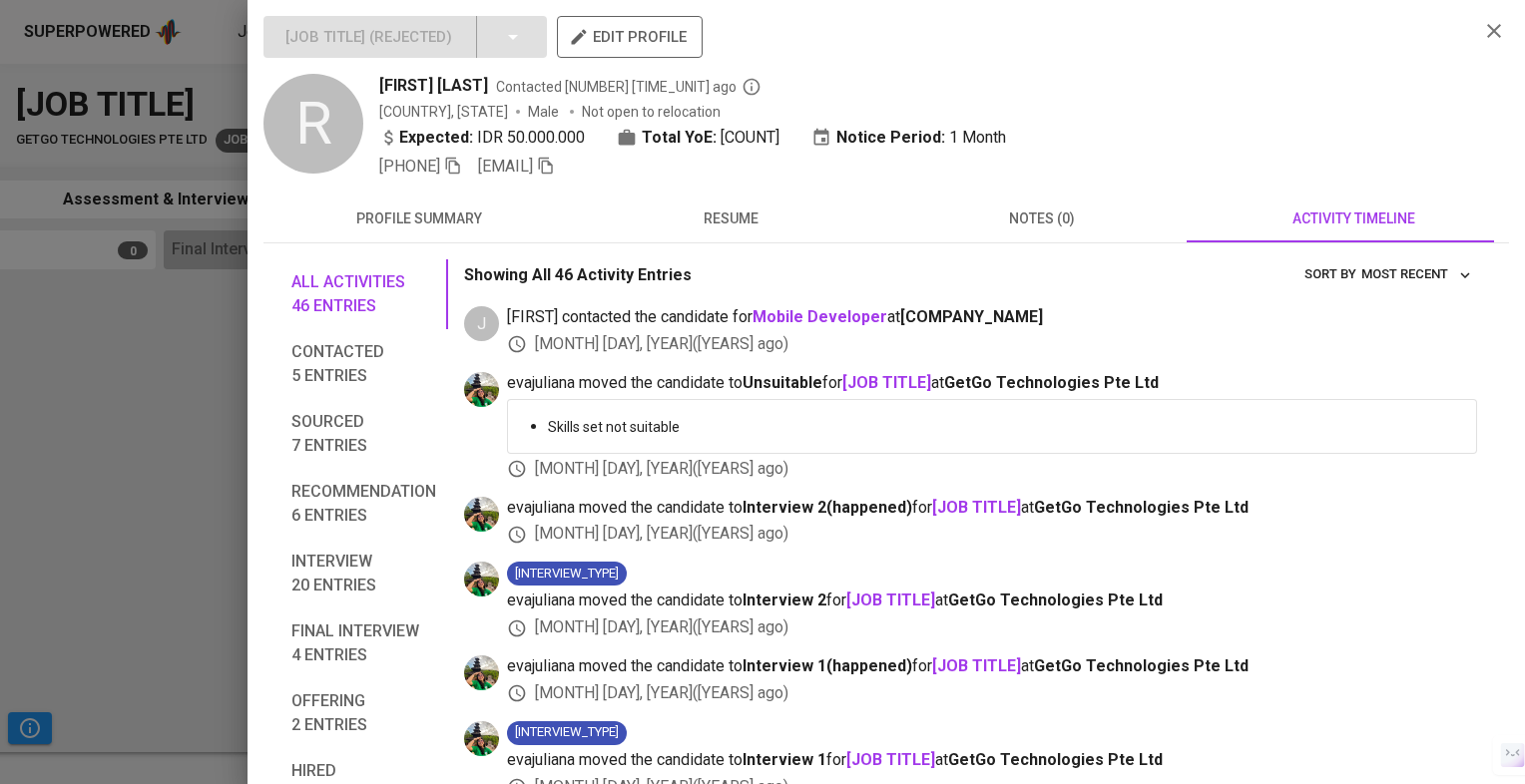 click at bounding box center (762, 392) 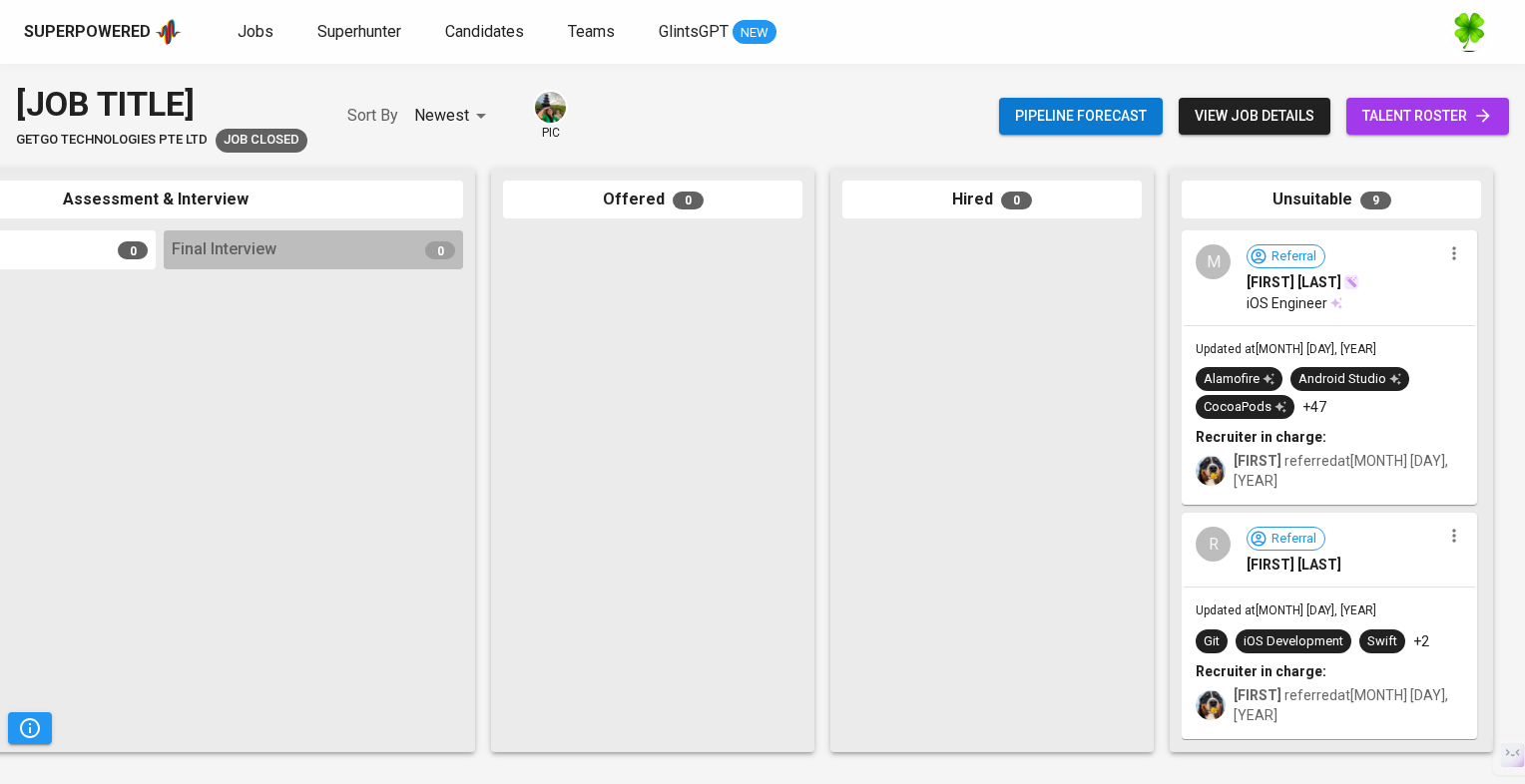 click on "[FIRST] [LAST] [JOB_TITLE]" at bounding box center (1329, 278) 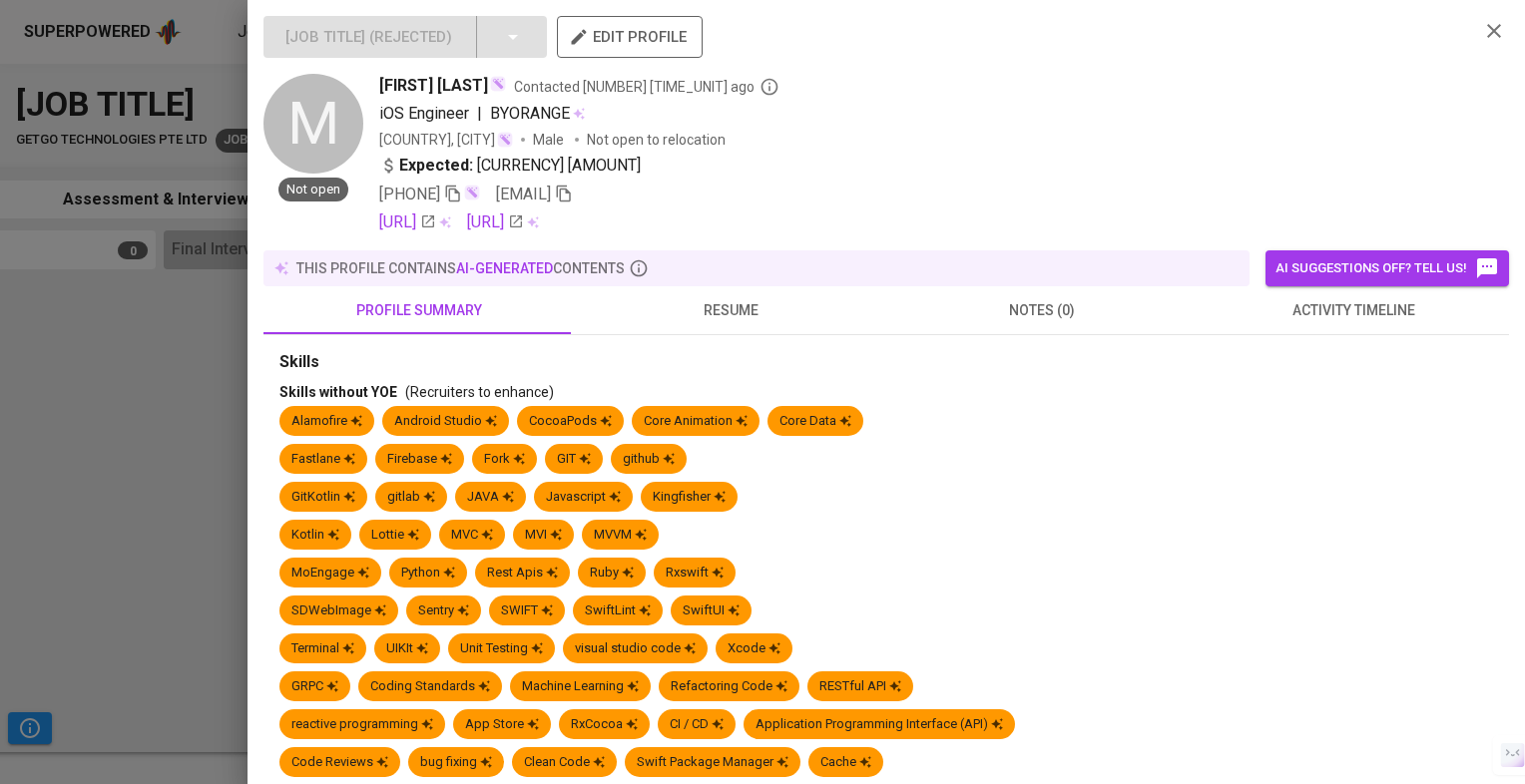 click on "Experiences [JOB_TITLE] ([JOB_TITLE]) [MONTH] [YEAR] - [MONTH] [YEAR] [COMPANY_NAME] [YEARS] Inferred Skill(s) ... [JOB_TITLE] ([JOB_TITLE]) [MONTH] [YEAR] - [MONTH] [YEAR] [COMPANY_NAME] [YEARS]" at bounding box center [886, 1186] 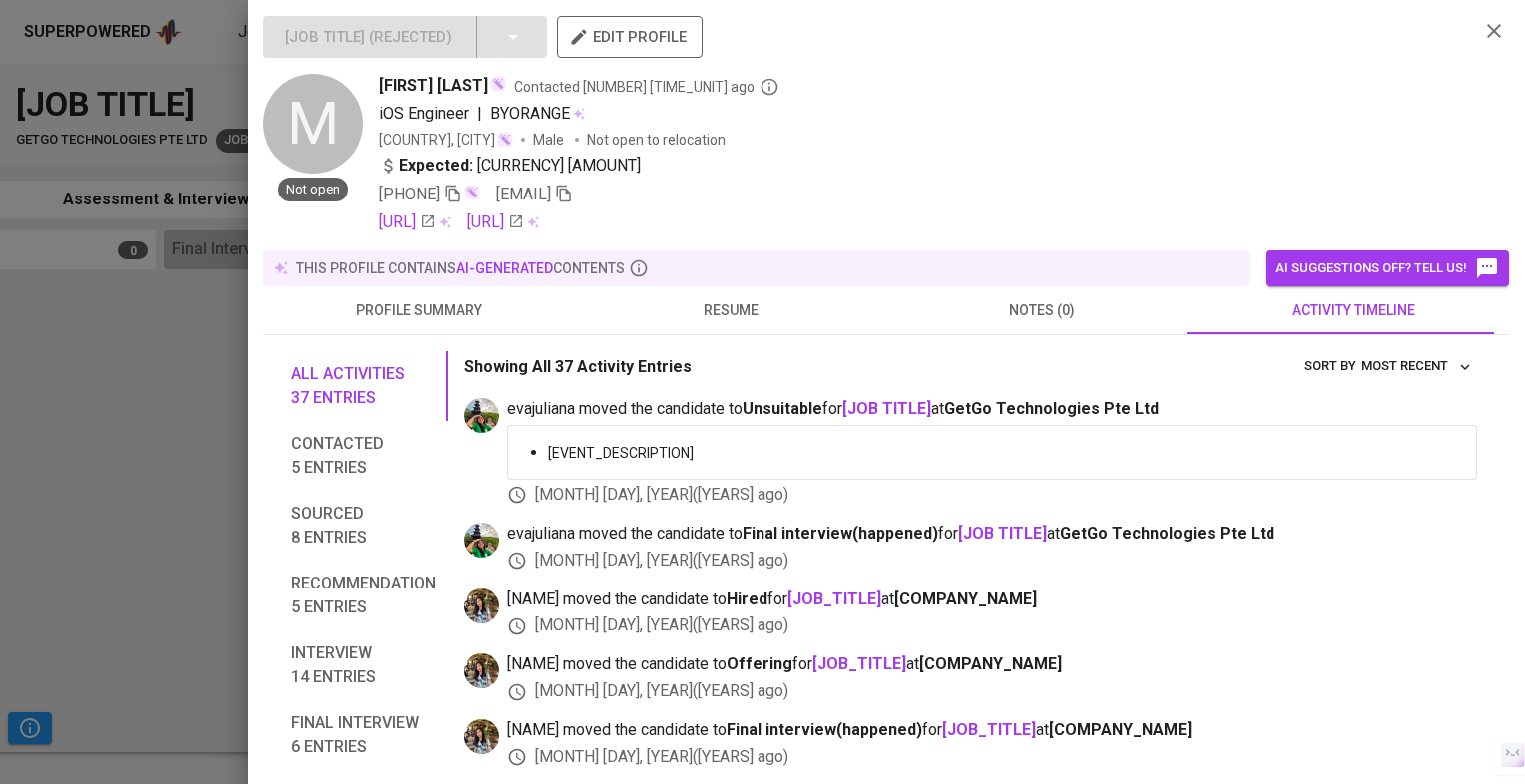 scroll, scrollTop: 100, scrollLeft: 0, axis: vertical 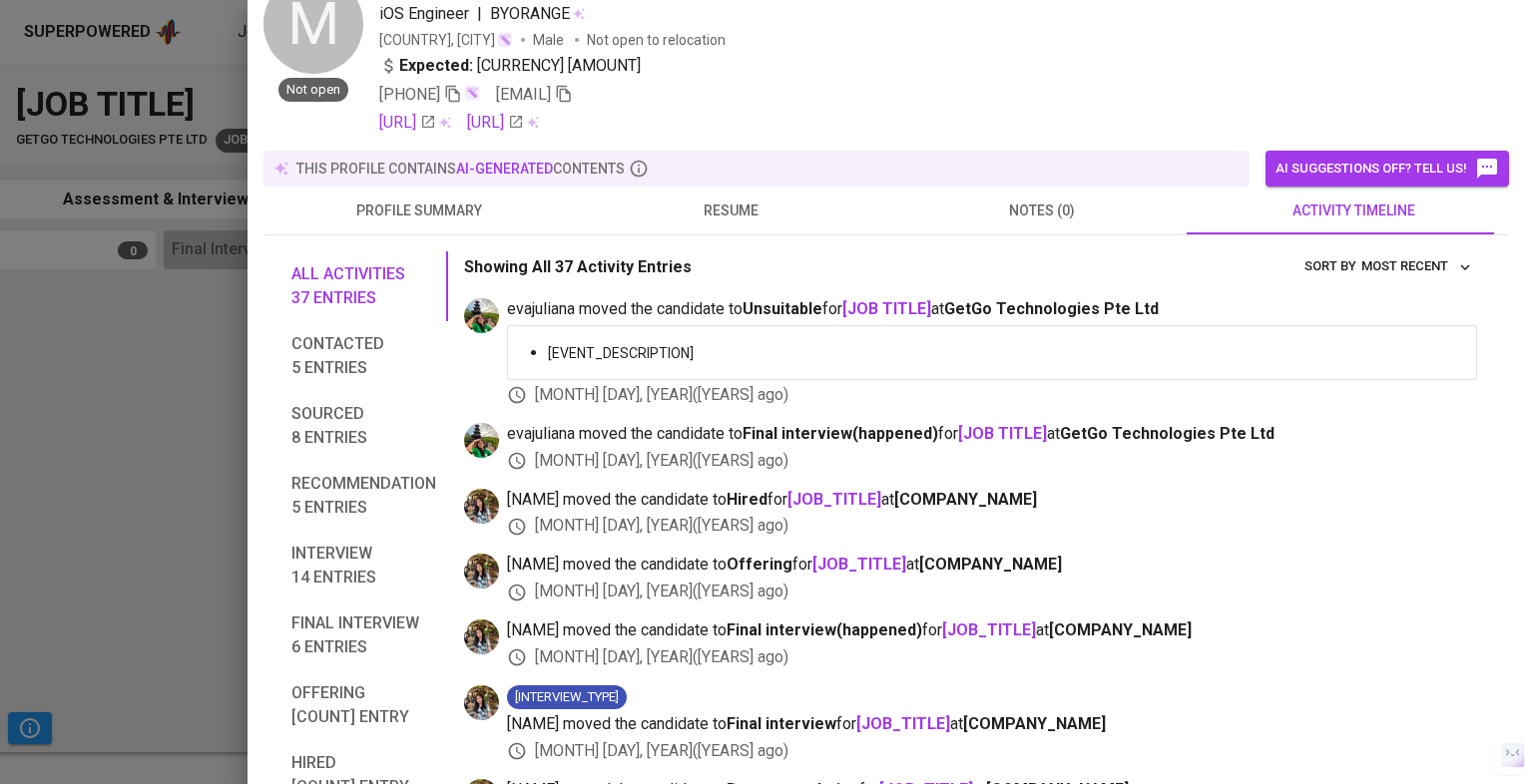 click at bounding box center (762, 392) 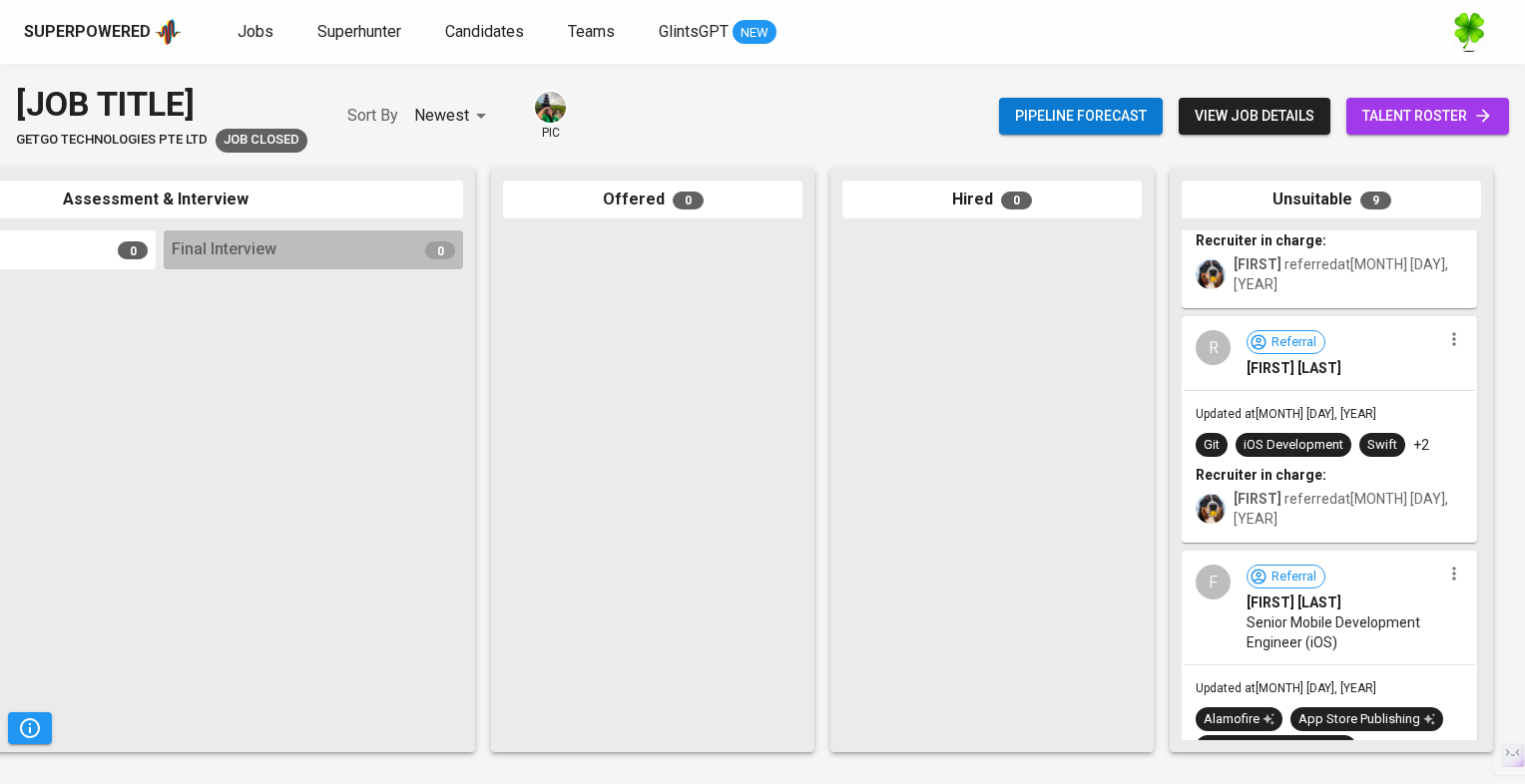 scroll, scrollTop: 199, scrollLeft: 0, axis: vertical 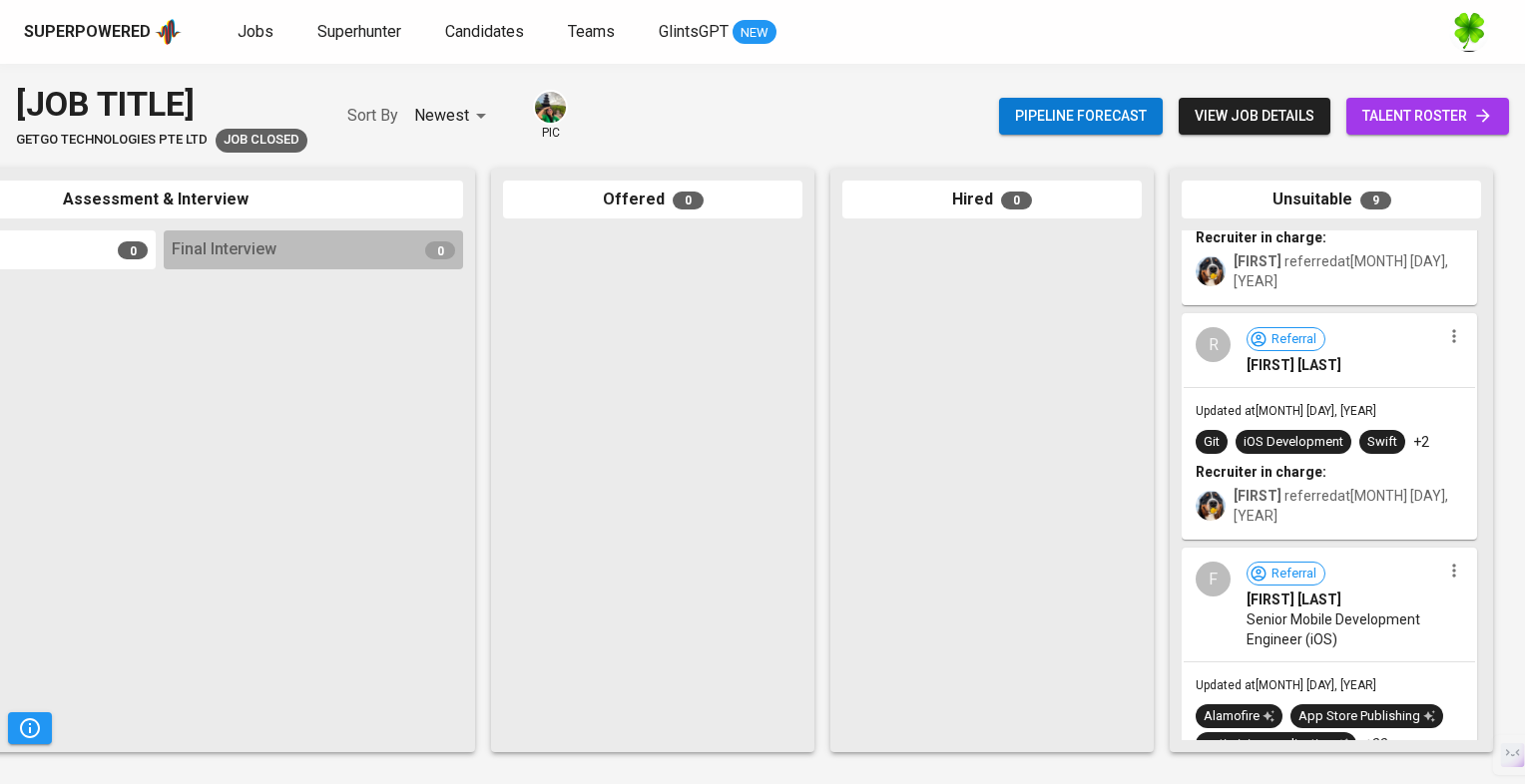 click on "Updated at [DATE] [TECHNOLOGY] [JOB TITLE] [TECHNOLOGY] +2 Recruiter in charge: [NAME] referred at [DATE]" at bounding box center (1329, 463) 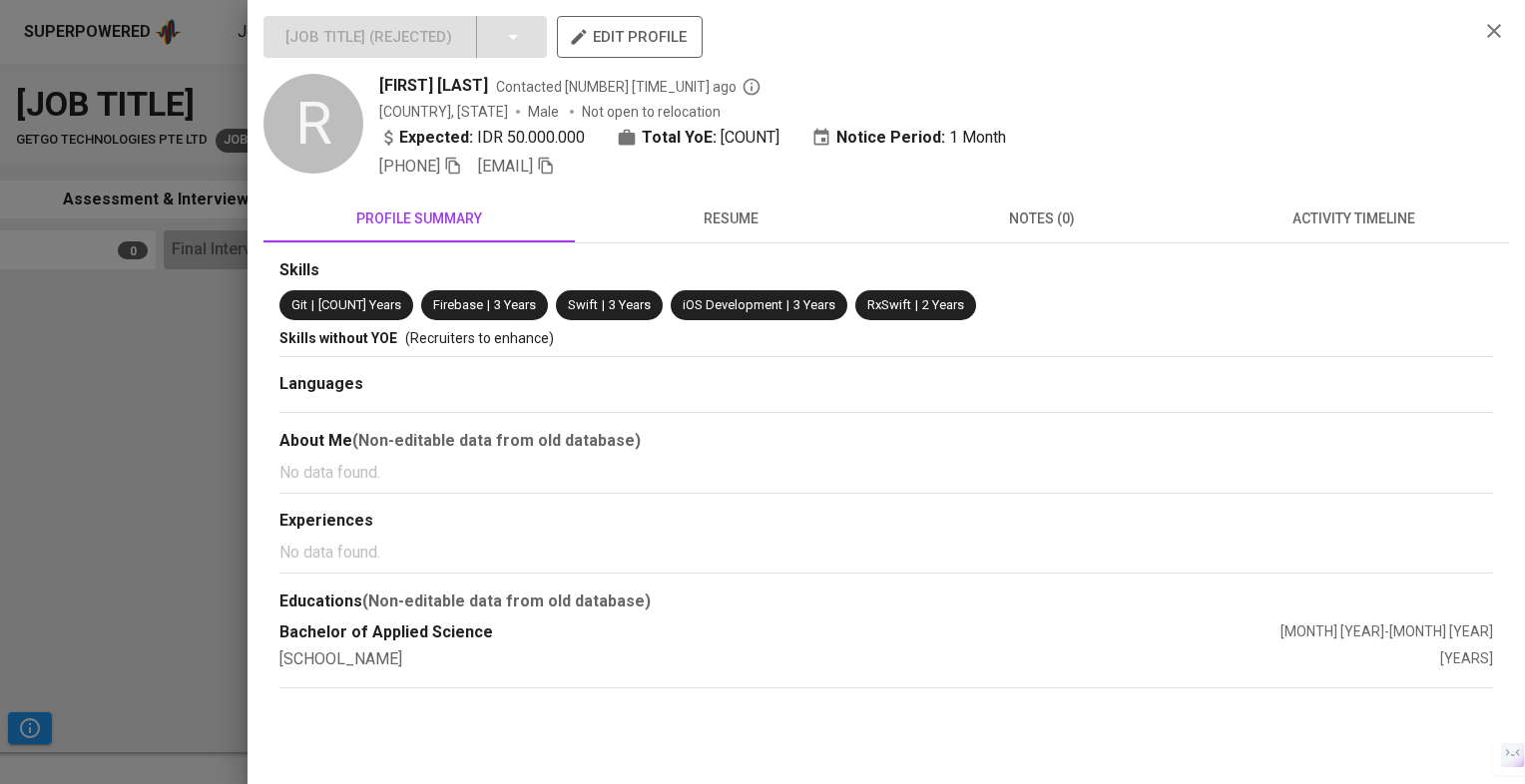 click on "activity timeline" at bounding box center (419, 218) 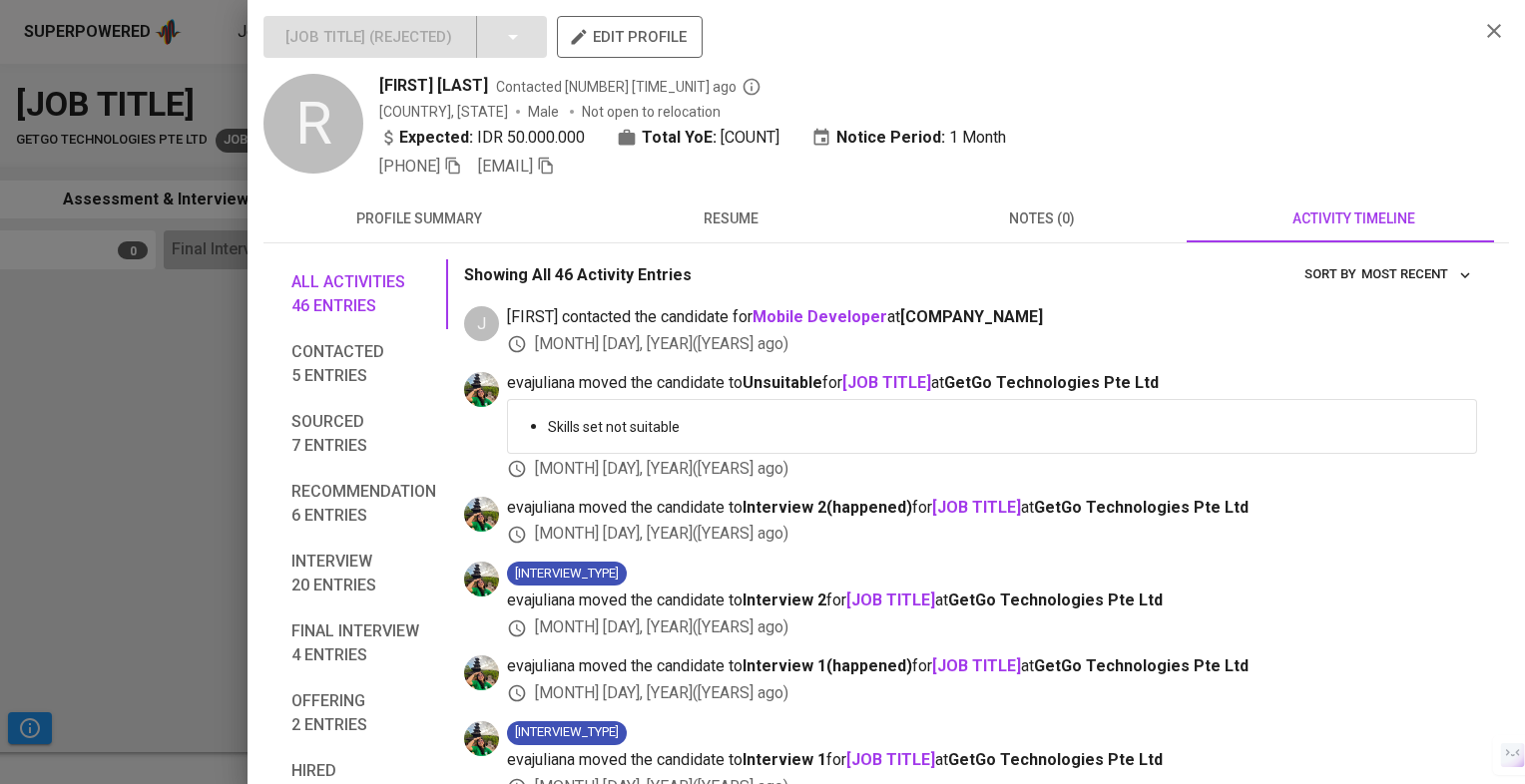 click at bounding box center (762, 392) 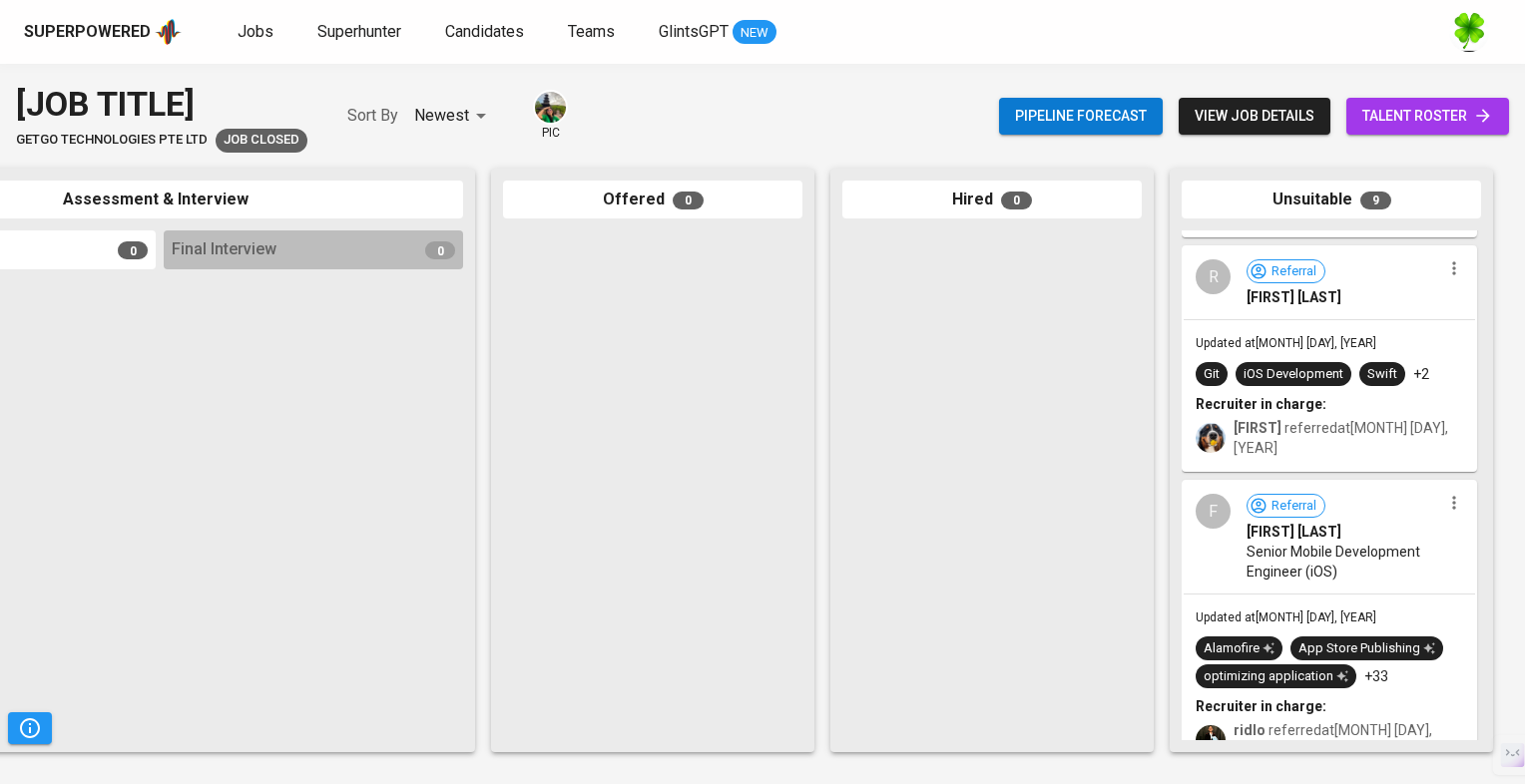 scroll, scrollTop: 299, scrollLeft: 0, axis: vertical 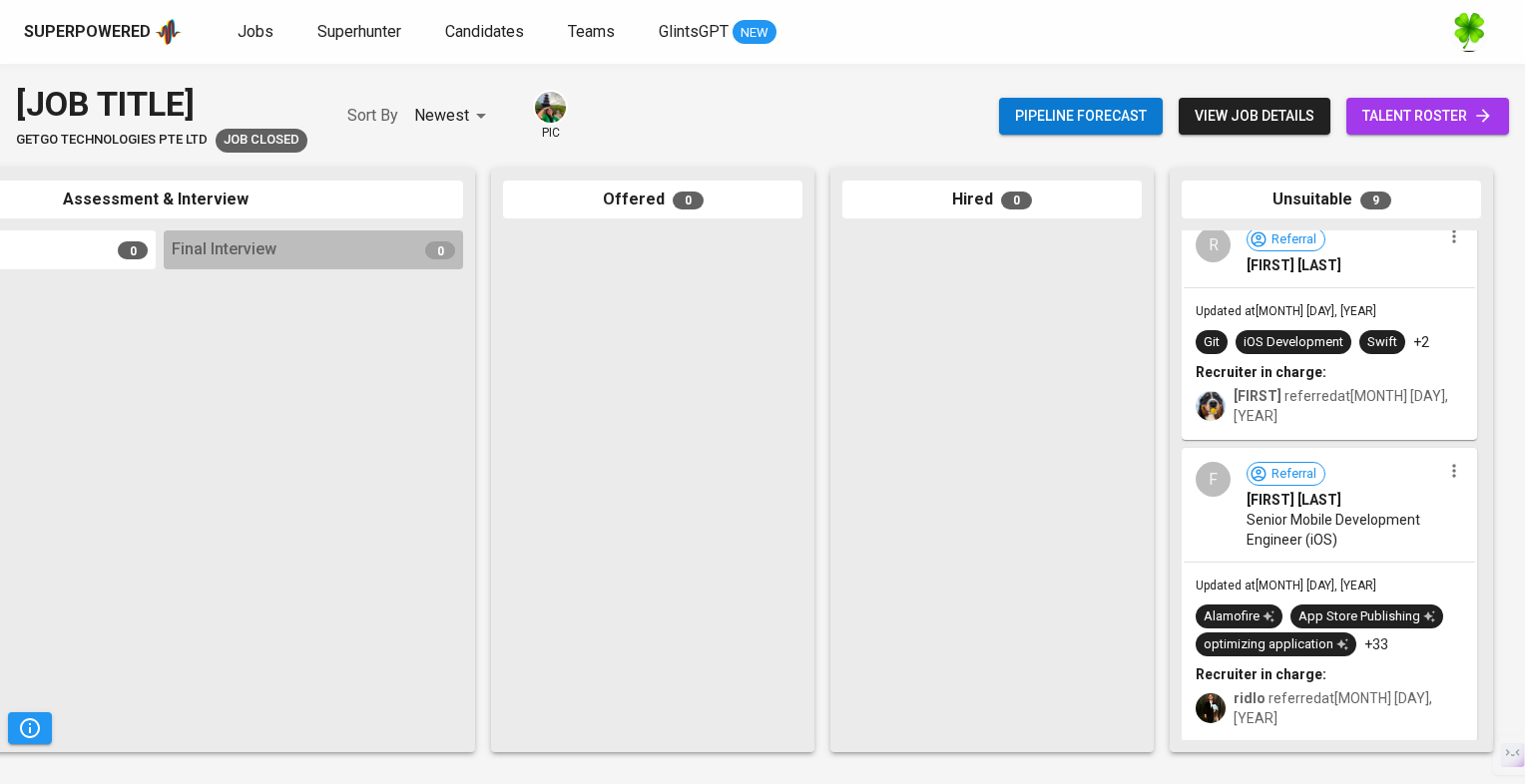 click on "Senior Mobile Development Engineer (iOS)" at bounding box center [1343, 530] 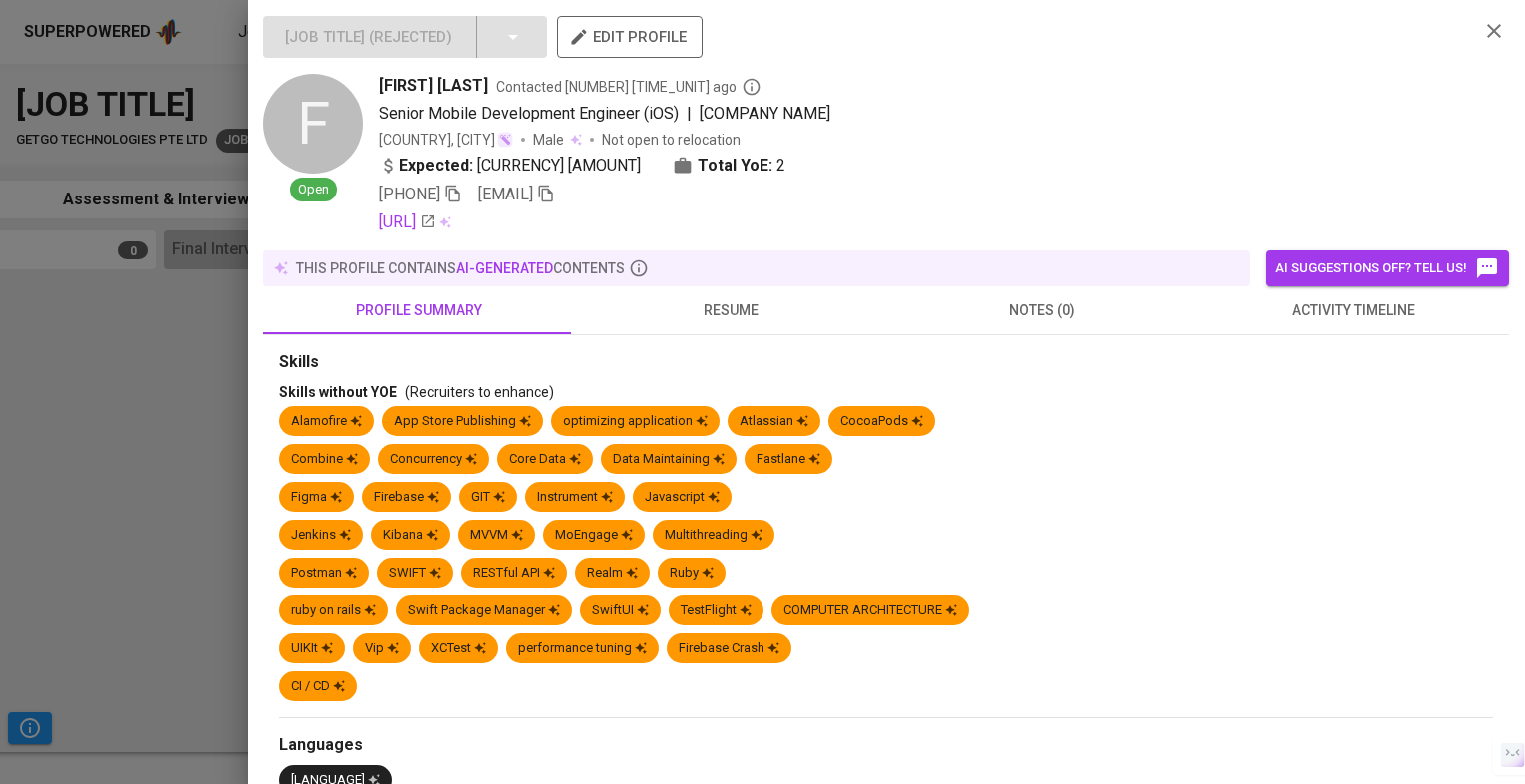 click on "activity timeline" at bounding box center (419, 310) 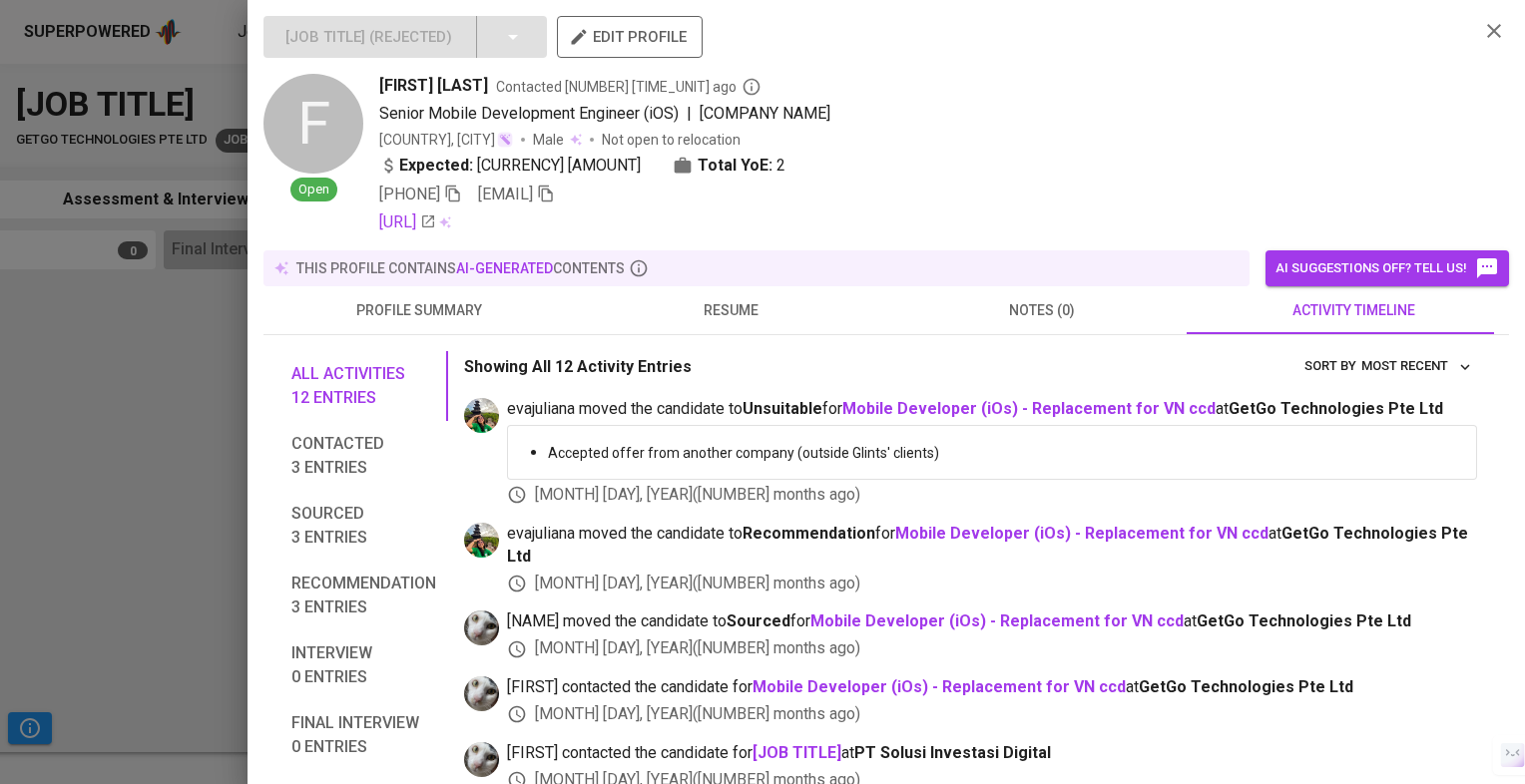 scroll, scrollTop: 100, scrollLeft: 0, axis: vertical 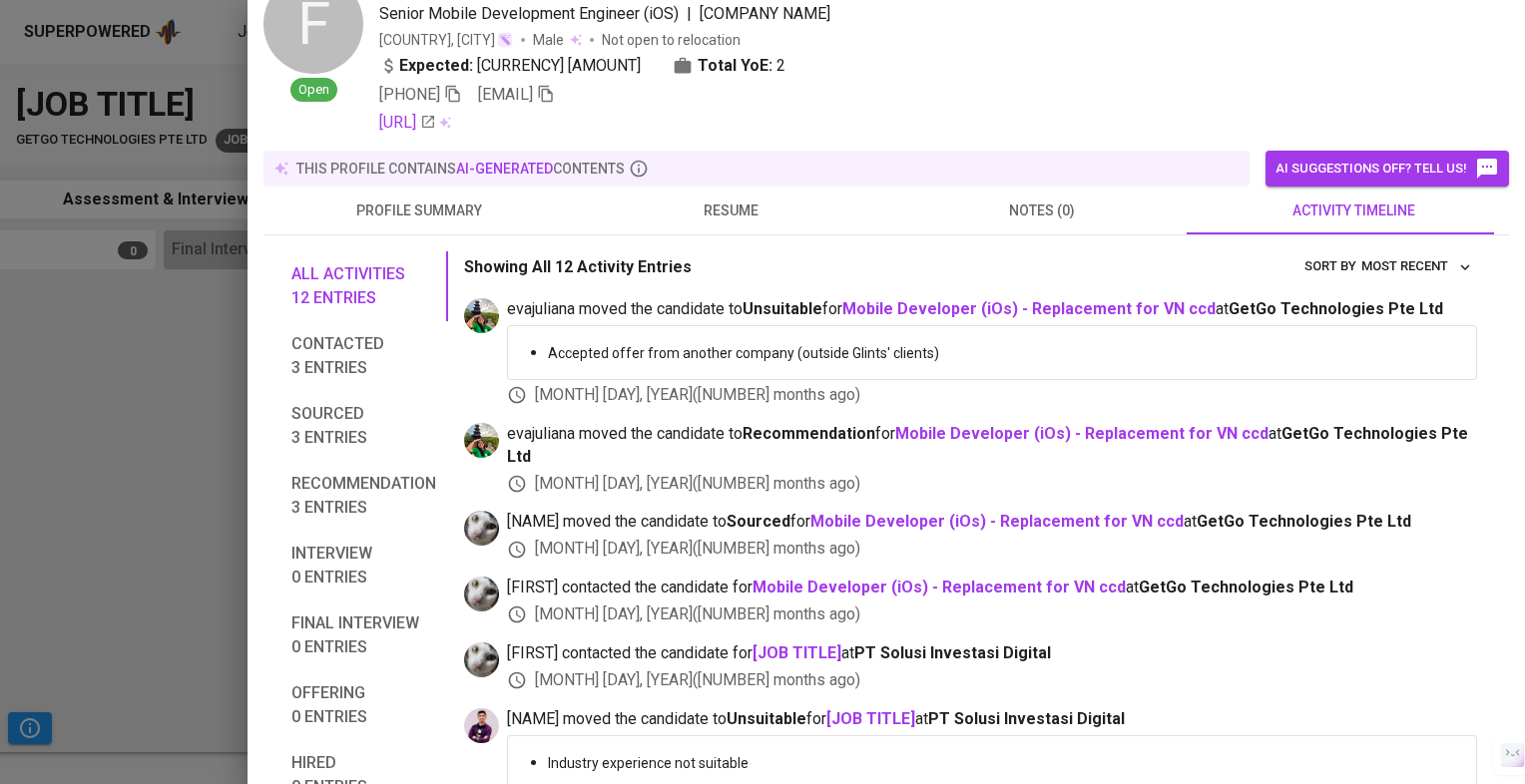 click at bounding box center (762, 392) 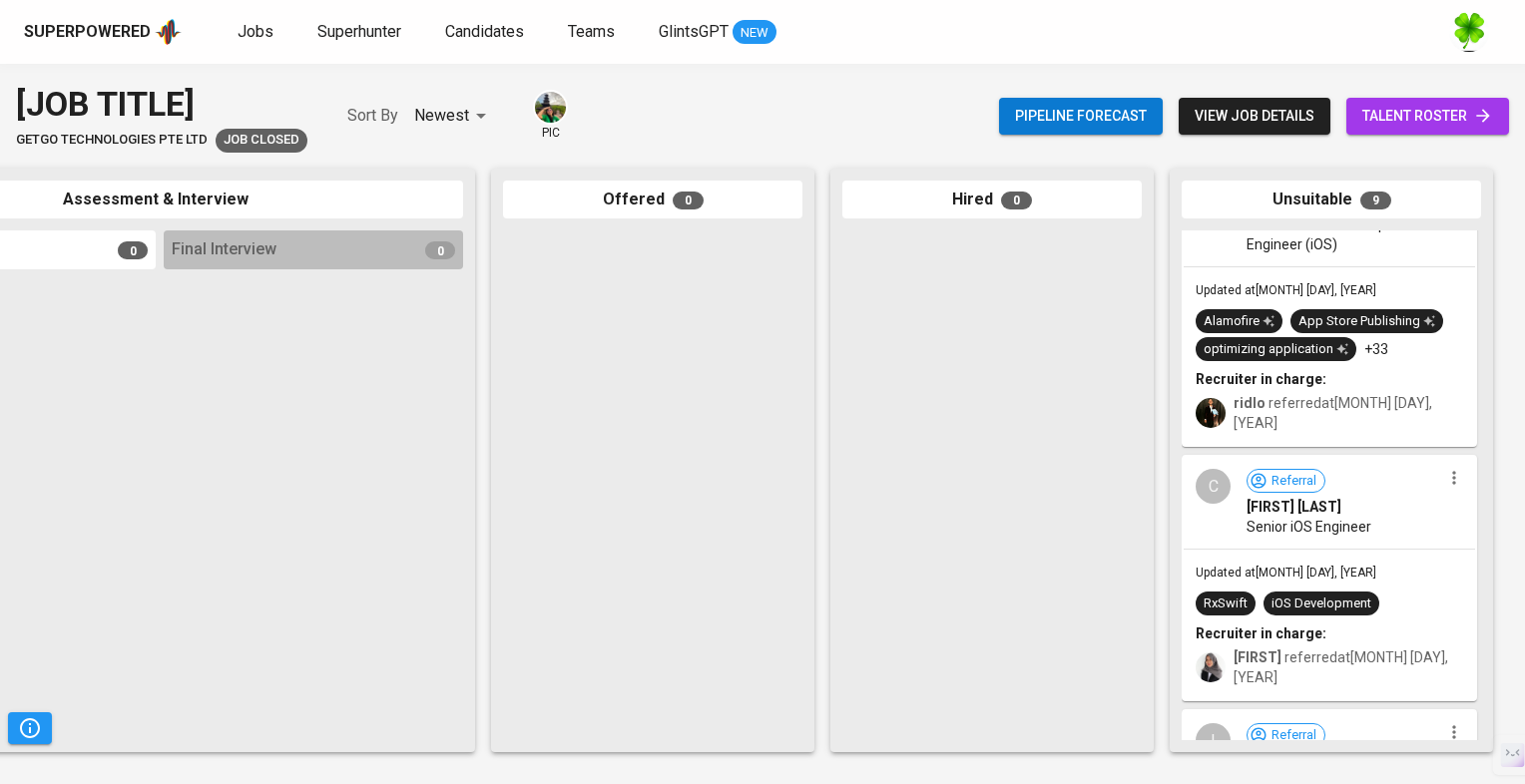 scroll, scrollTop: 598, scrollLeft: 0, axis: vertical 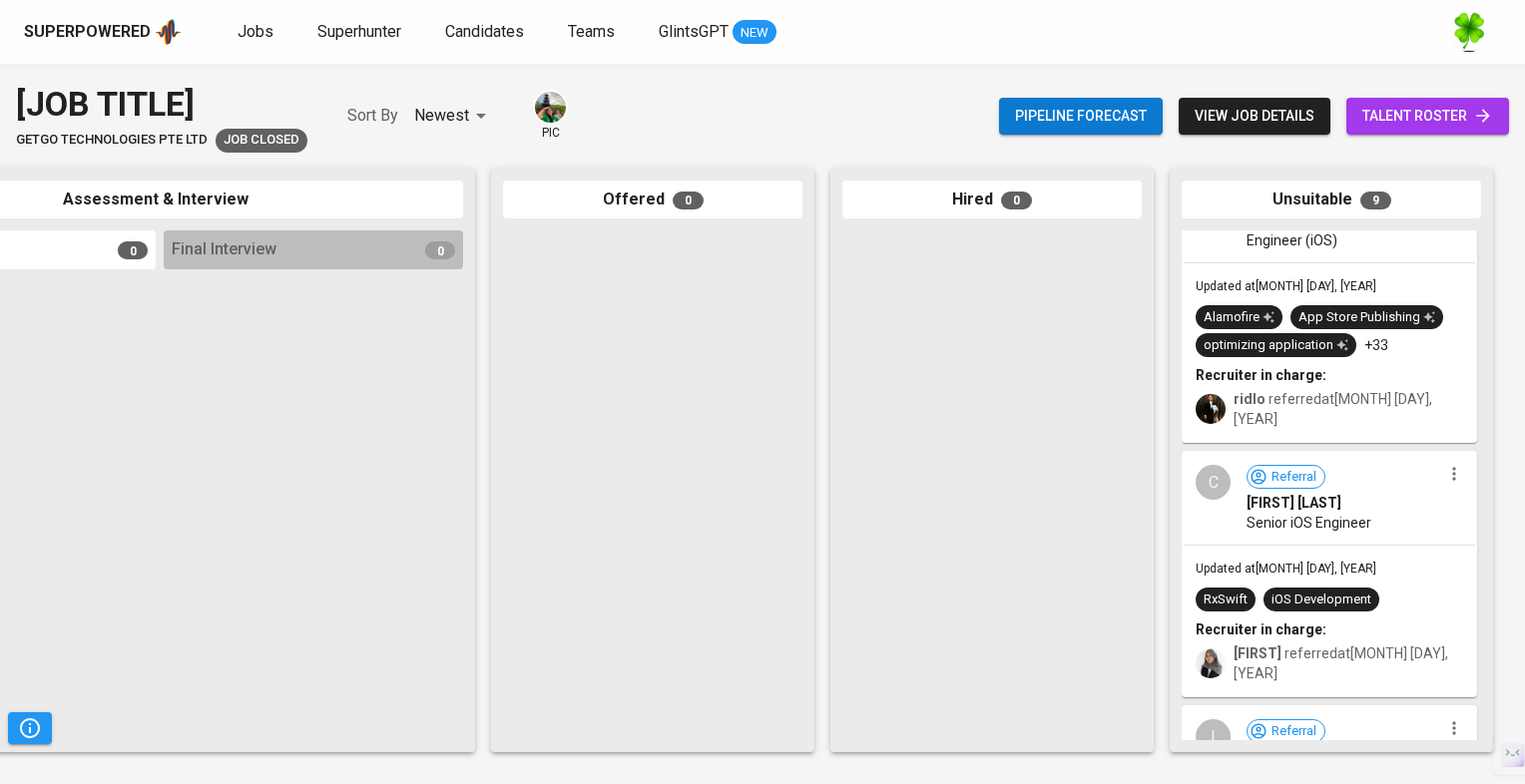 click on "Updated at [MONTH] [DAY], [YEAR] [PROGRAMMING_LANGUAGE] [DOMAIN] Recruiter in charge: [RECRUITER_NAME] referred at [MONTH] [DAY], [YEAR]" at bounding box center (1329, 620) 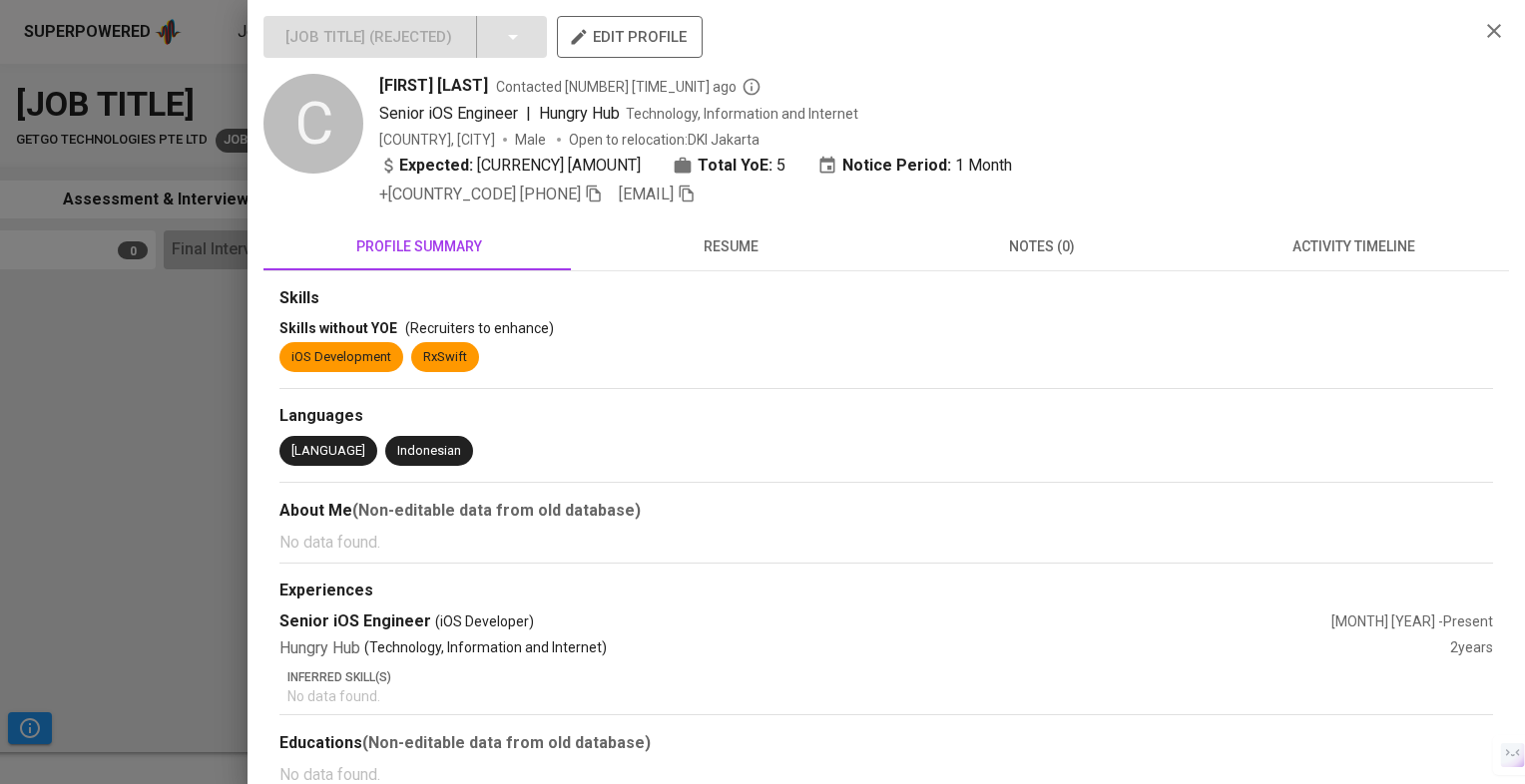 click on "activity timeline" at bounding box center [1353, 246] 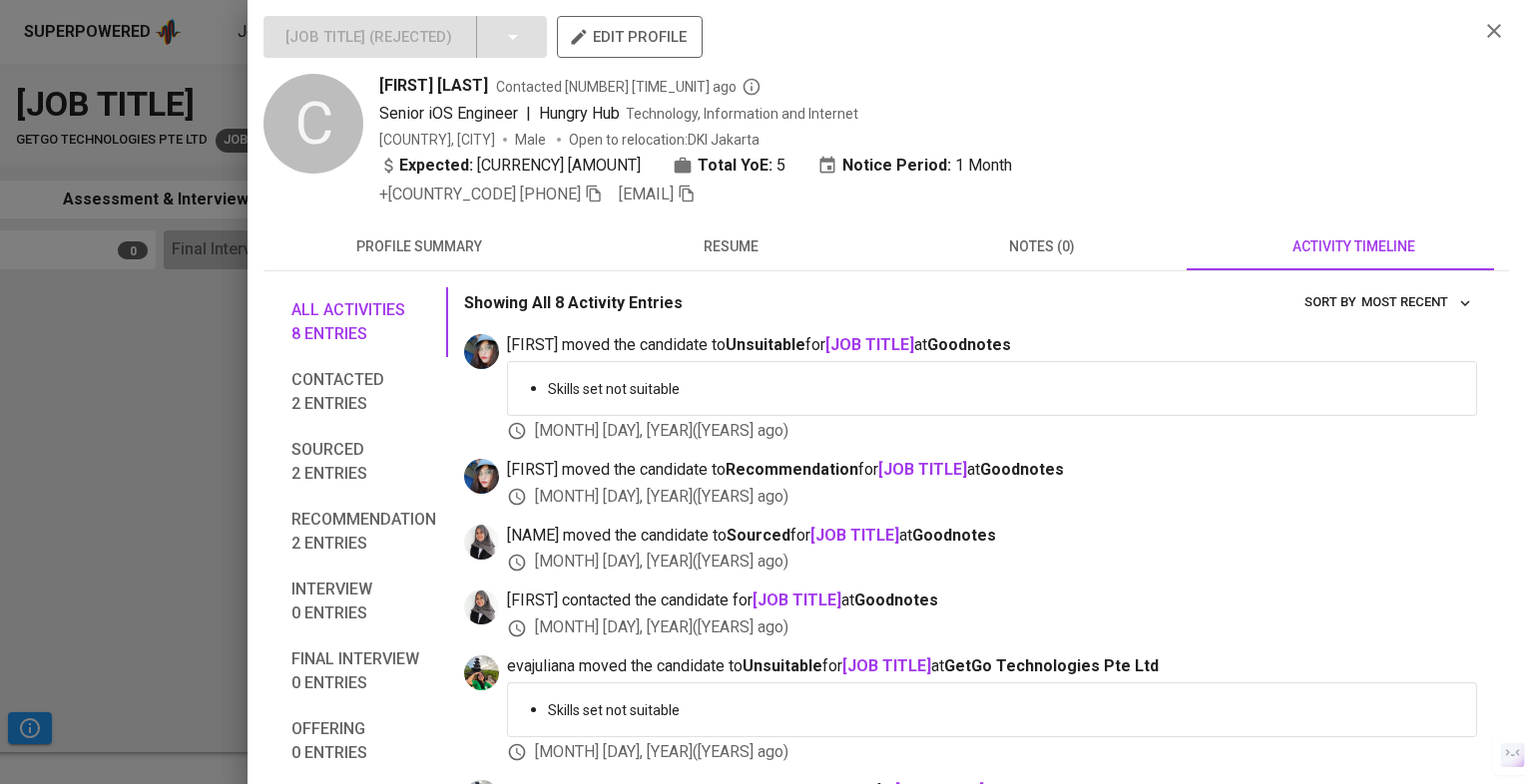 click at bounding box center (762, 392) 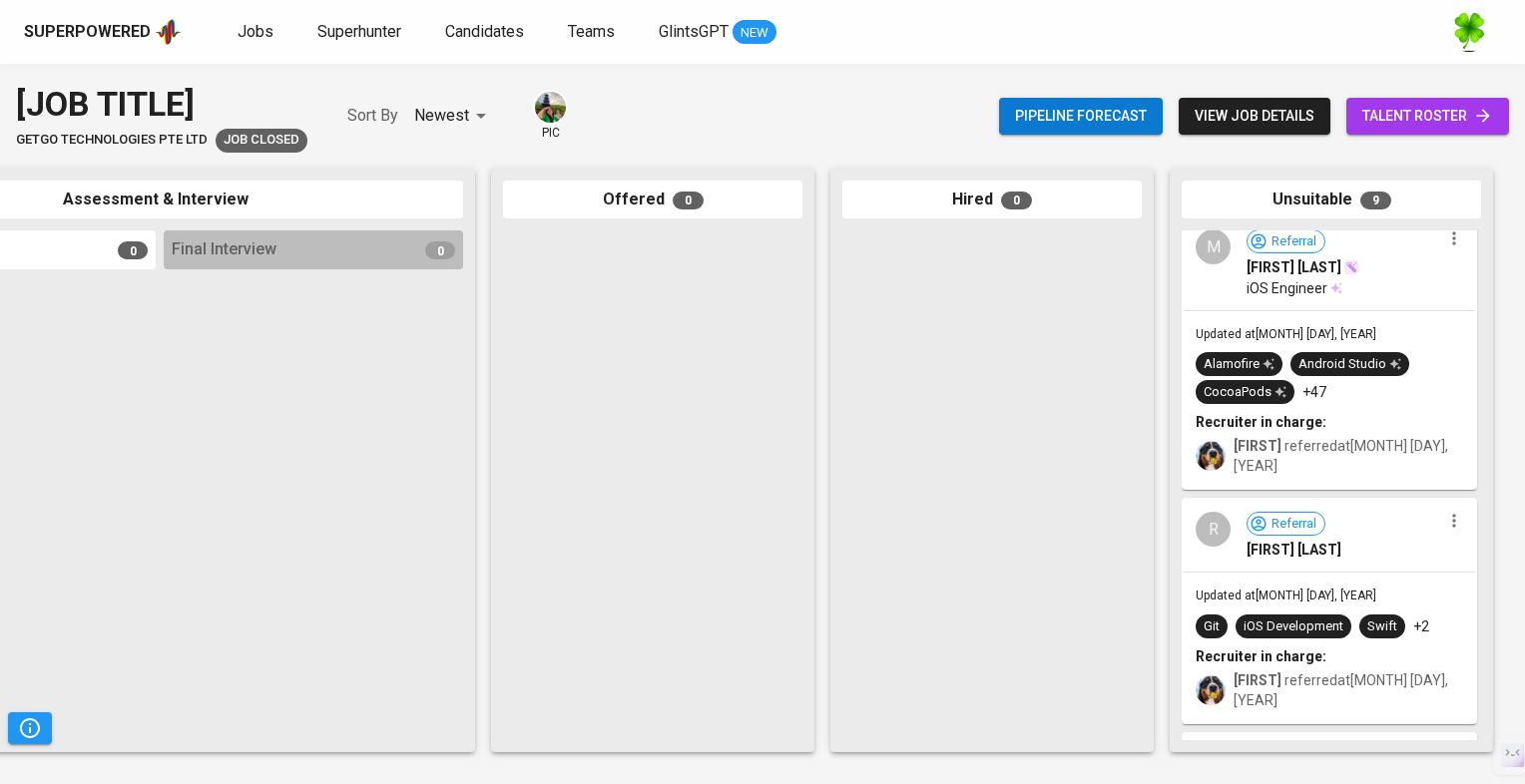 scroll, scrollTop: 0, scrollLeft: 0, axis: both 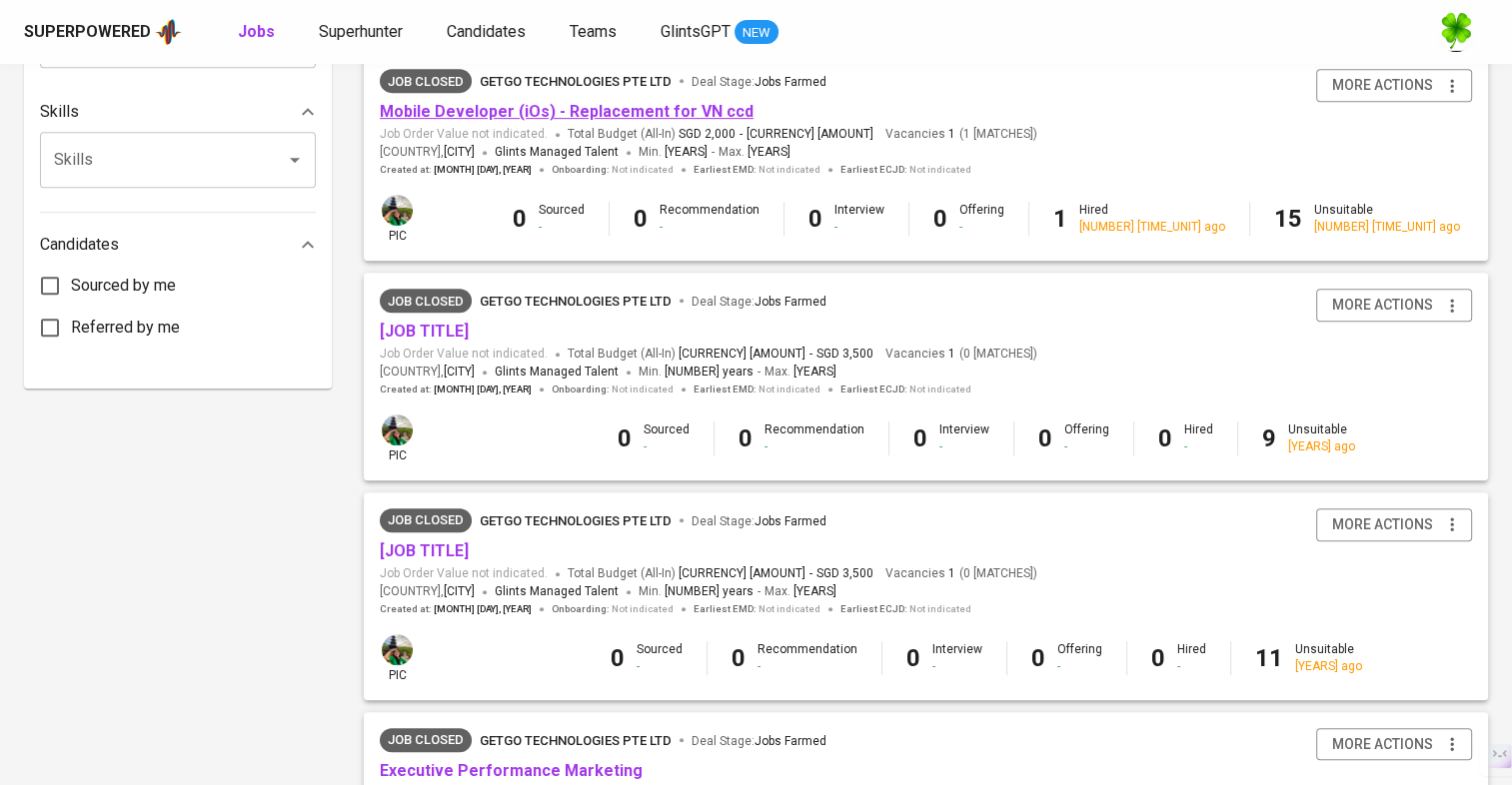 click on "Mobile Developer (iOs) - Replacement for VN ccd" at bounding box center (567, 111) 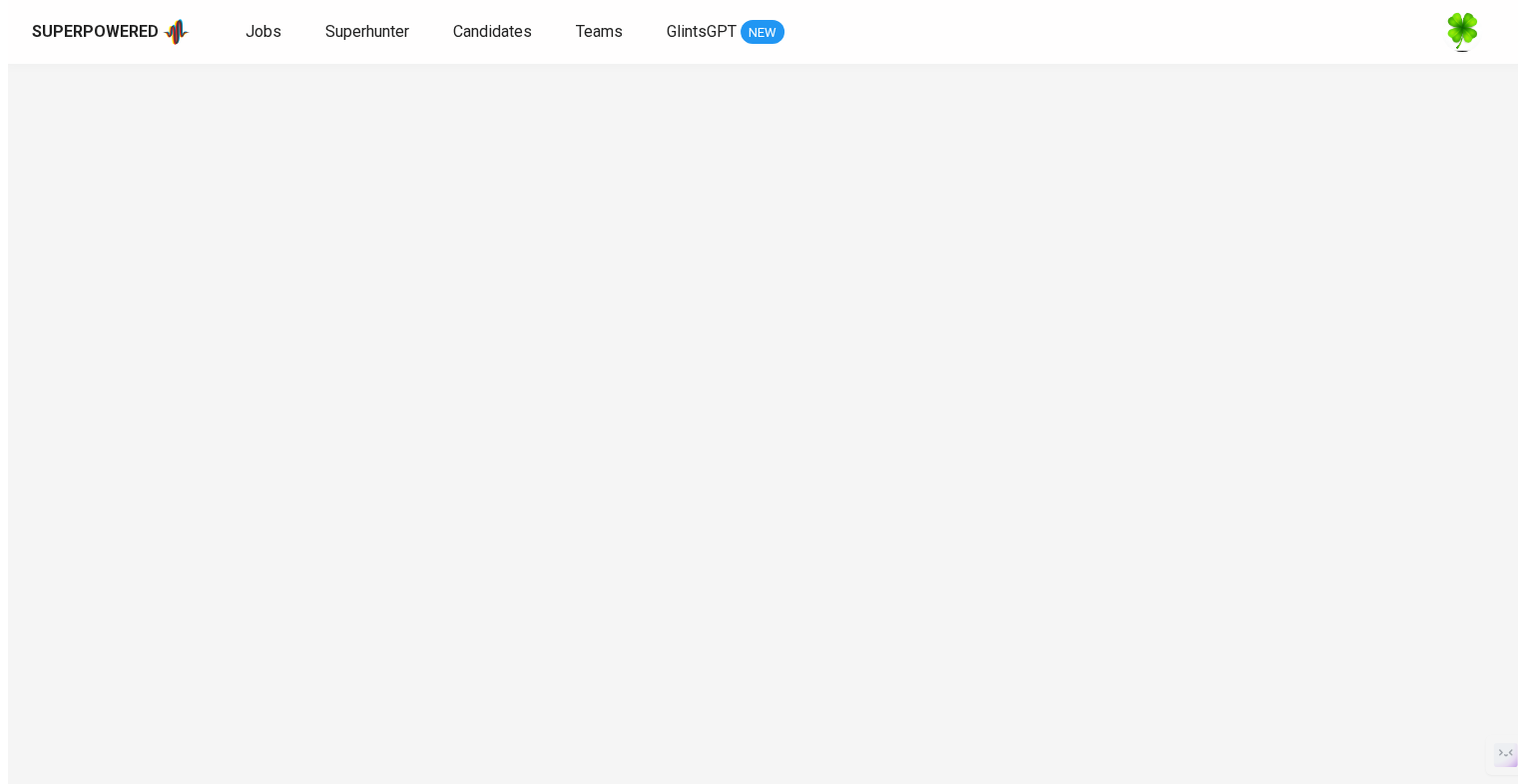 scroll, scrollTop: 0, scrollLeft: 0, axis: both 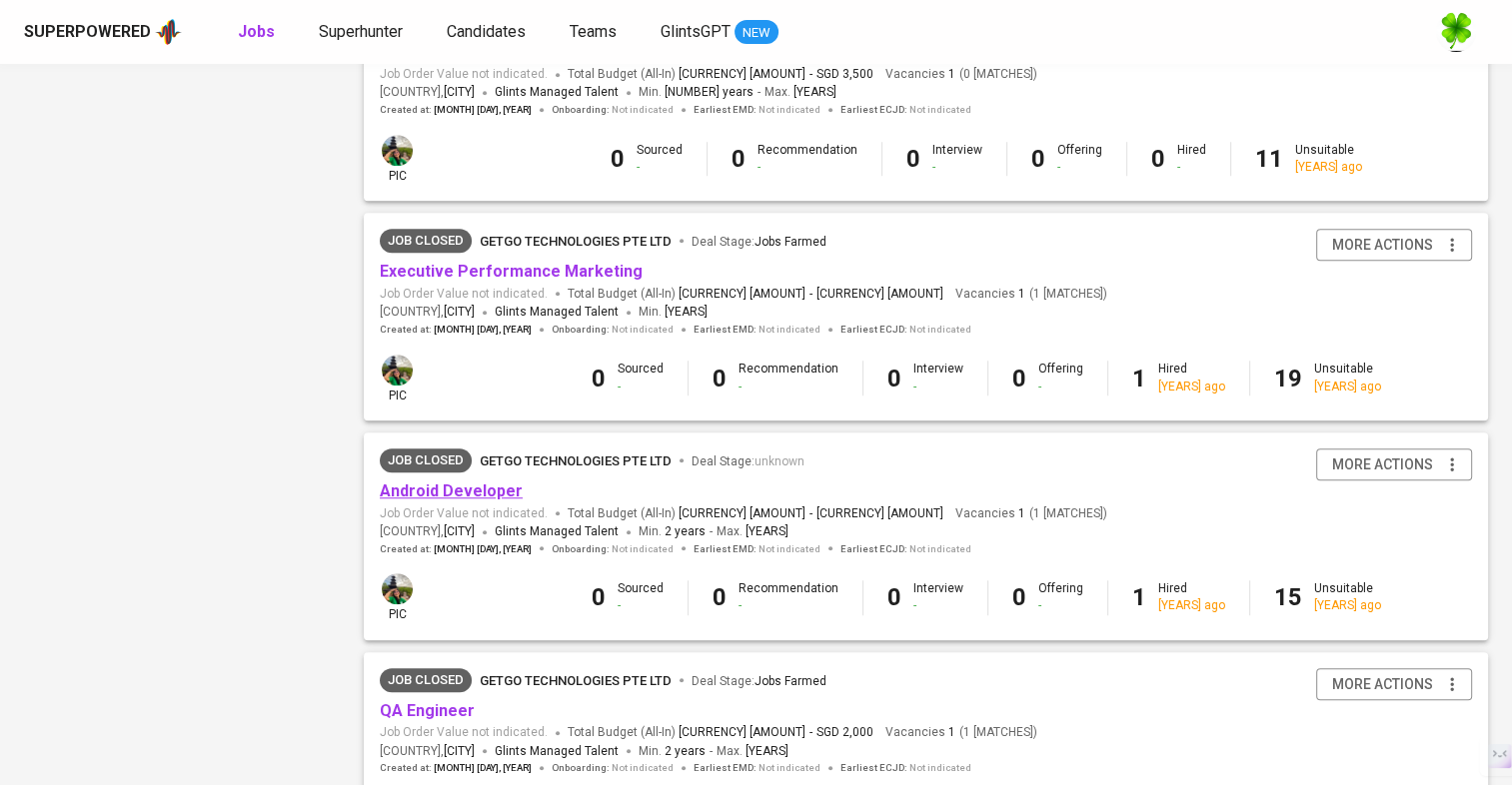click on "Android Developer" at bounding box center [451, 490] 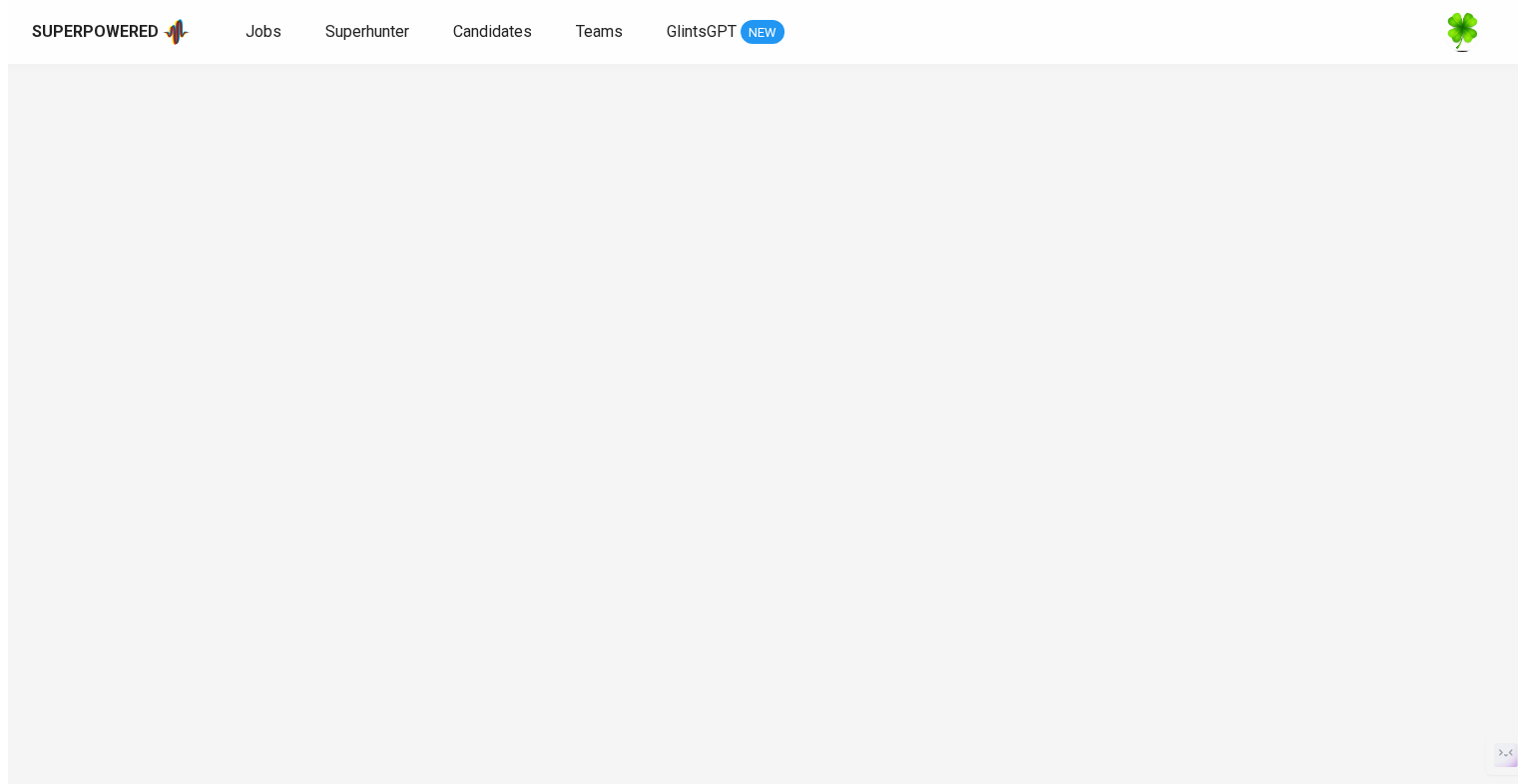 scroll, scrollTop: 0, scrollLeft: 0, axis: both 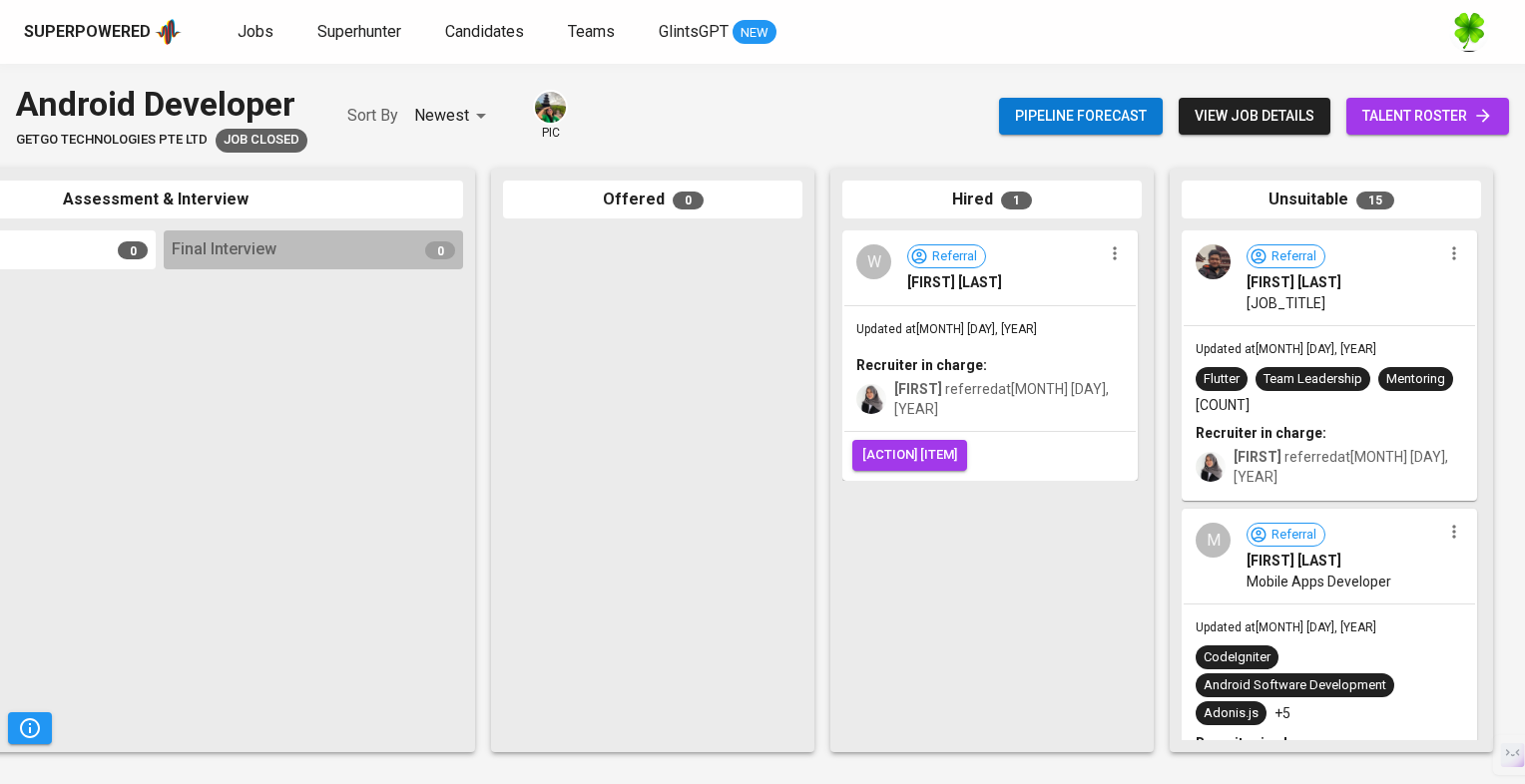 click on "Updated at [MONTH] [DAY], [YEAR] Recruiter in charge: [RECRUITER_NAME] referred at [MONTH] [DAY], [YEAR]" at bounding box center (990, 369) 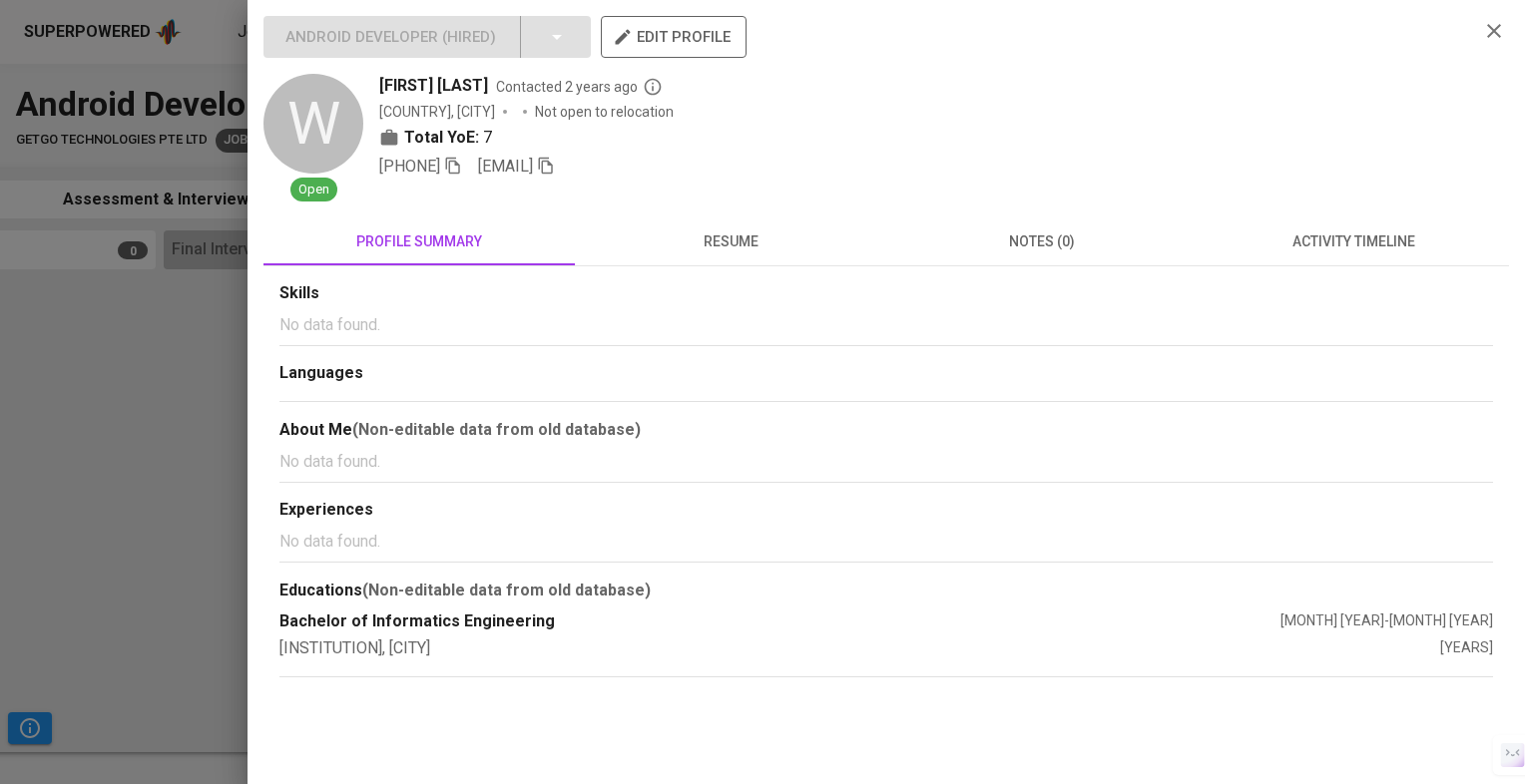 click on "resume" at bounding box center [731, 241] 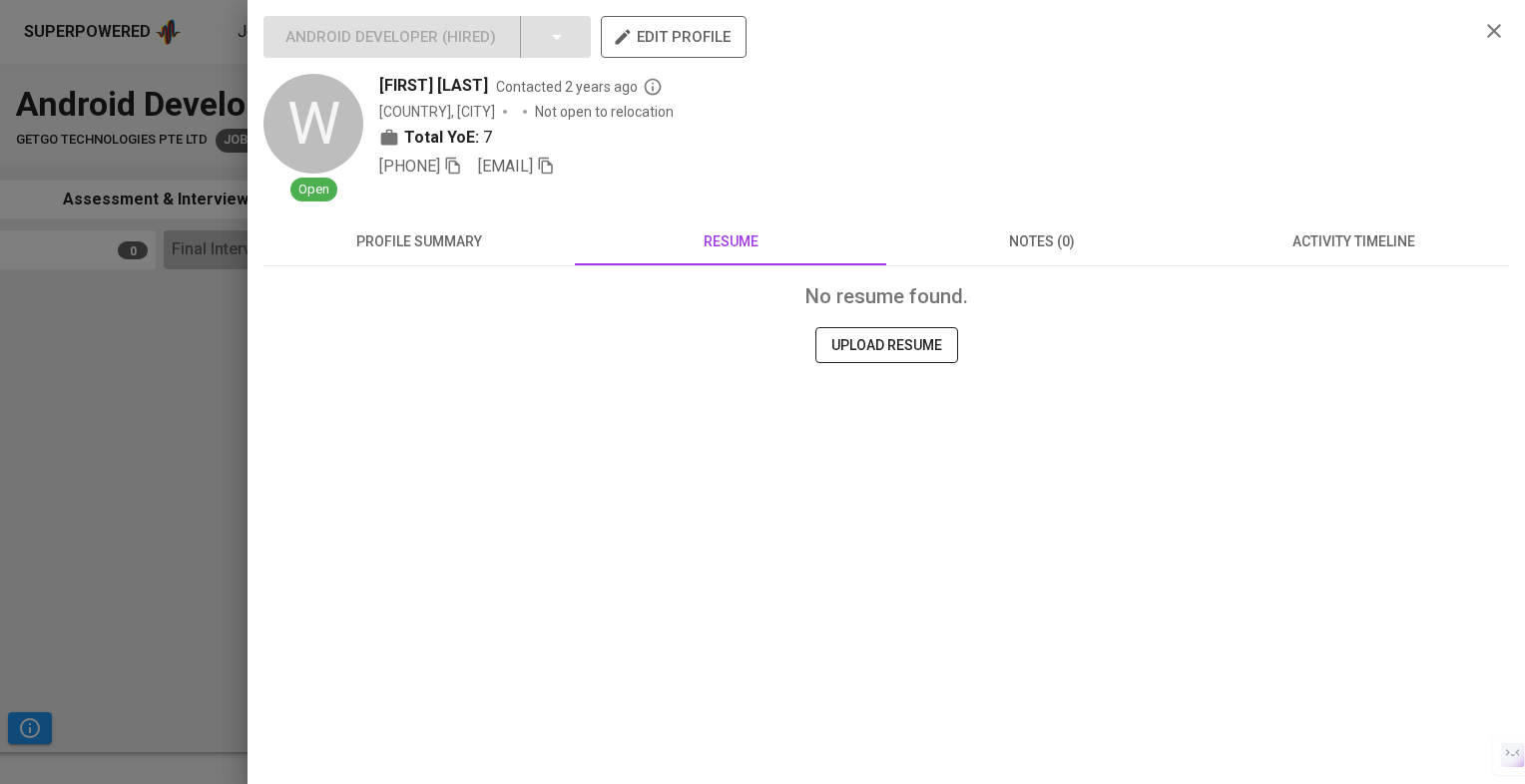 click on "activity timeline" at bounding box center [419, 241] 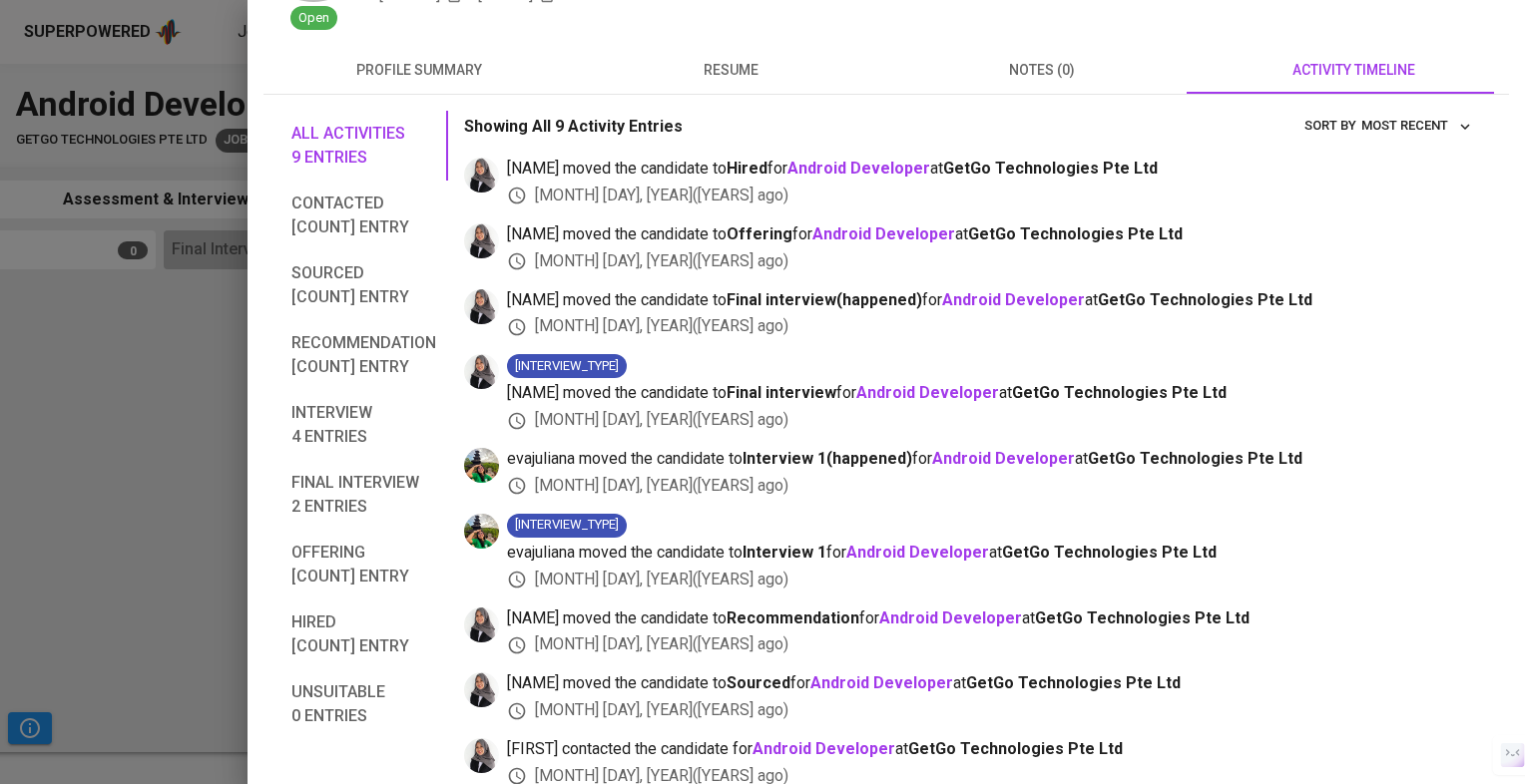 scroll, scrollTop: 192, scrollLeft: 0, axis: vertical 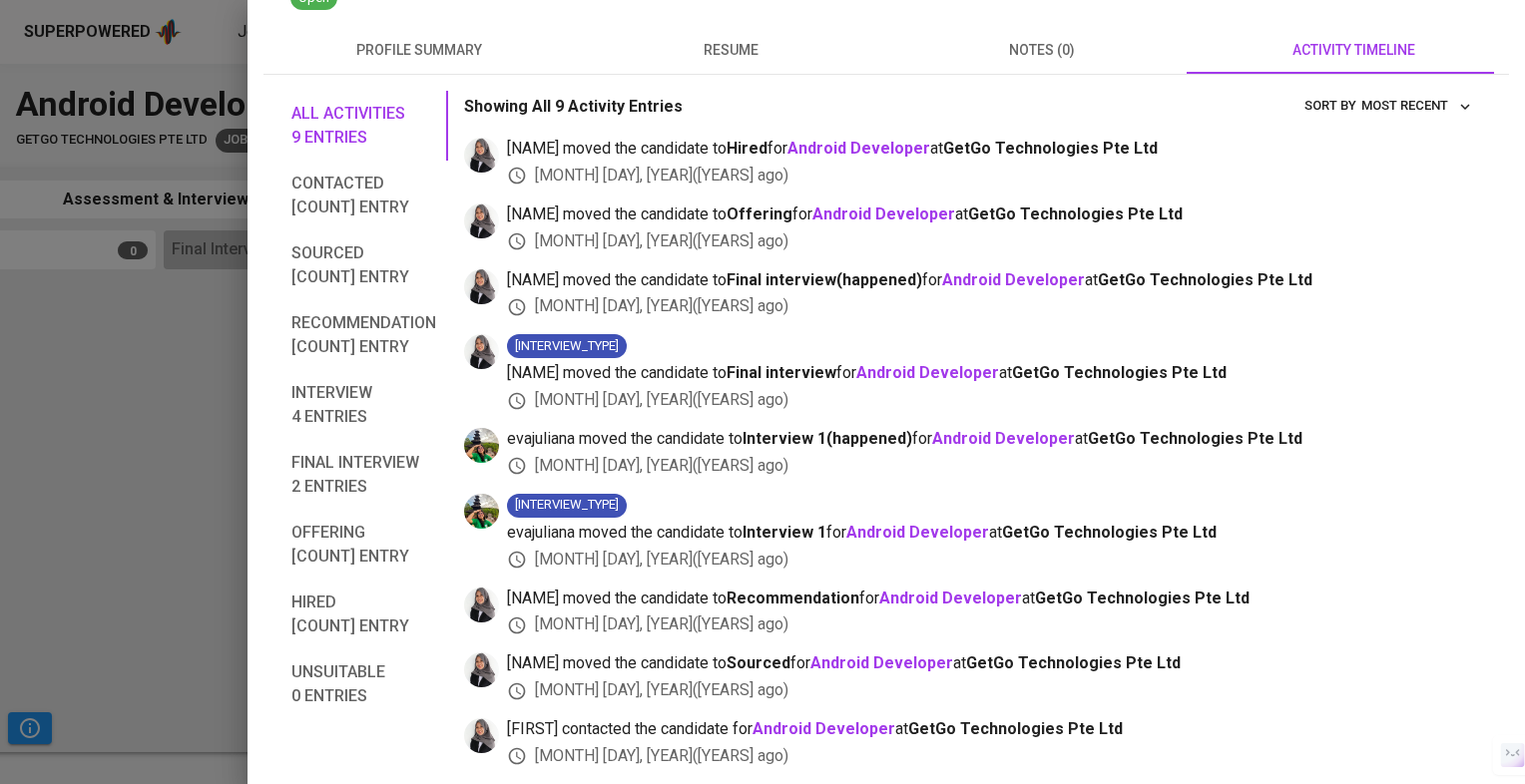 click at bounding box center (762, 392) 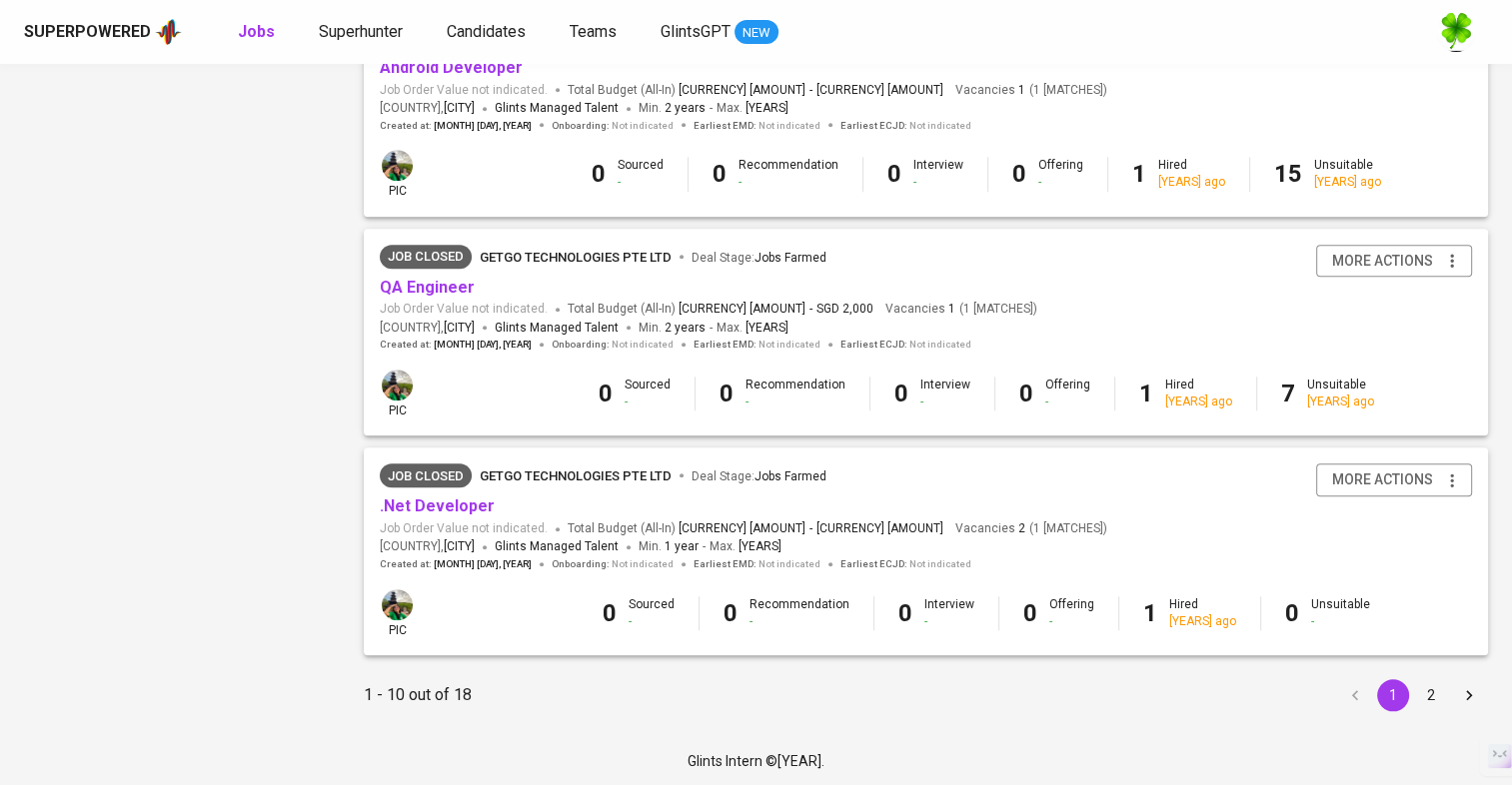 scroll, scrollTop: 1824, scrollLeft: 0, axis: vertical 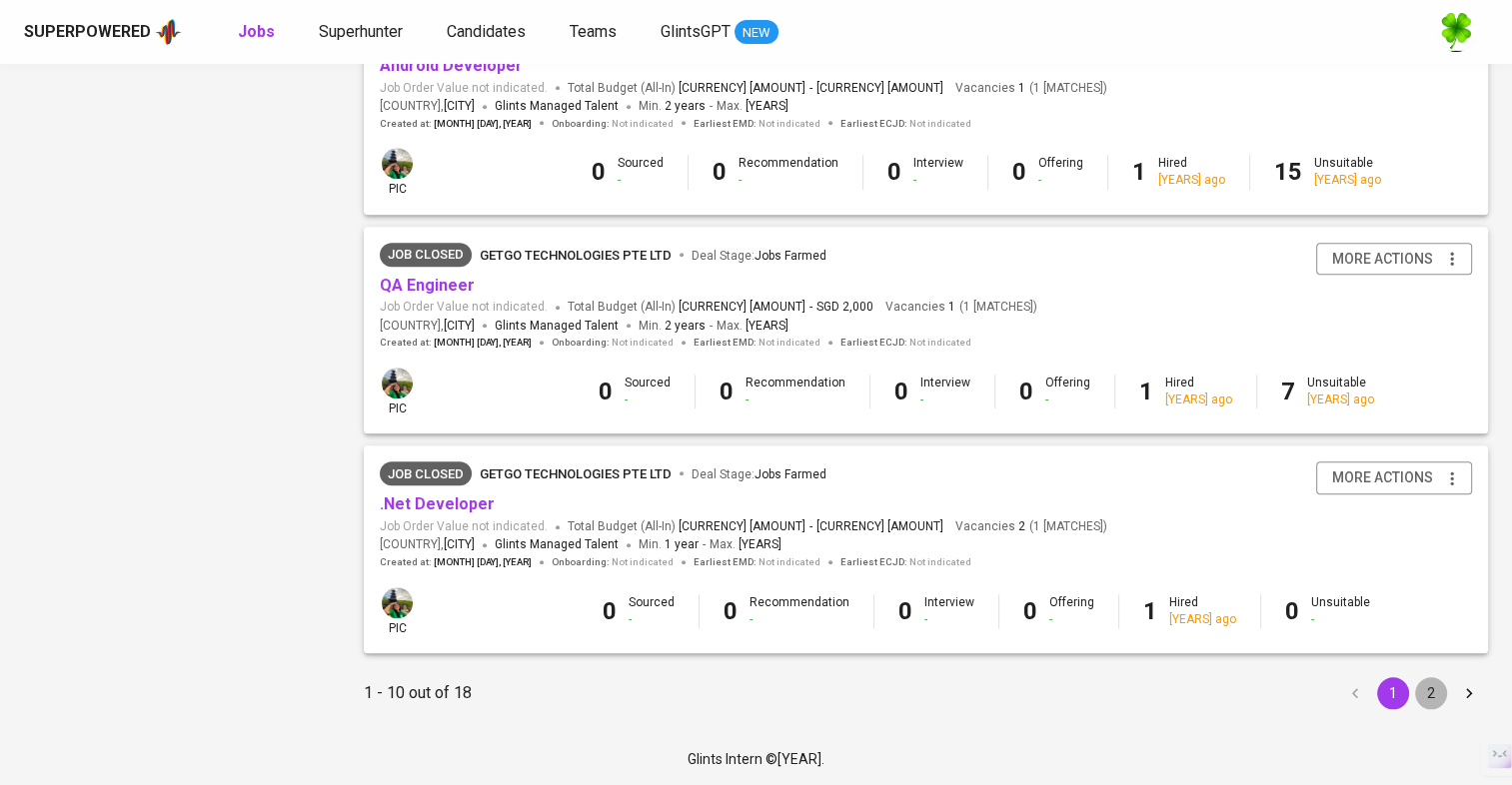 click on "2" at bounding box center (1431, 693) 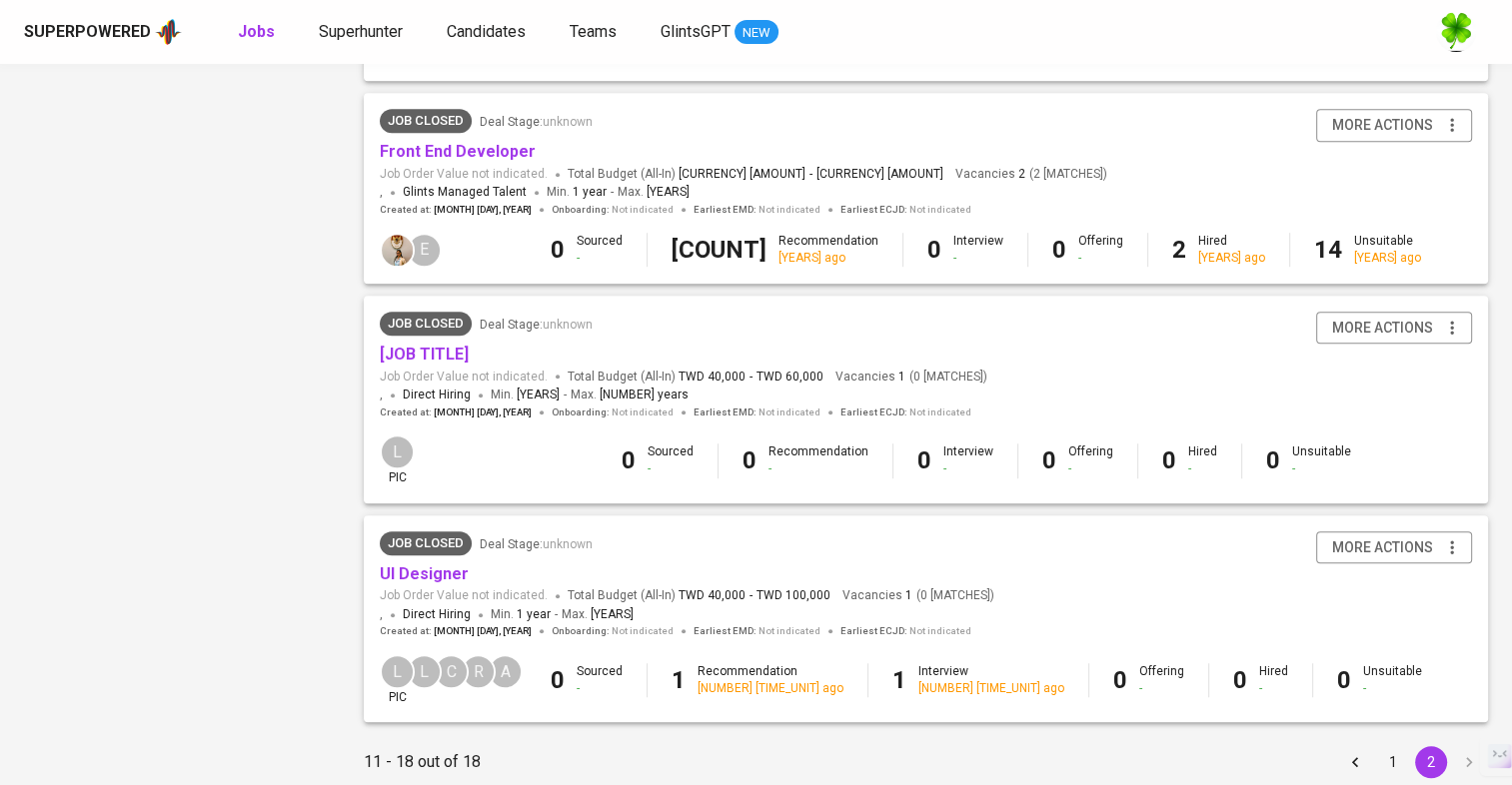 scroll, scrollTop: 1367, scrollLeft: 0, axis: vertical 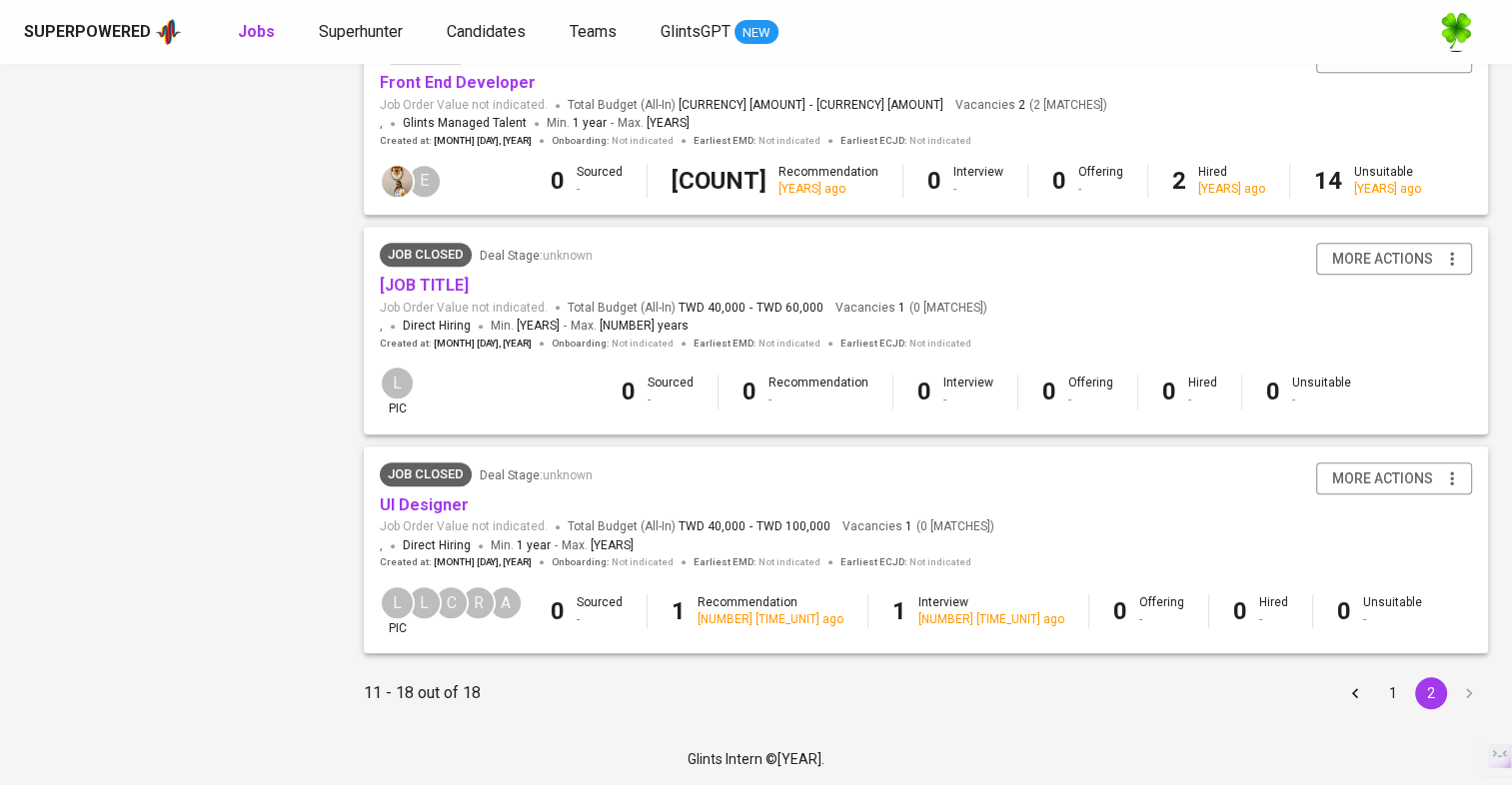 click on "1" at bounding box center (1393, 693) 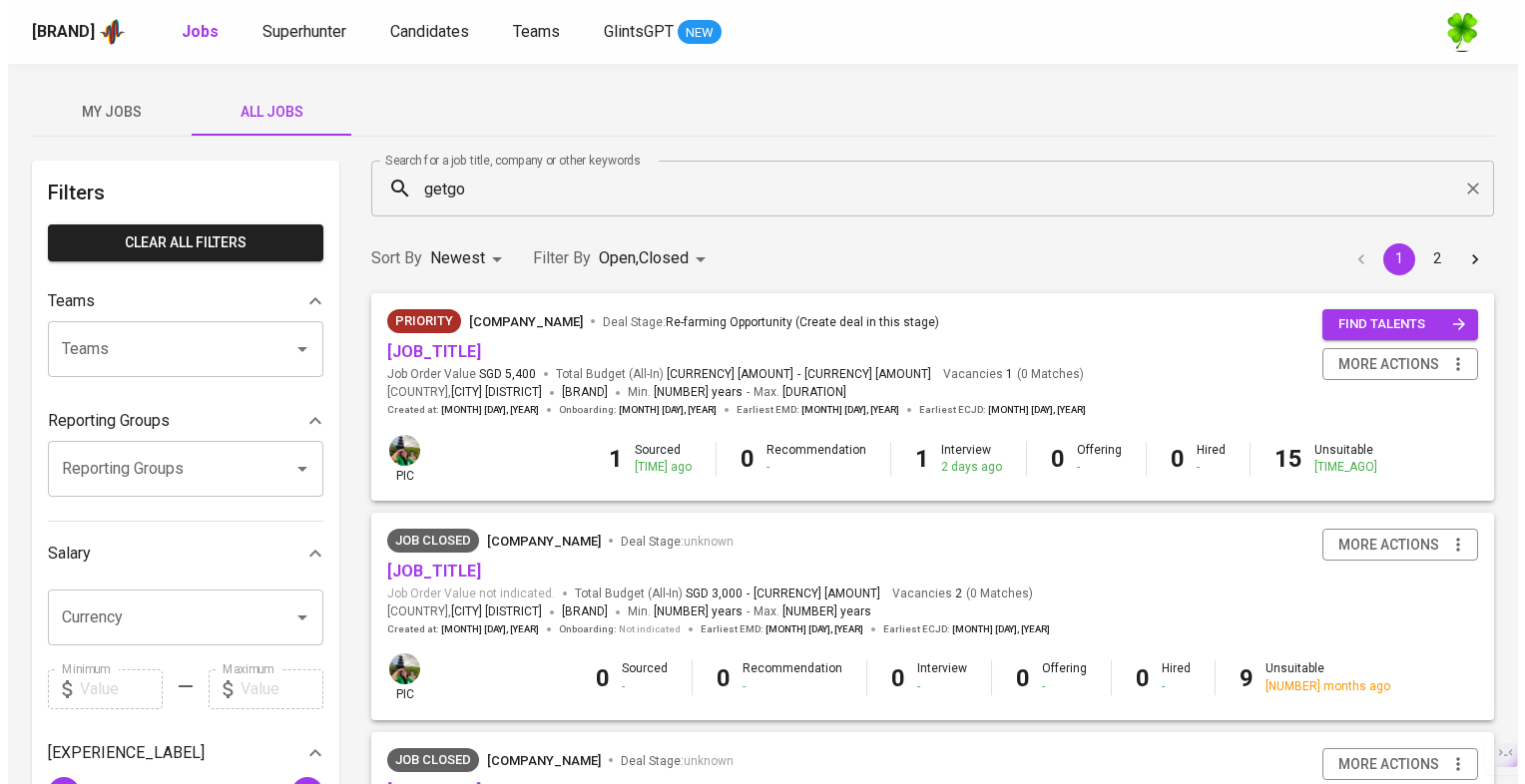 scroll, scrollTop: 0, scrollLeft: 0, axis: both 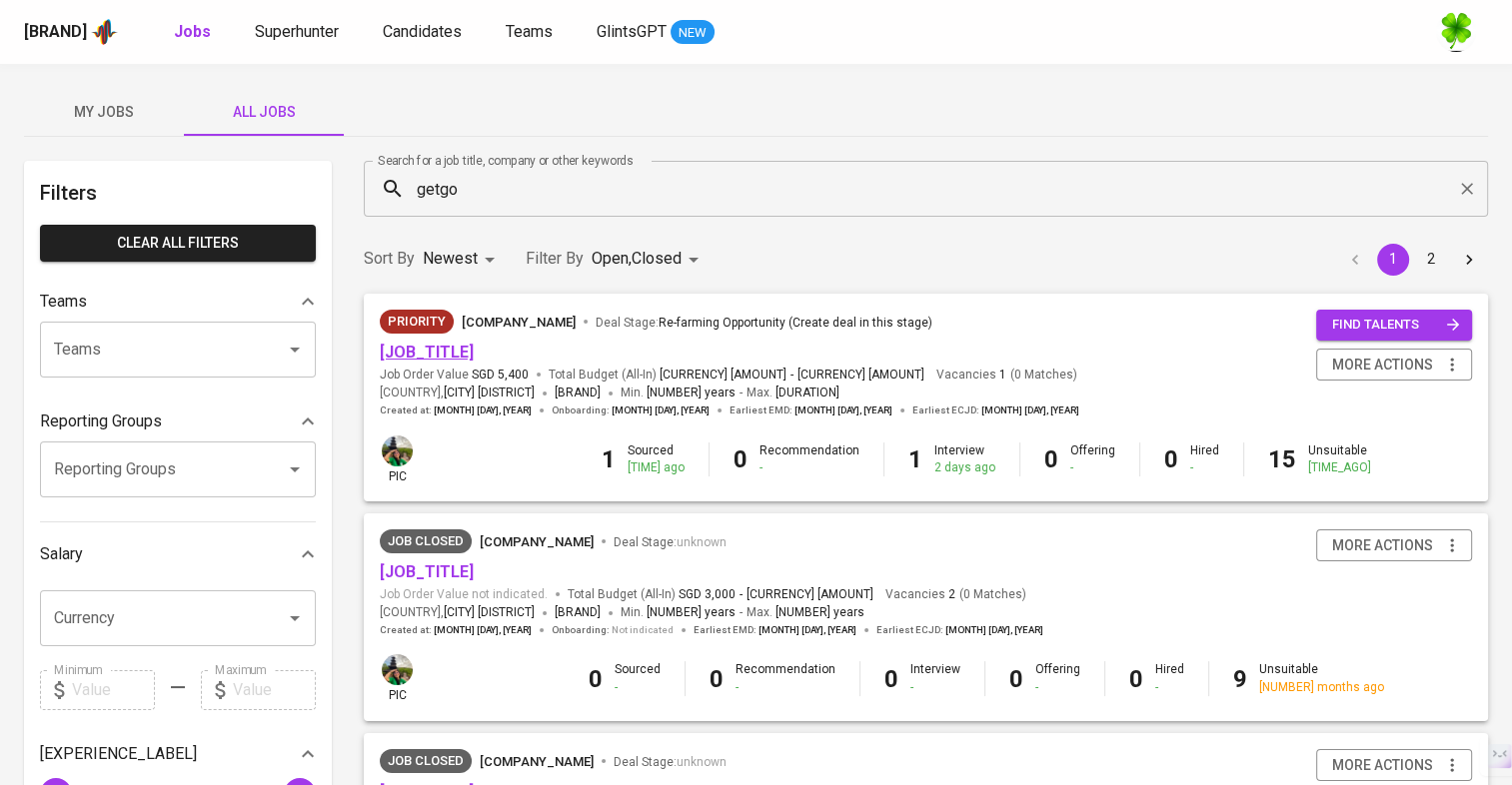 click on "Senior Software Engineer (Android)" at bounding box center (427, 352) 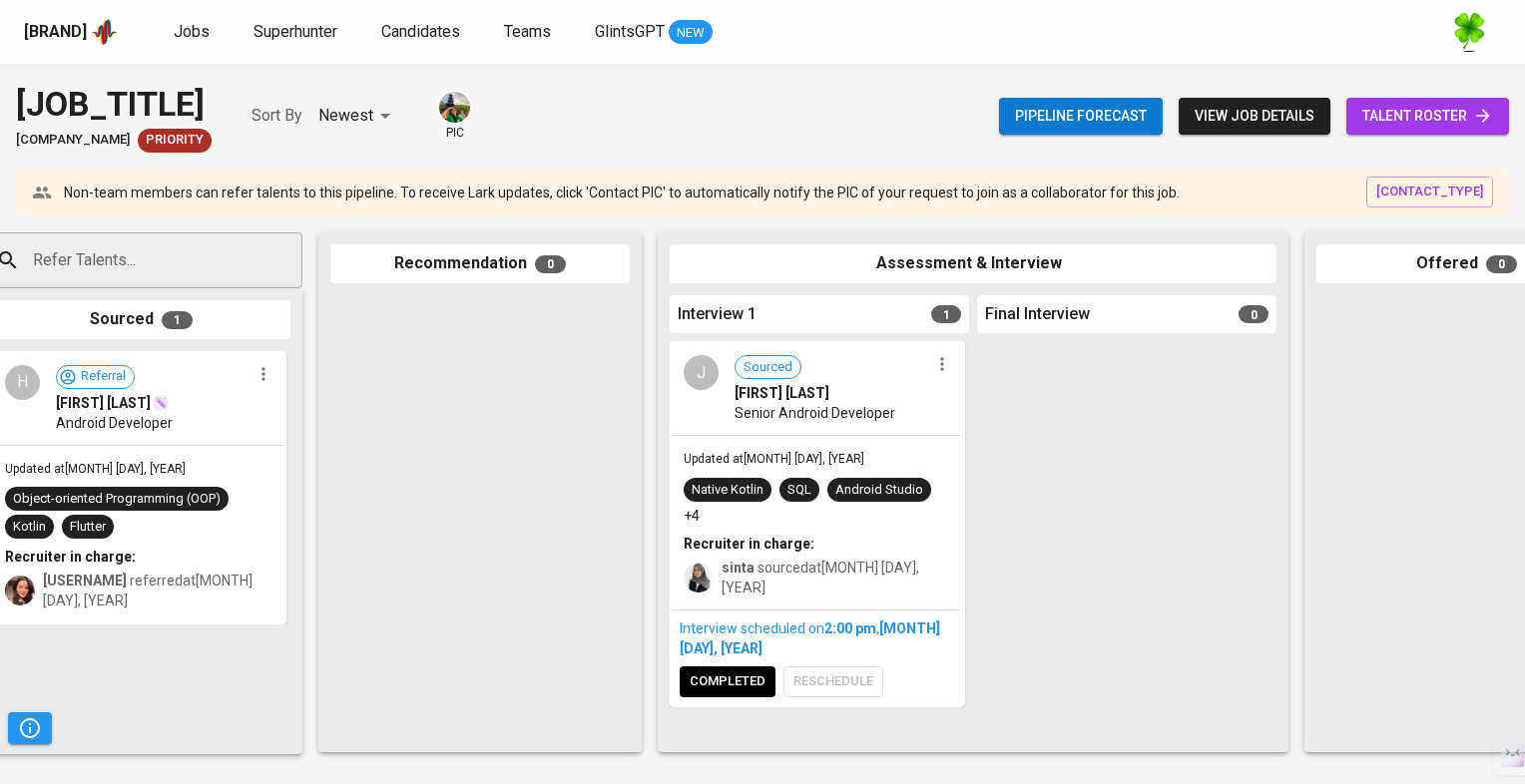scroll, scrollTop: 0, scrollLeft: 0, axis: both 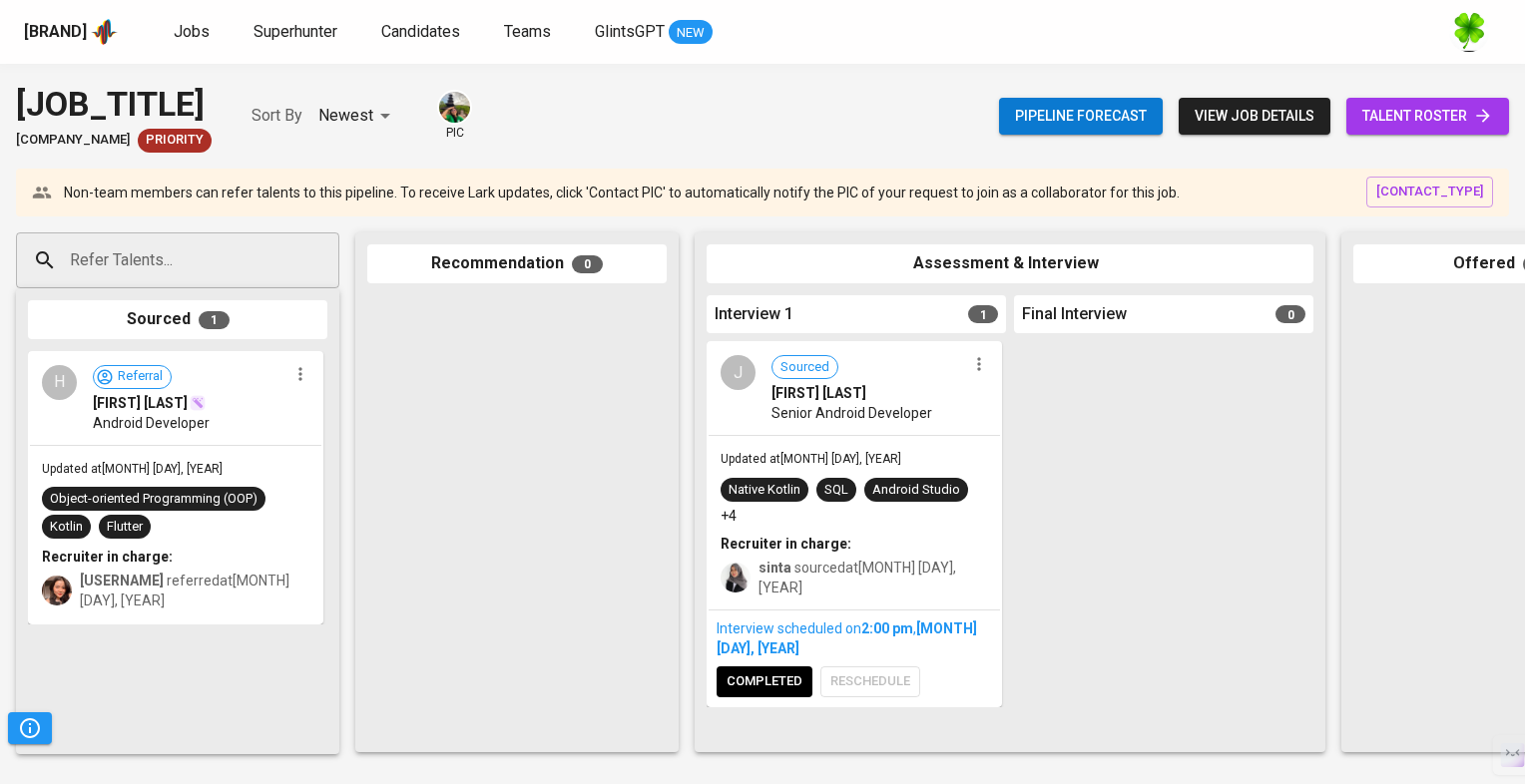 click at bounding box center [856, 541] 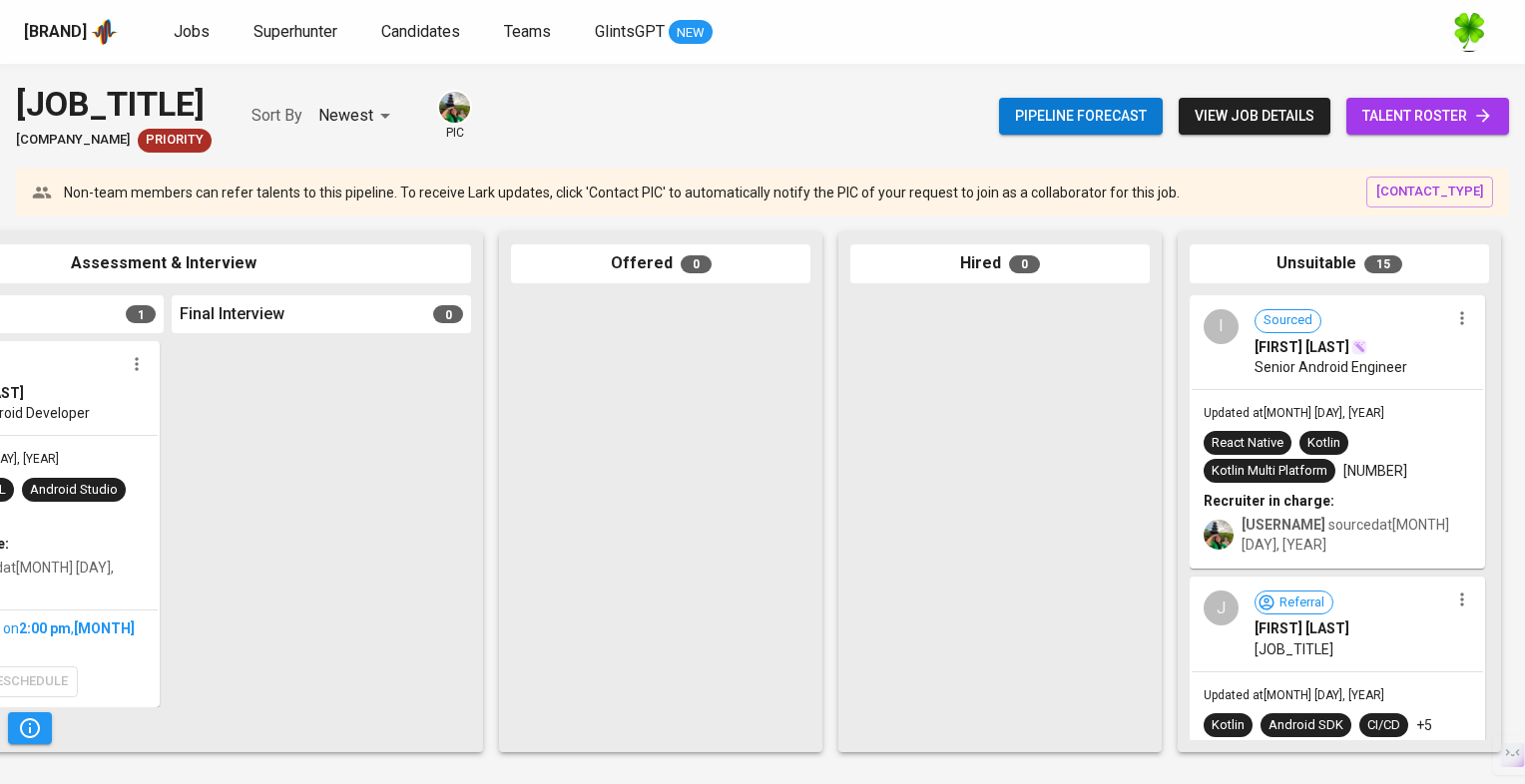 scroll, scrollTop: 0, scrollLeft: 850, axis: horizontal 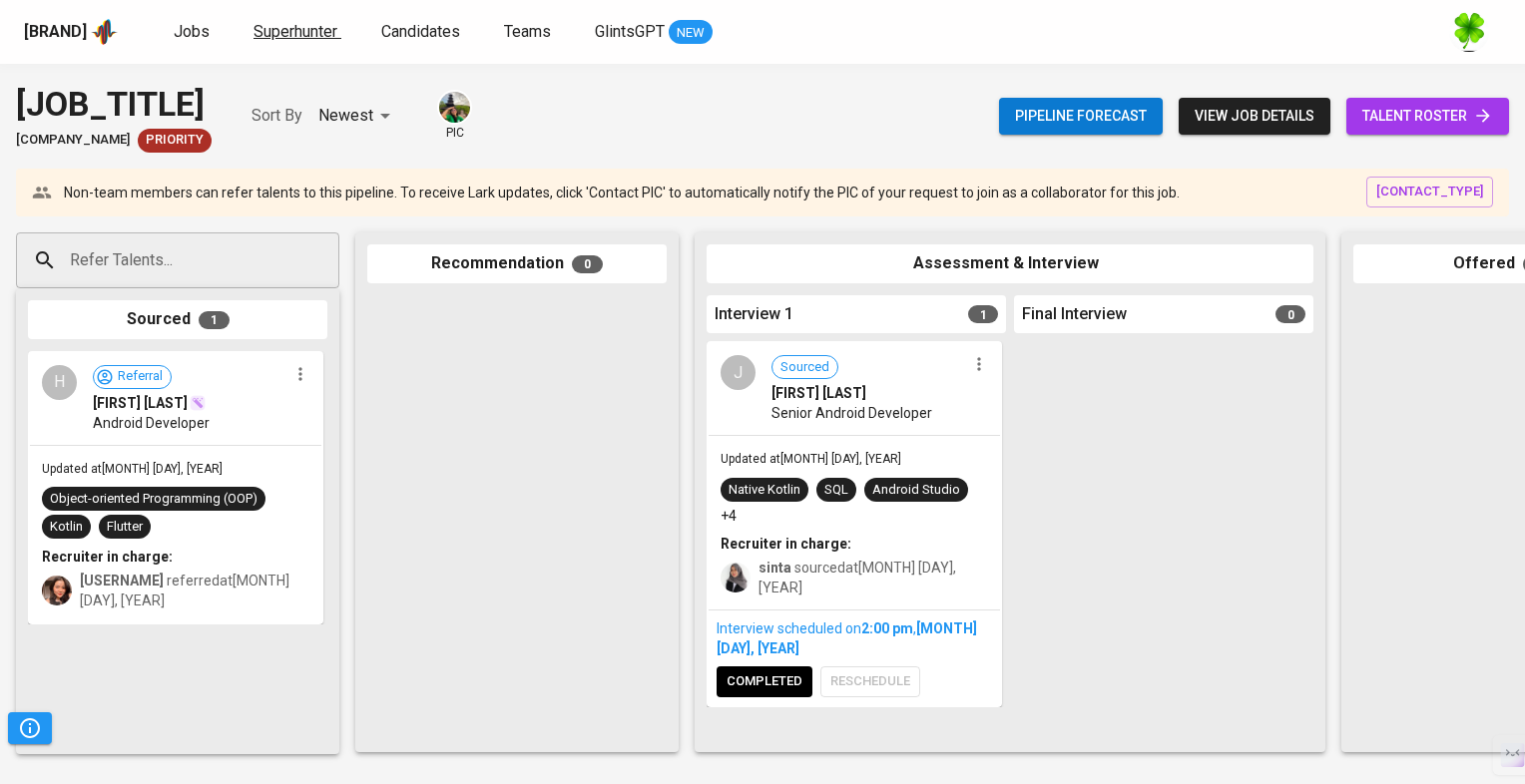 click on "Superhunter" at bounding box center (295, 31) 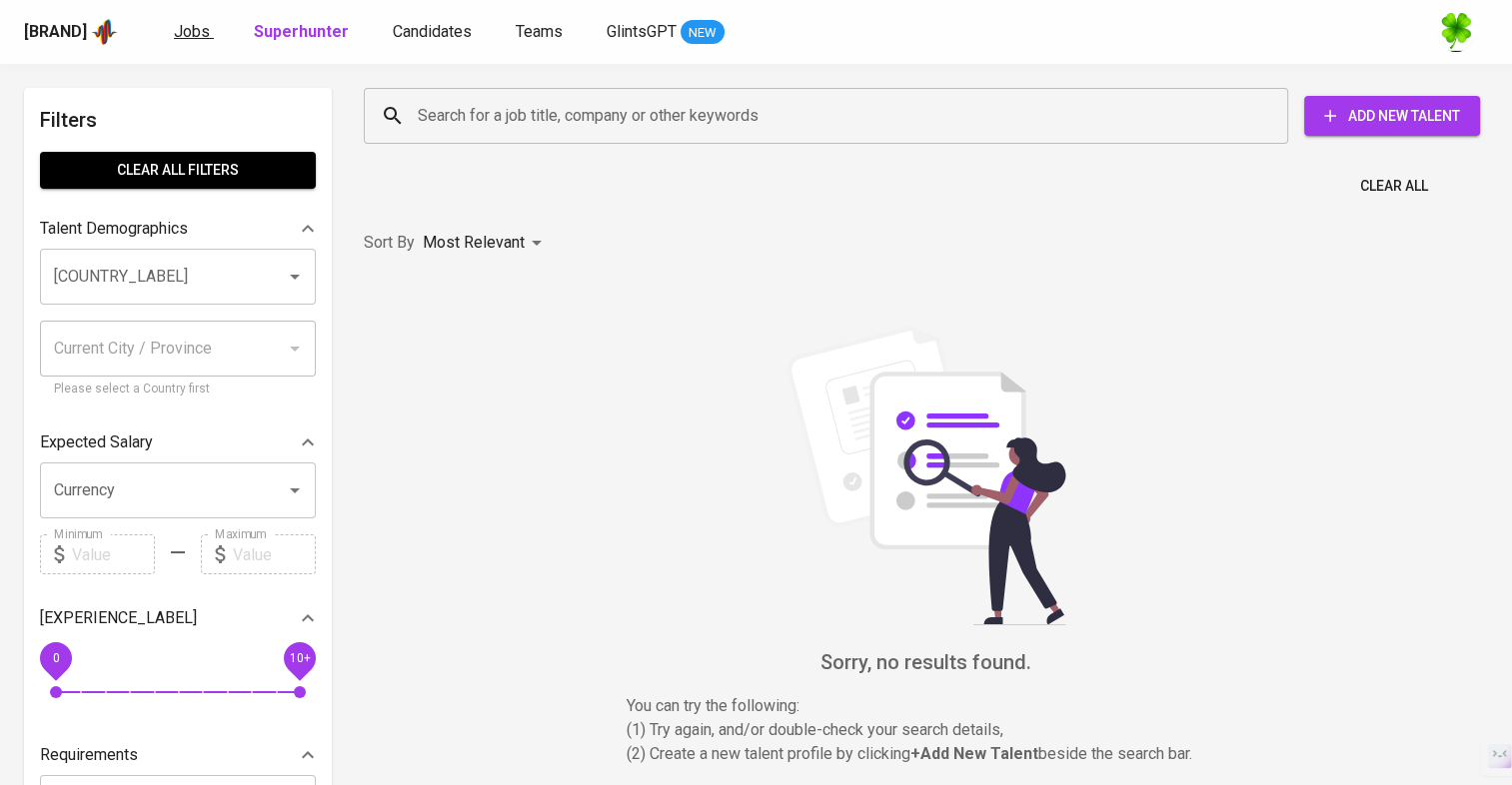 click on "Jobs" at bounding box center (192, 31) 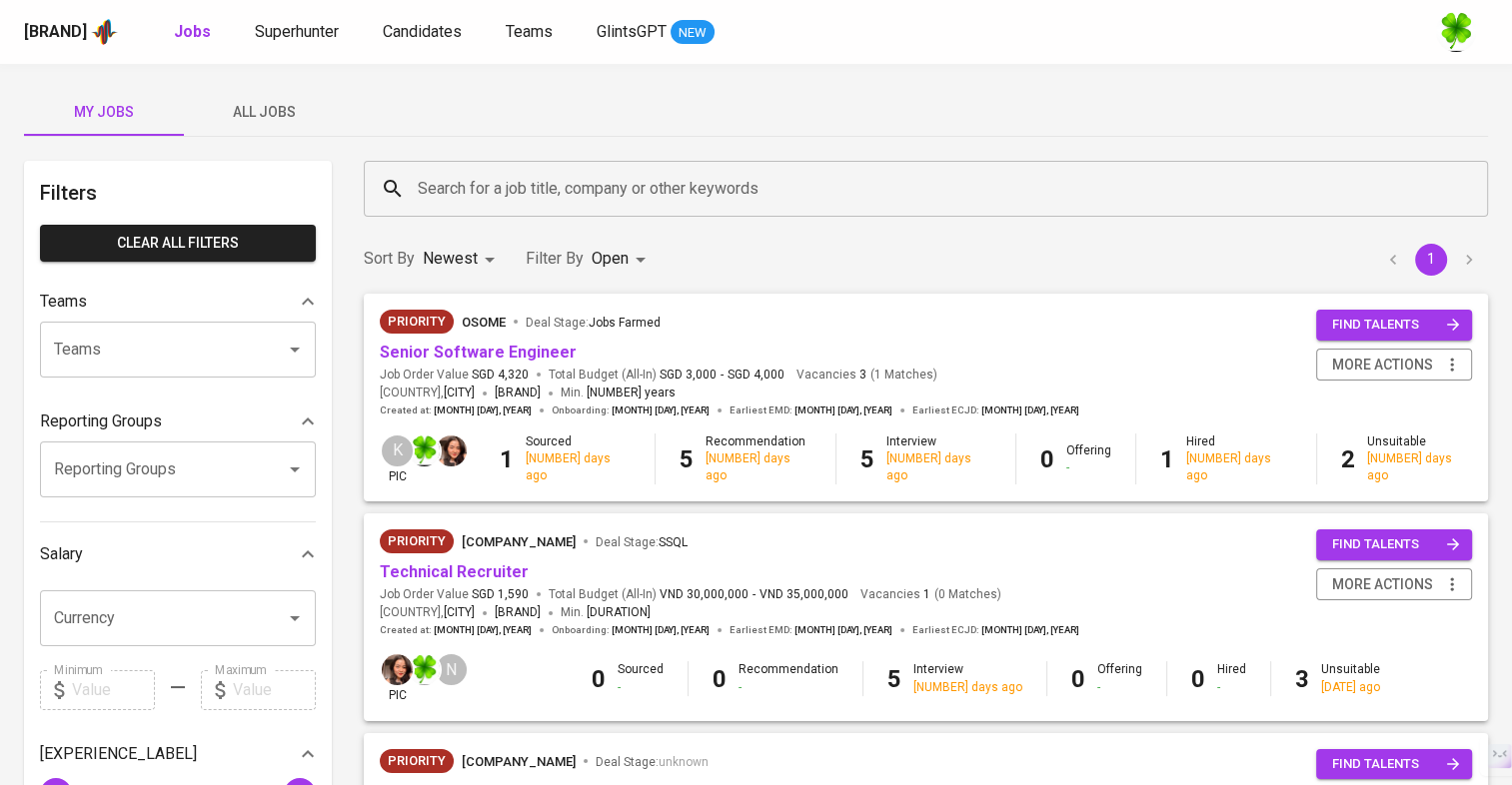 click on "All Jobs" at bounding box center (104, 112) 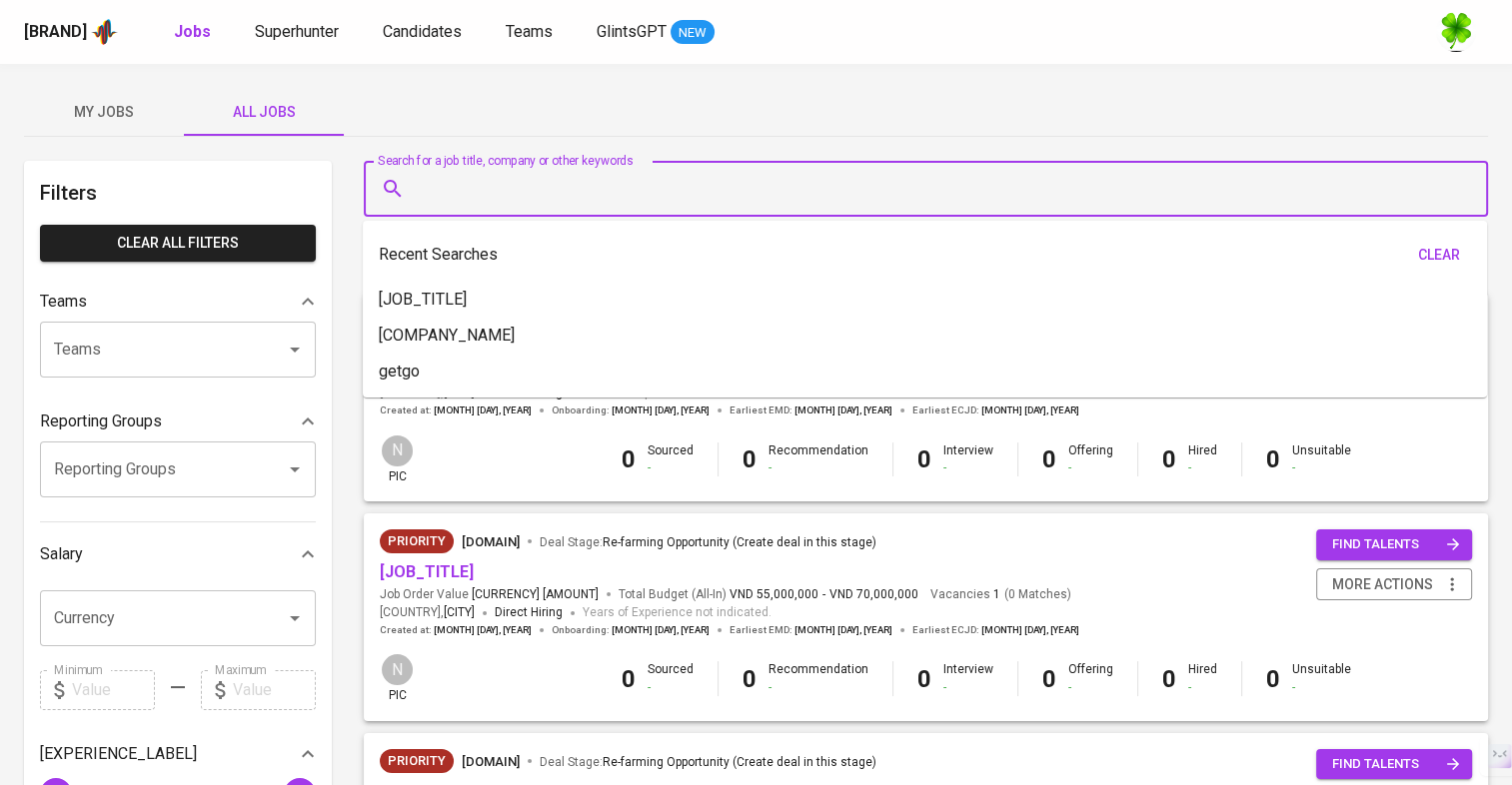 click on "Search for a job title, company or other keywords" at bounding box center [930, 189] 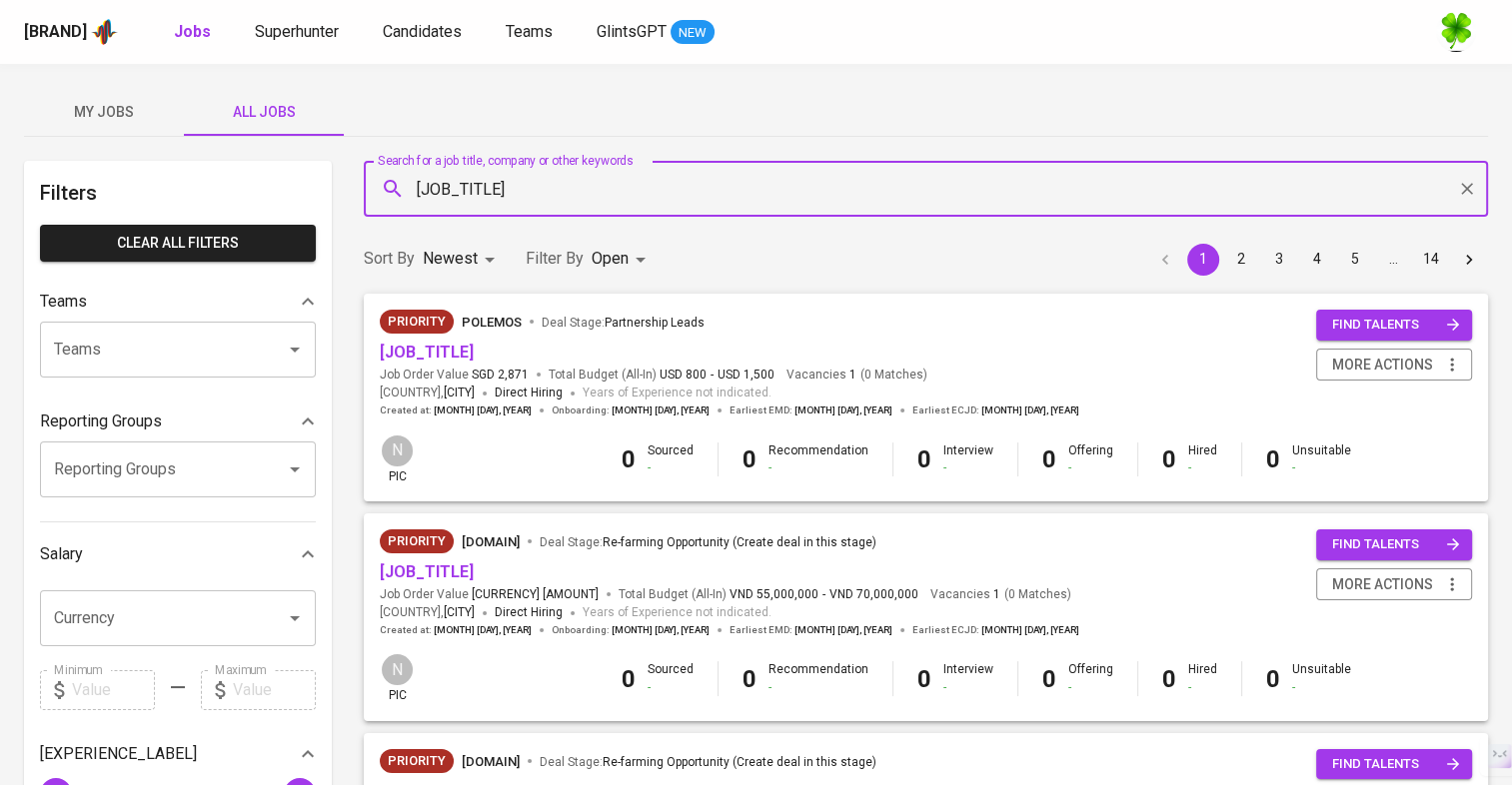 type on "Senior Sales Manager" 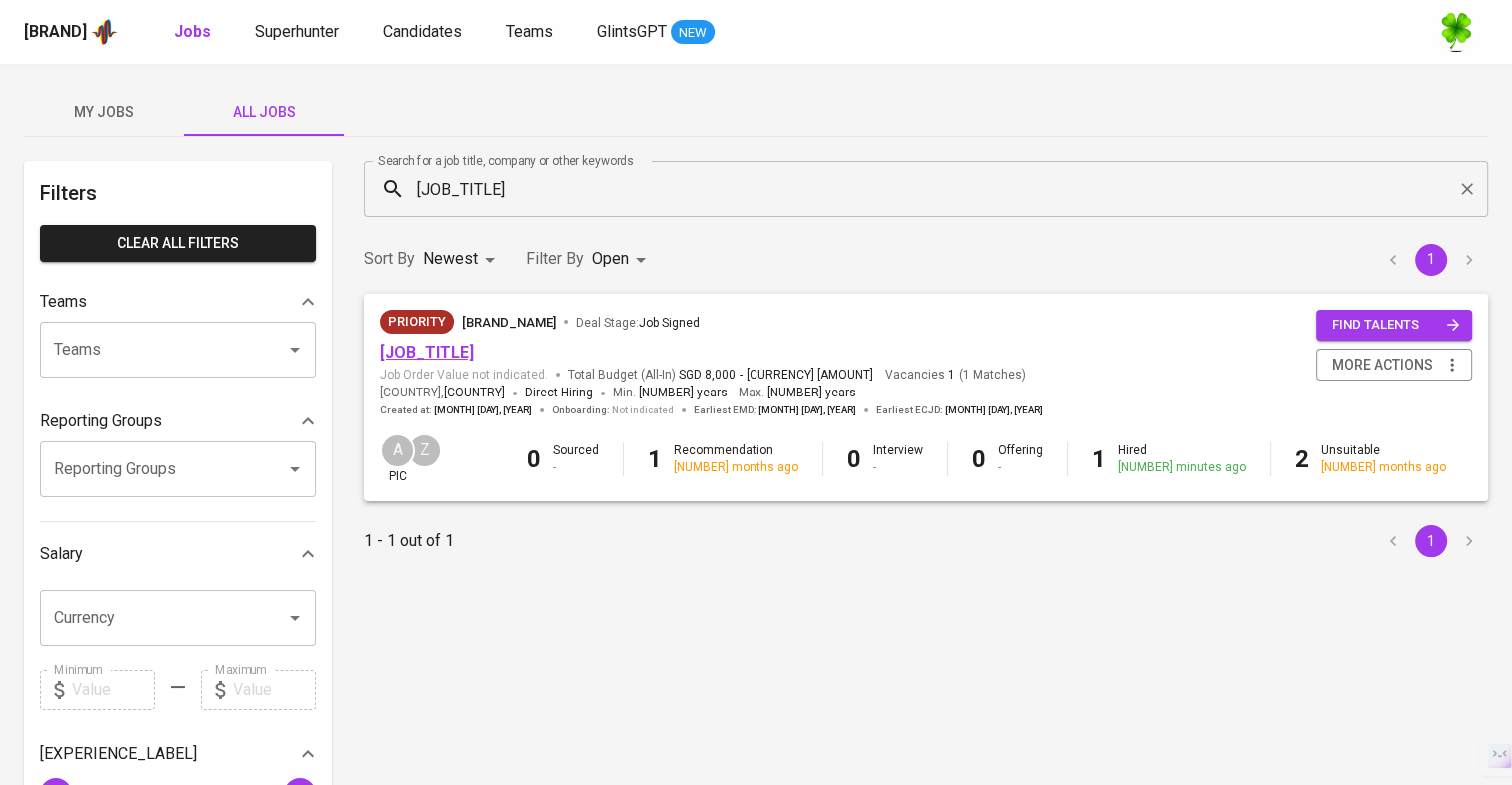 click on "Senior Sales Manager" at bounding box center (427, 352) 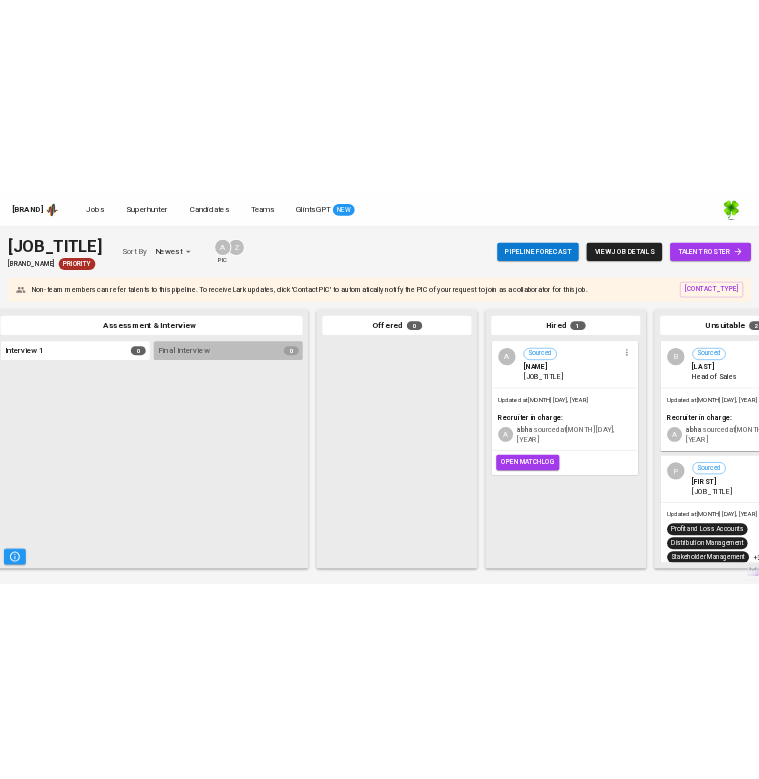scroll, scrollTop: 0, scrollLeft: 788, axis: horizontal 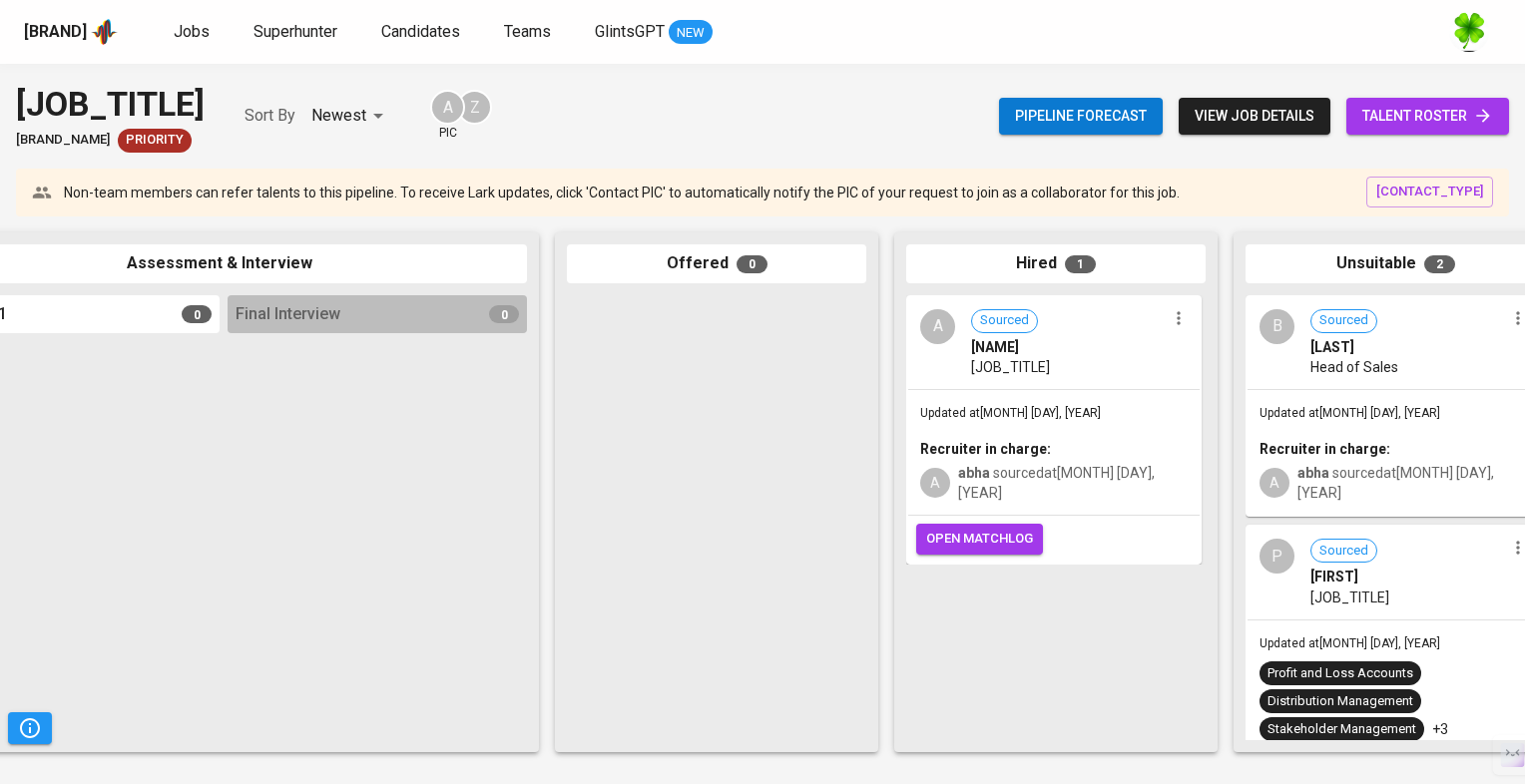 click on "Angela" at bounding box center (1068, 347) 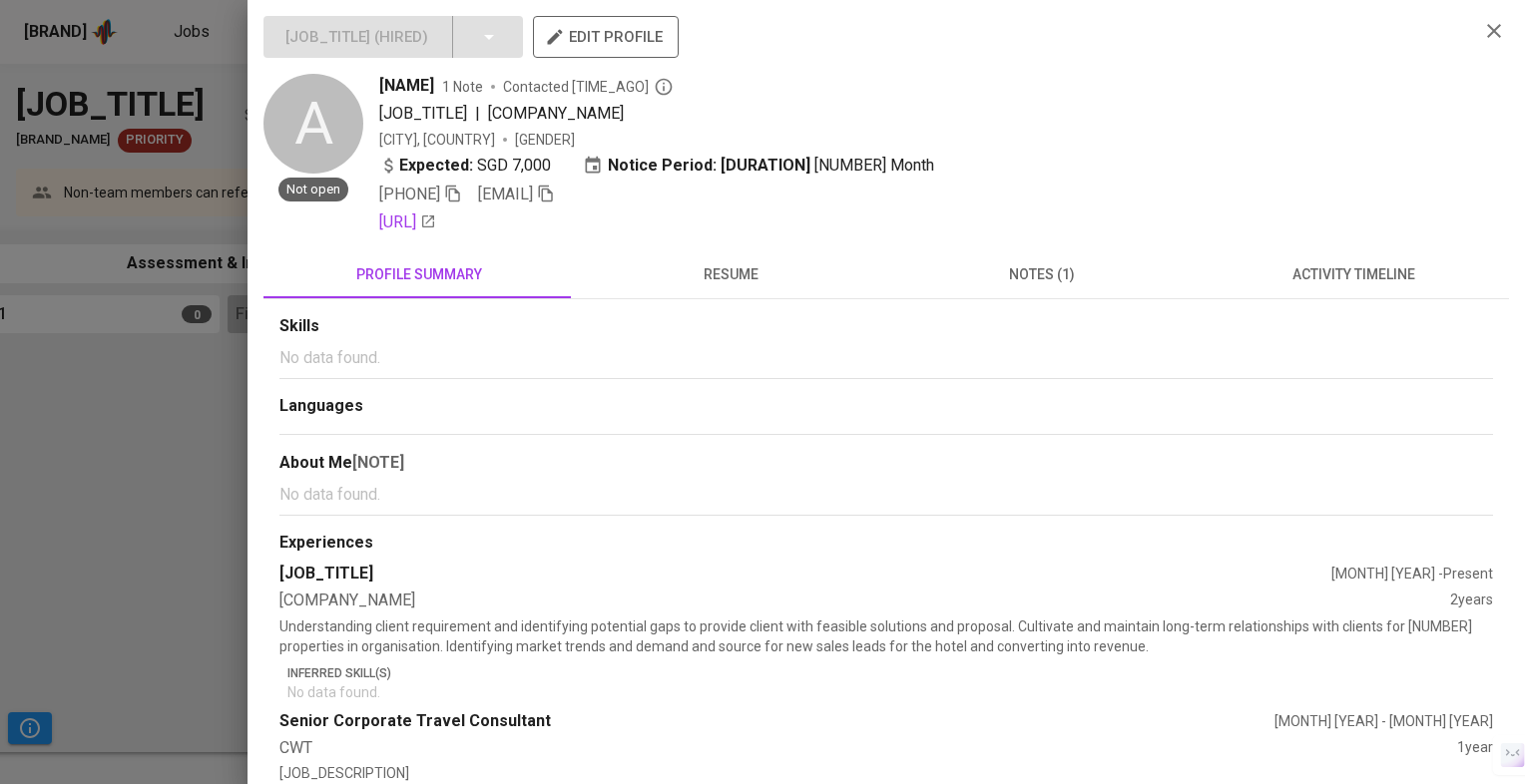 click on "resume" at bounding box center [731, 274] 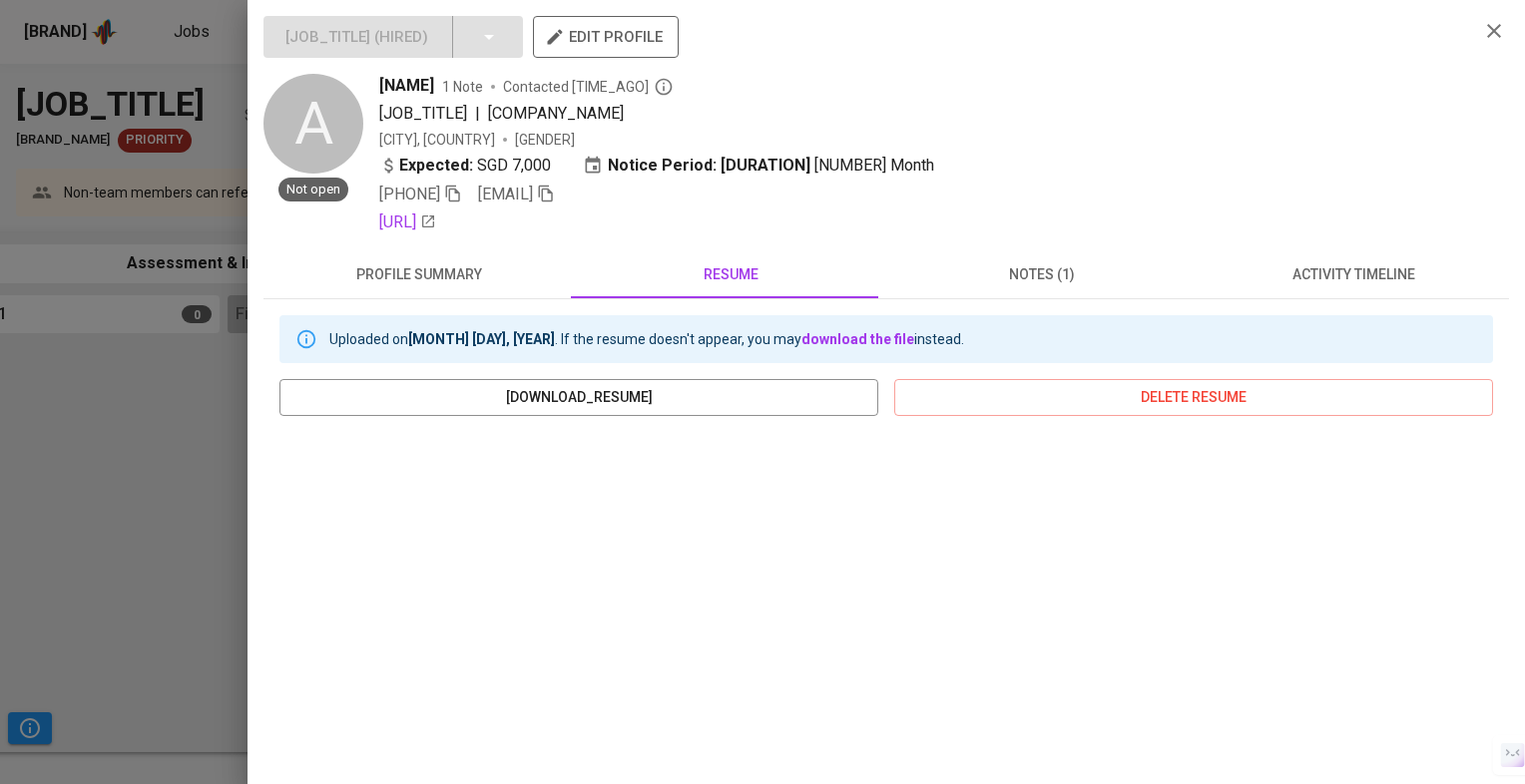 click at bounding box center (762, 392) 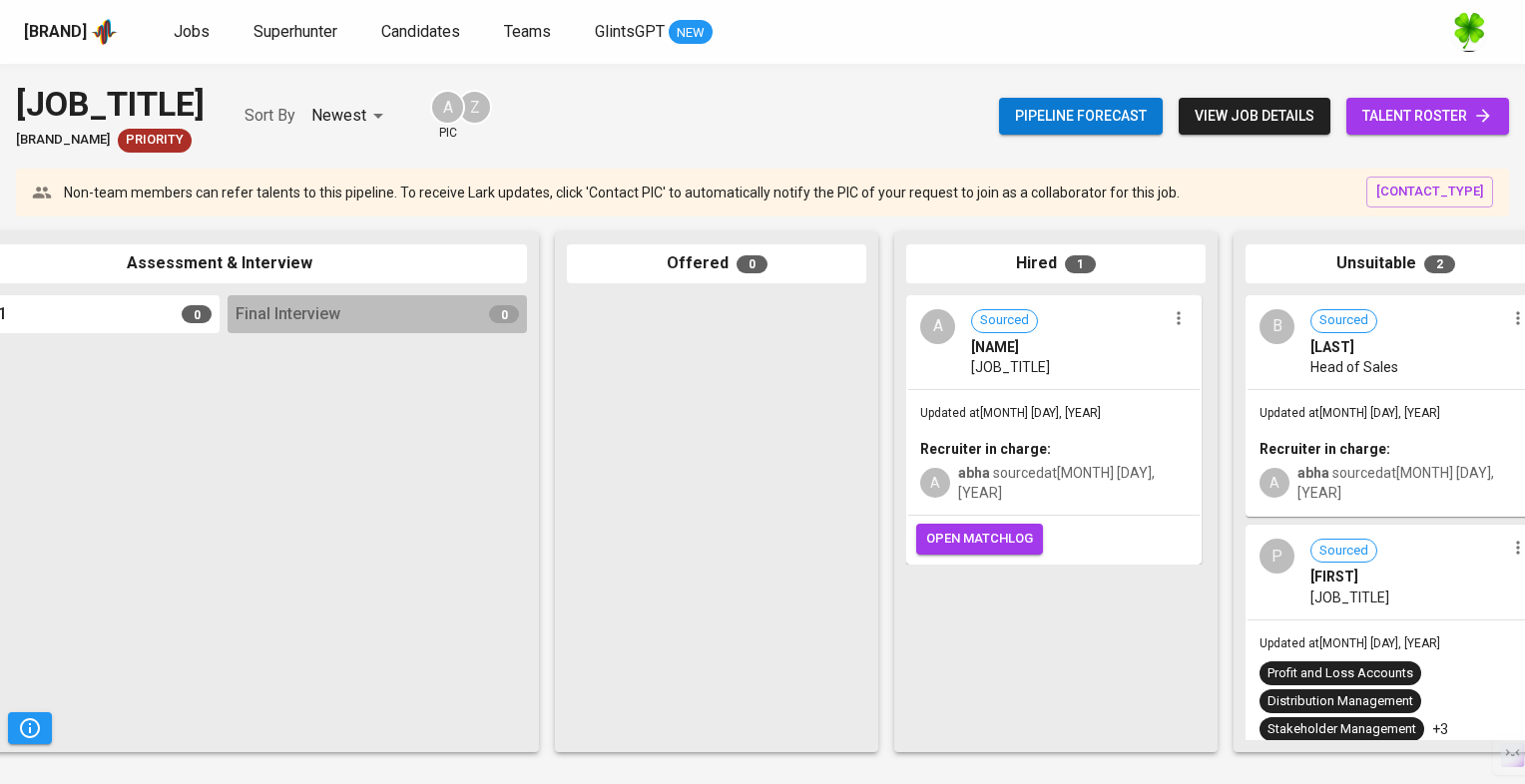 click on "A Sourced Angela Sales Manager" at bounding box center (1054, 343) 